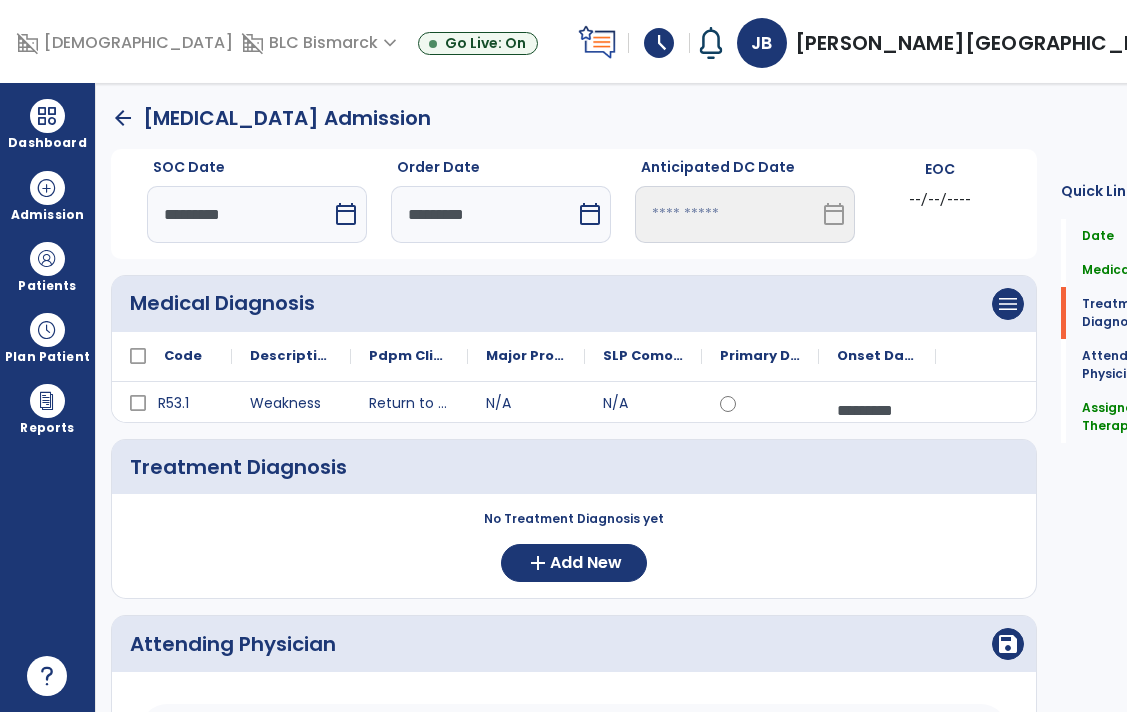 scroll, scrollTop: 0, scrollLeft: 0, axis: both 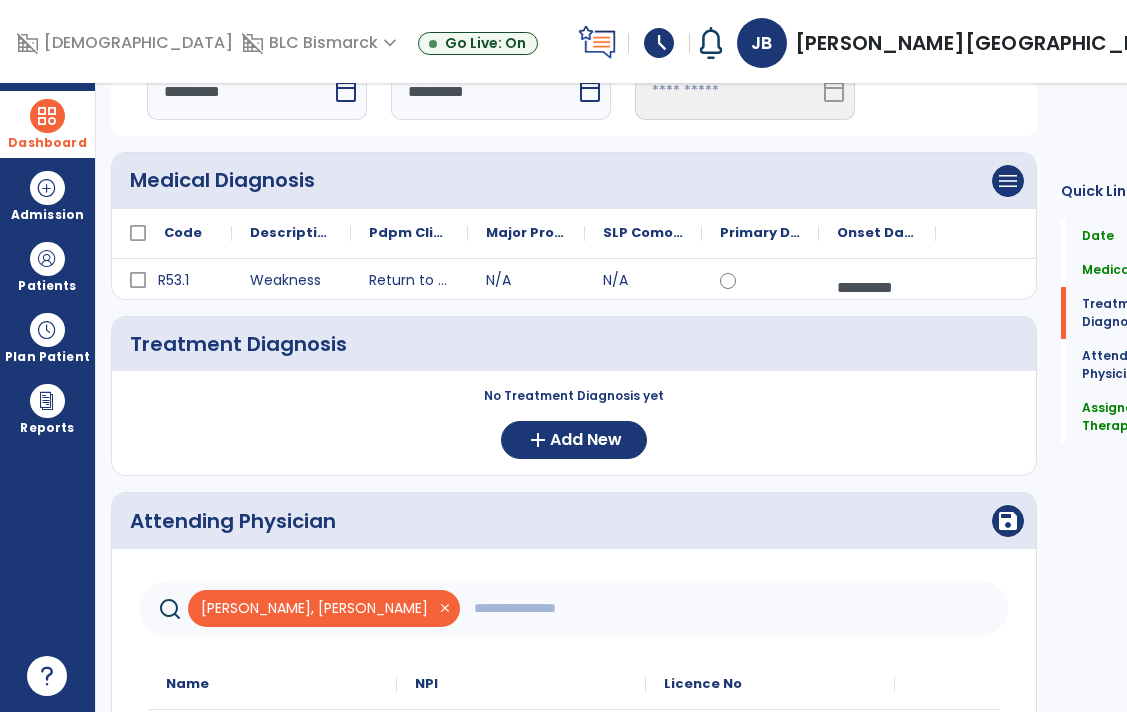 click at bounding box center (47, 116) 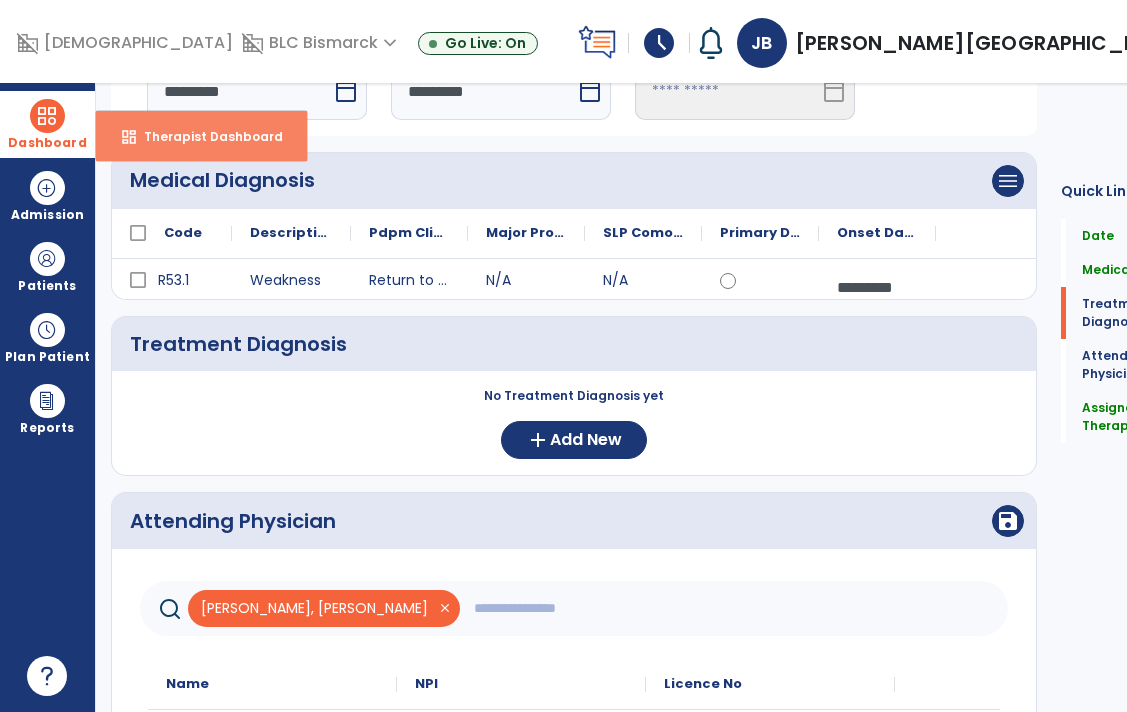 click on "dashboard" at bounding box center [129, 137] 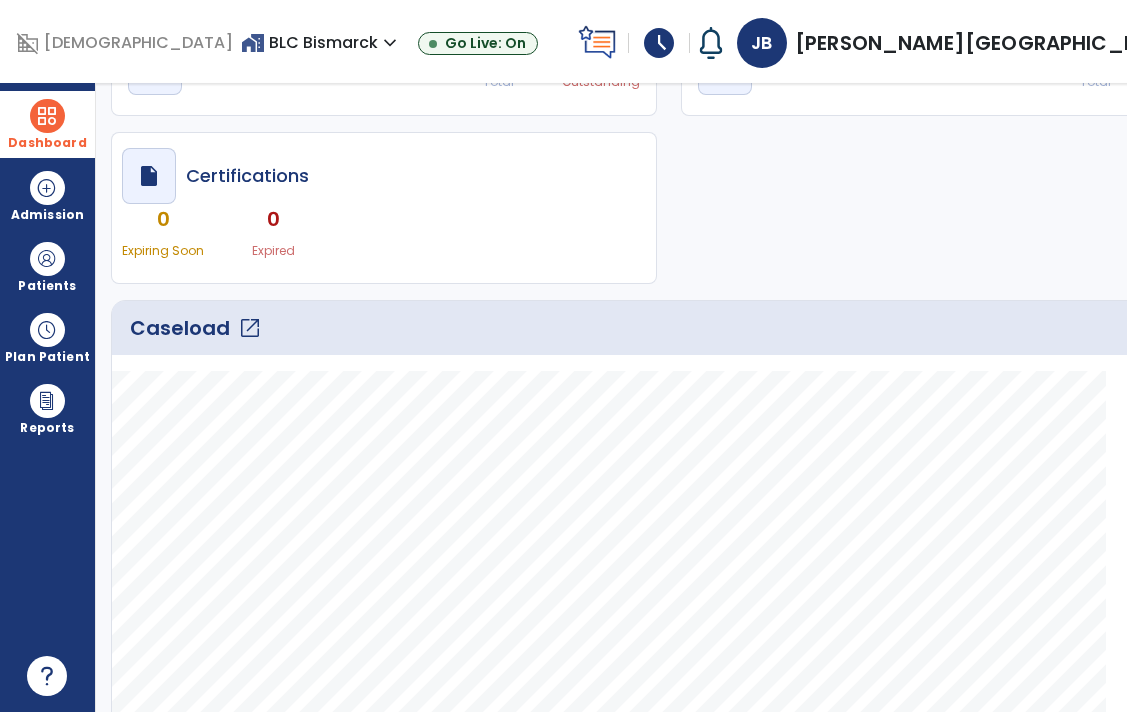 scroll, scrollTop: 12, scrollLeft: 0, axis: vertical 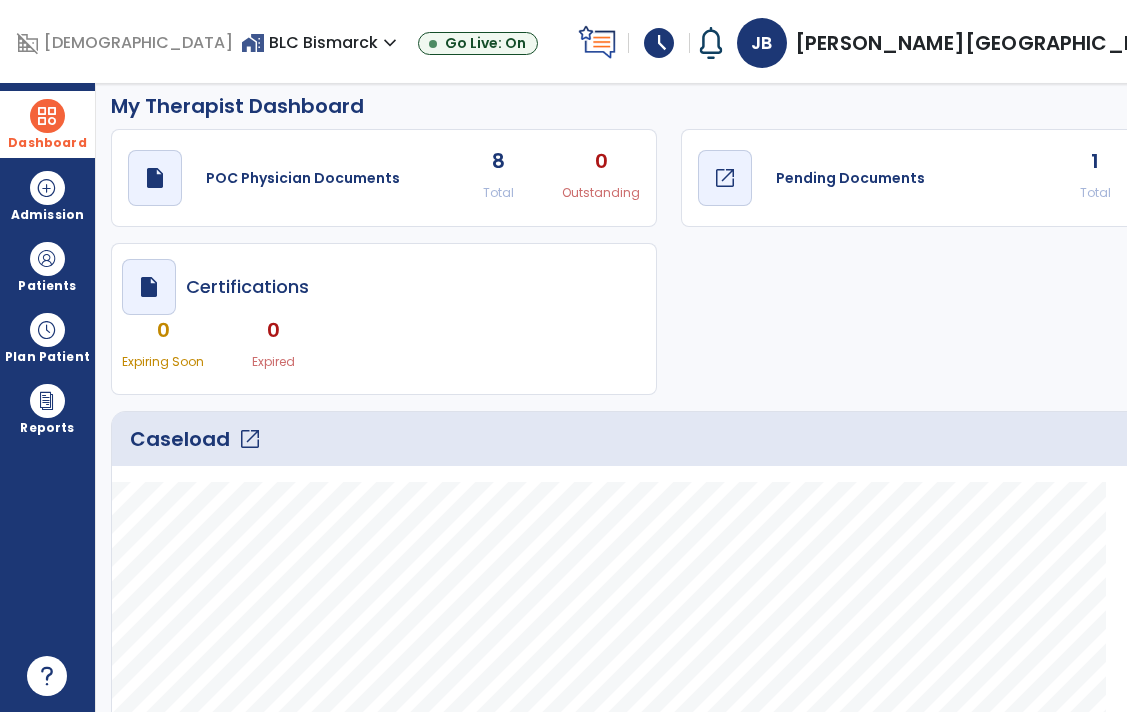 click on "open_in_new" 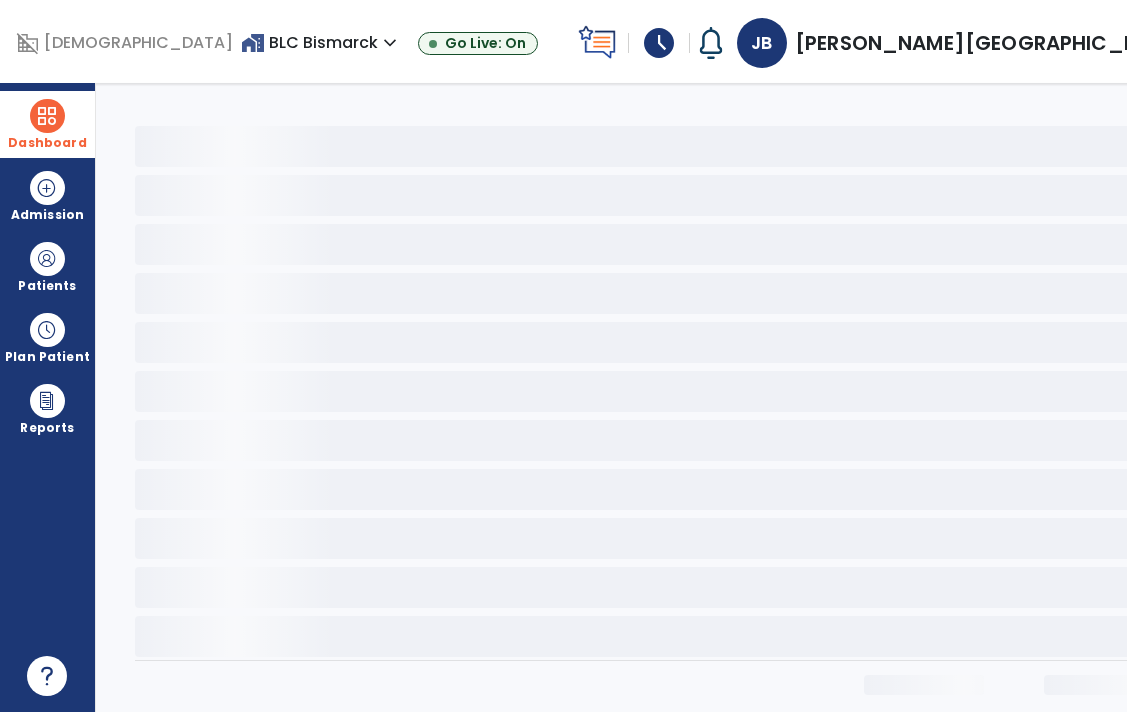 scroll, scrollTop: 0, scrollLeft: 0, axis: both 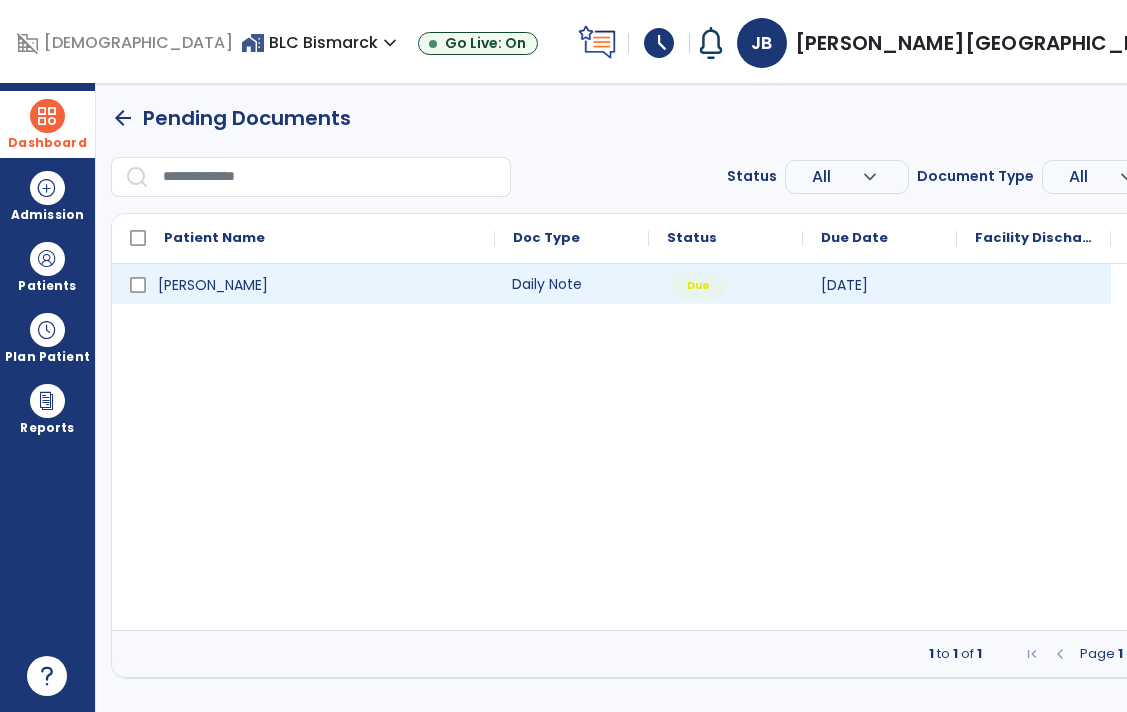 click on "Daily Note" at bounding box center (572, 284) 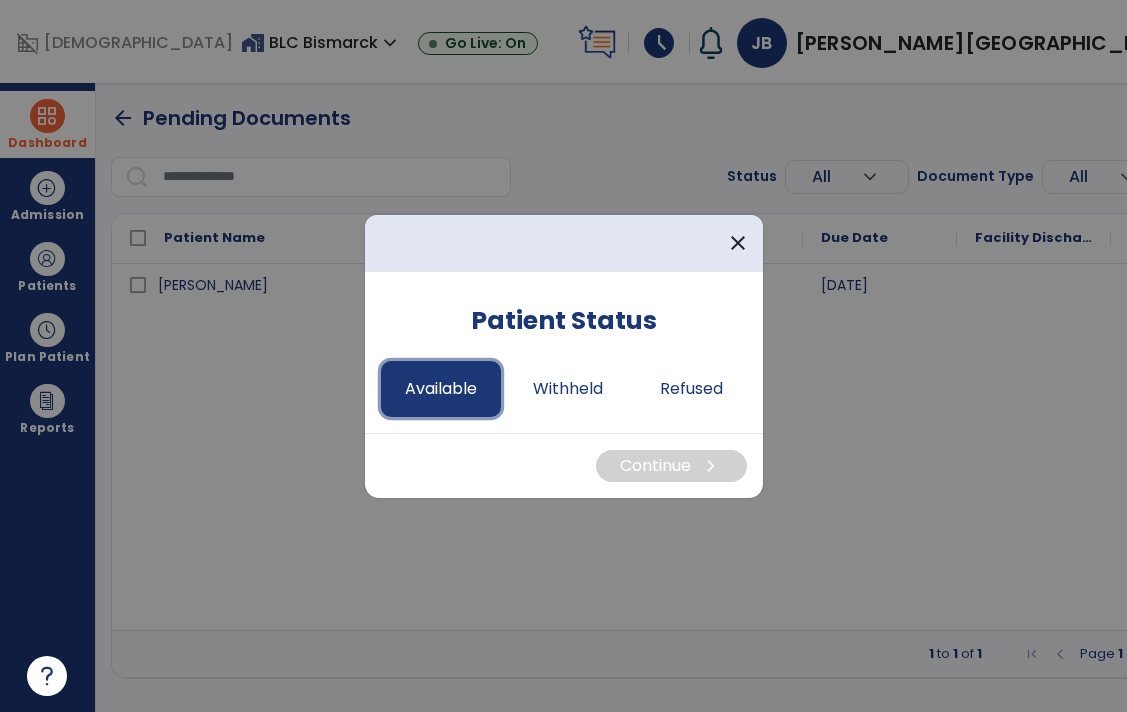 click on "Available" at bounding box center [441, 389] 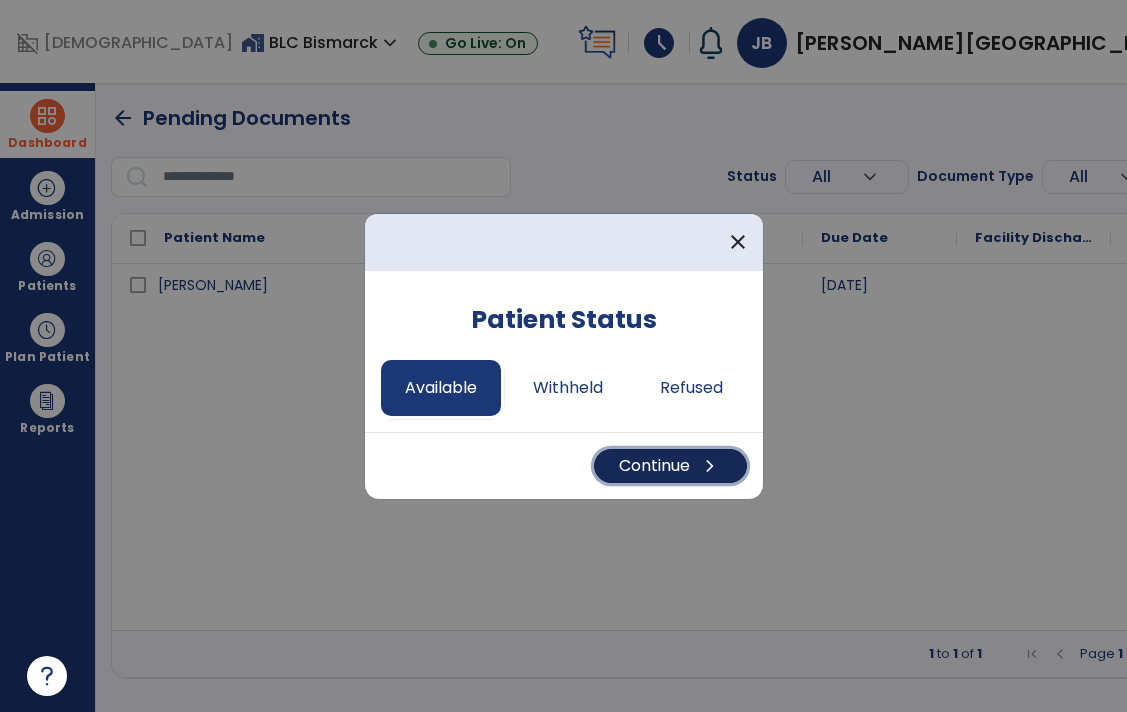 click on "Continue   chevron_right" at bounding box center (670, 466) 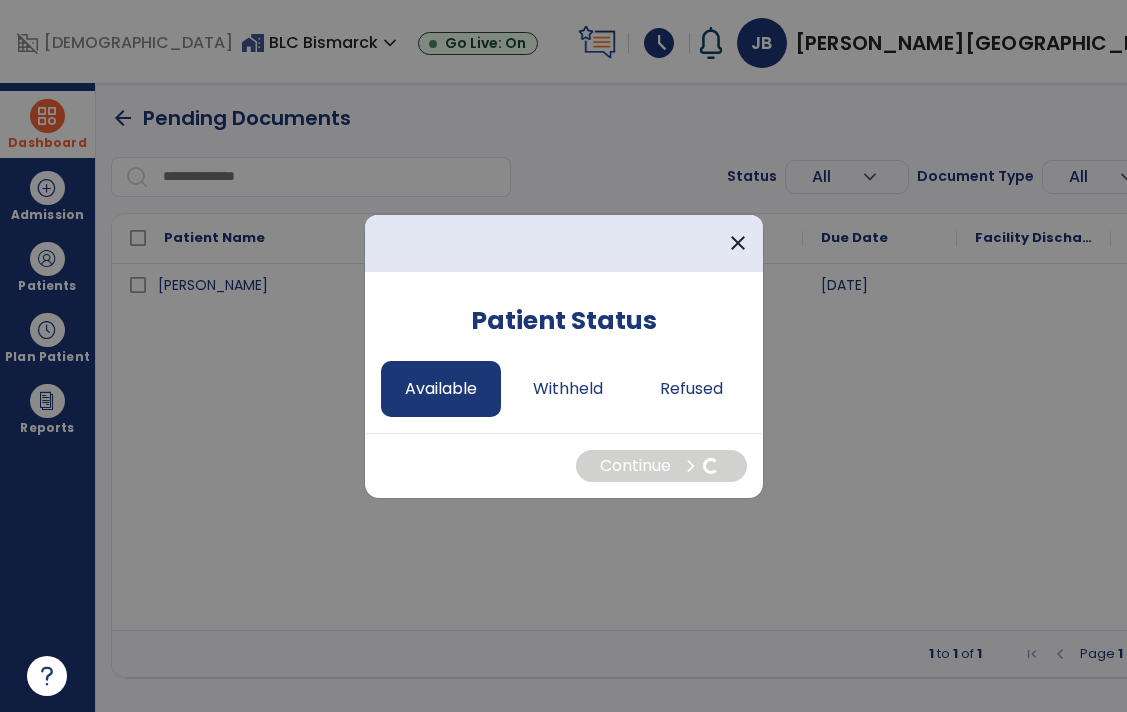 select on "*" 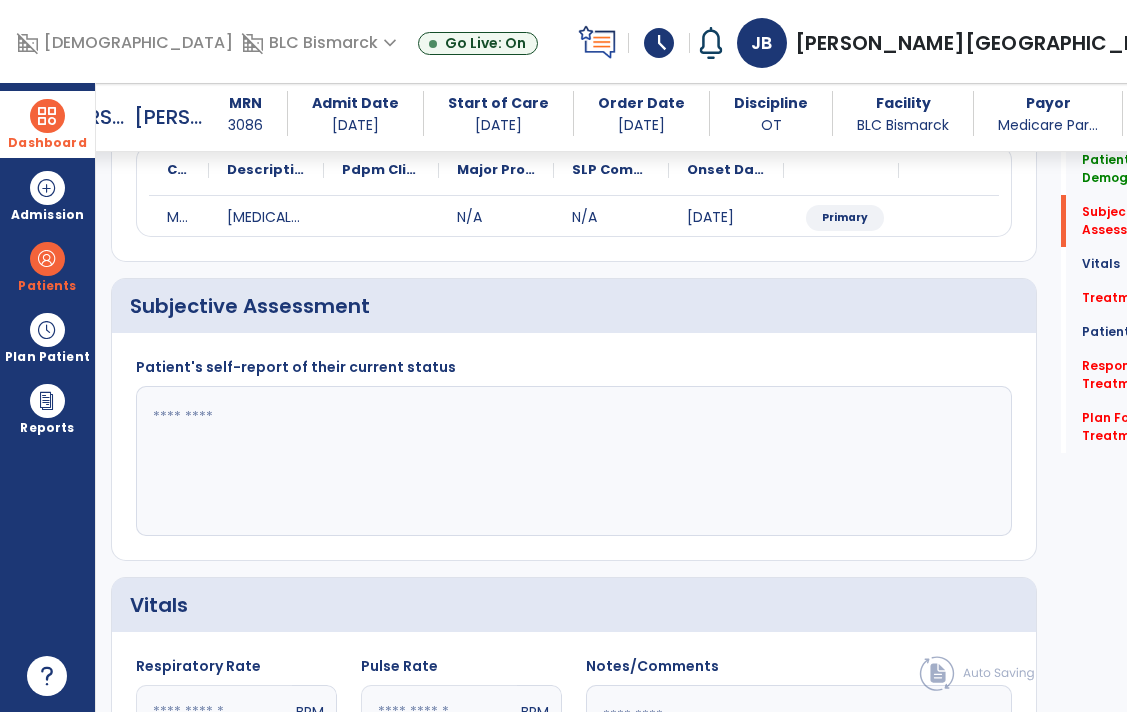 scroll, scrollTop: 253, scrollLeft: 0, axis: vertical 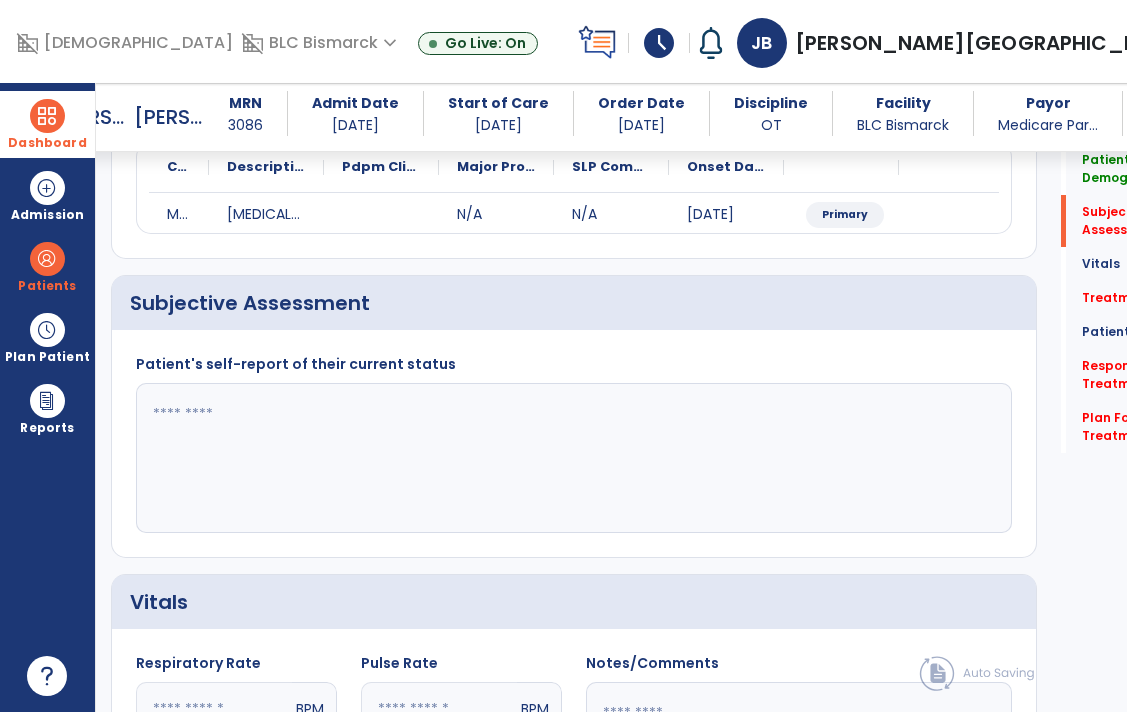 click 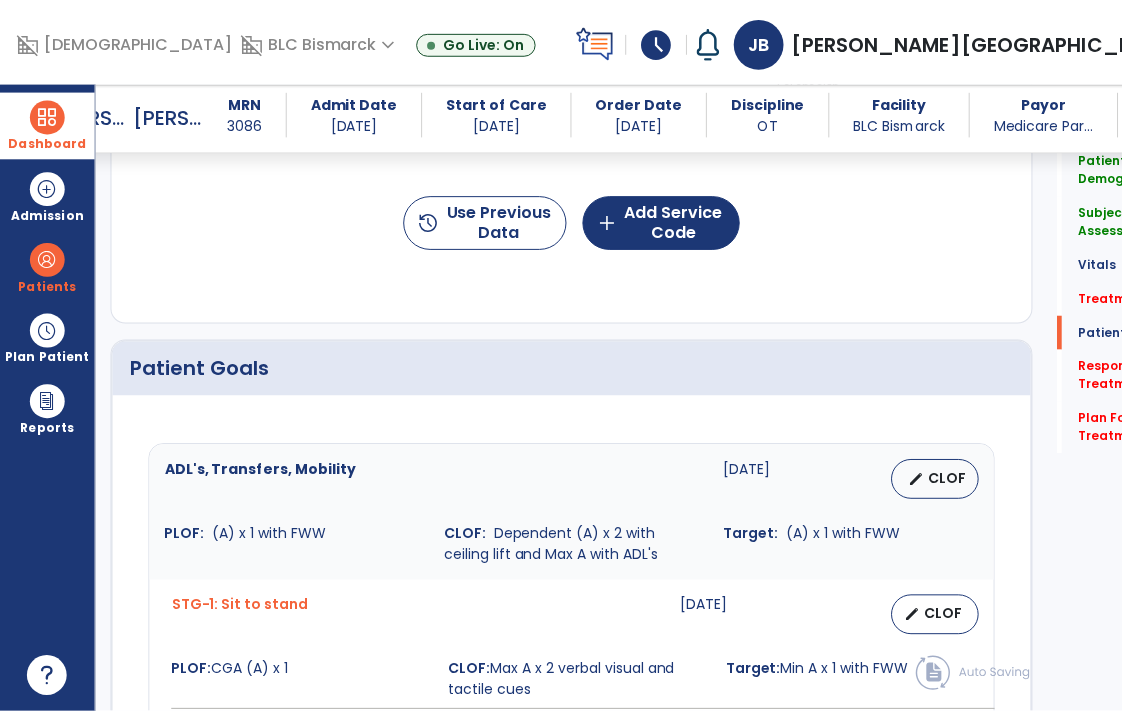 scroll, scrollTop: 1174, scrollLeft: 0, axis: vertical 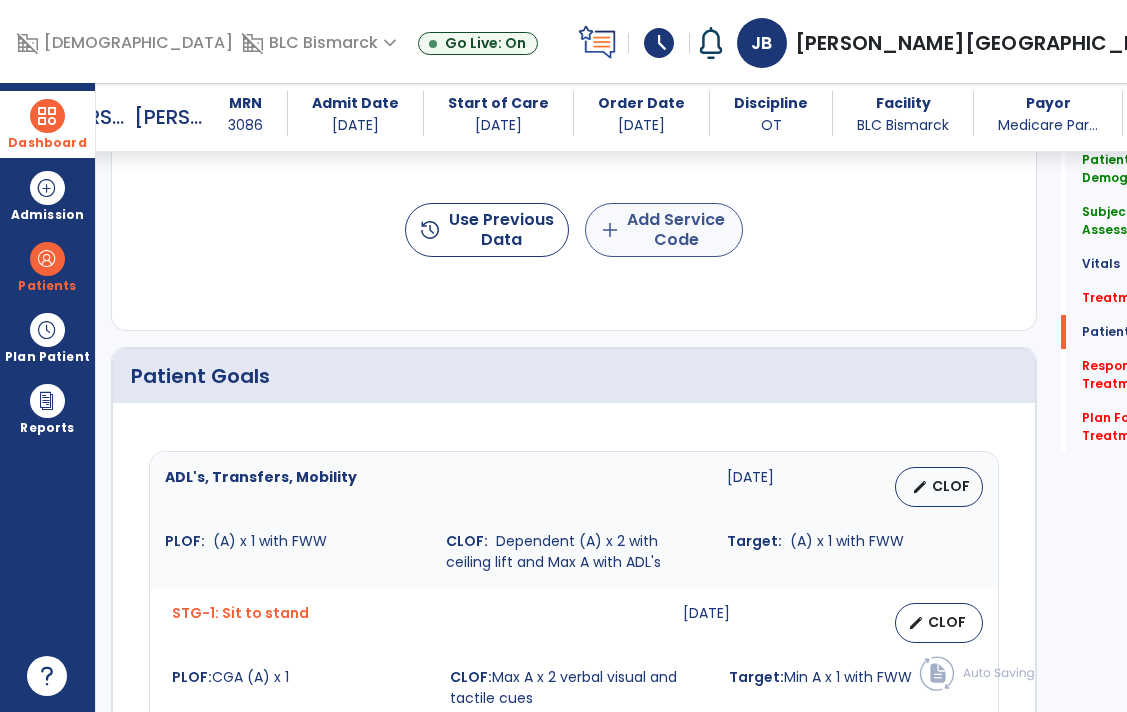 type on "**********" 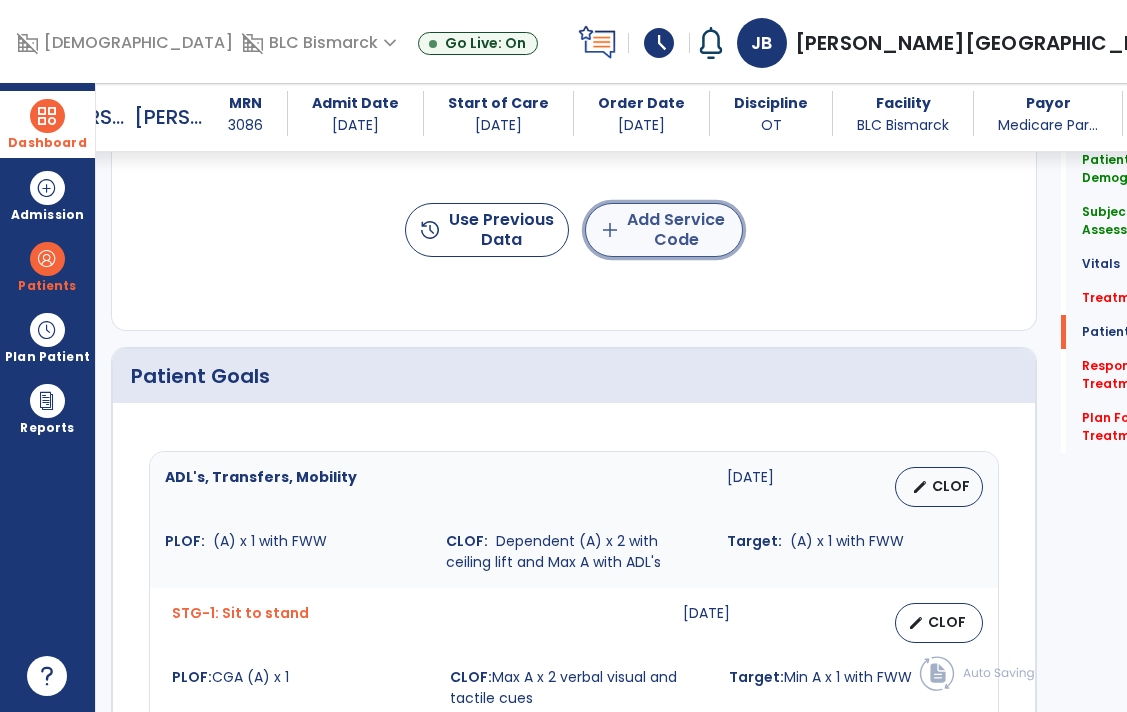 click on "add" 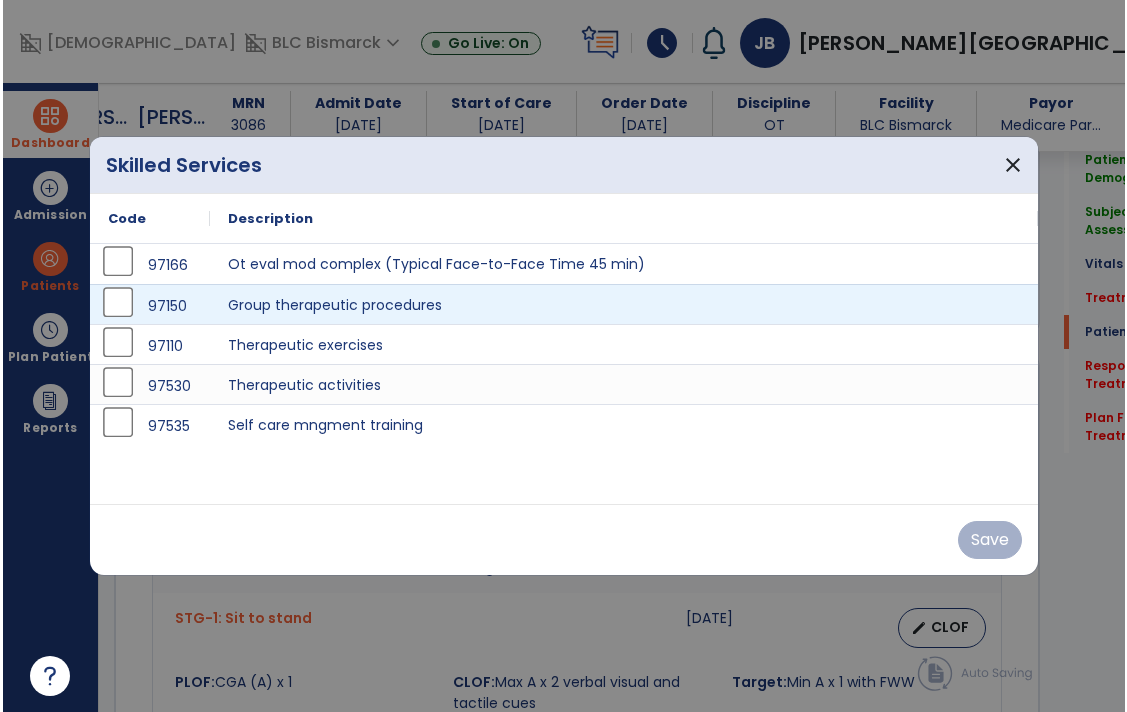 scroll, scrollTop: 1174, scrollLeft: 0, axis: vertical 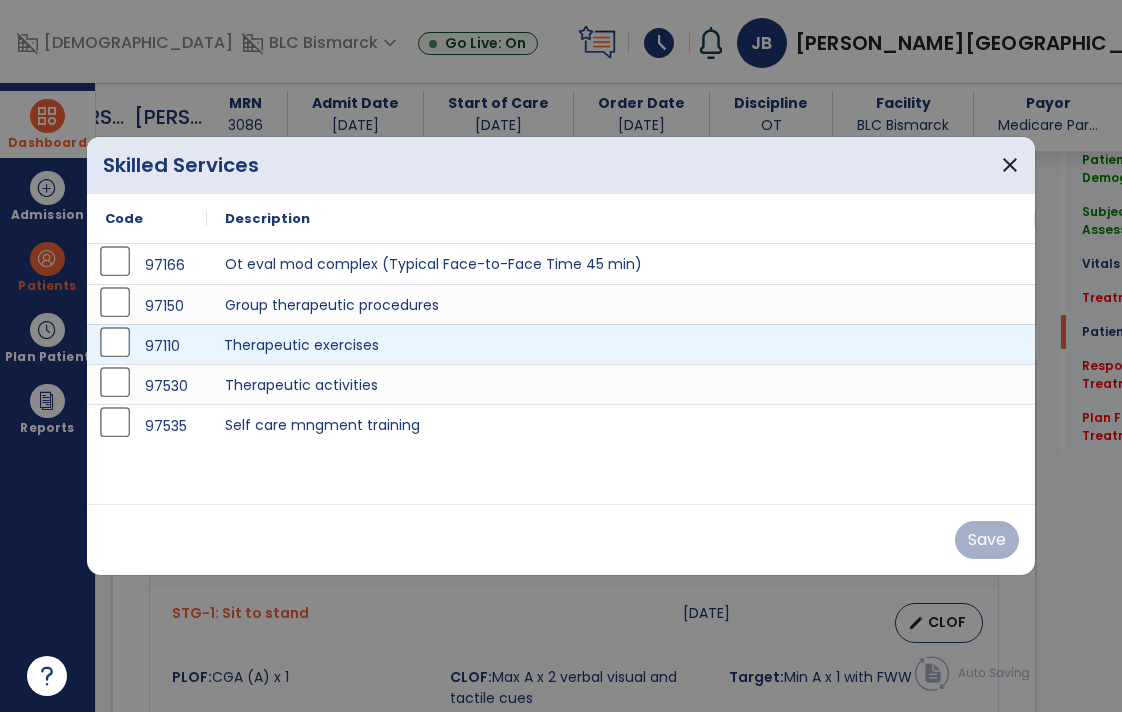 click on "Therapeutic exercises" at bounding box center (621, 344) 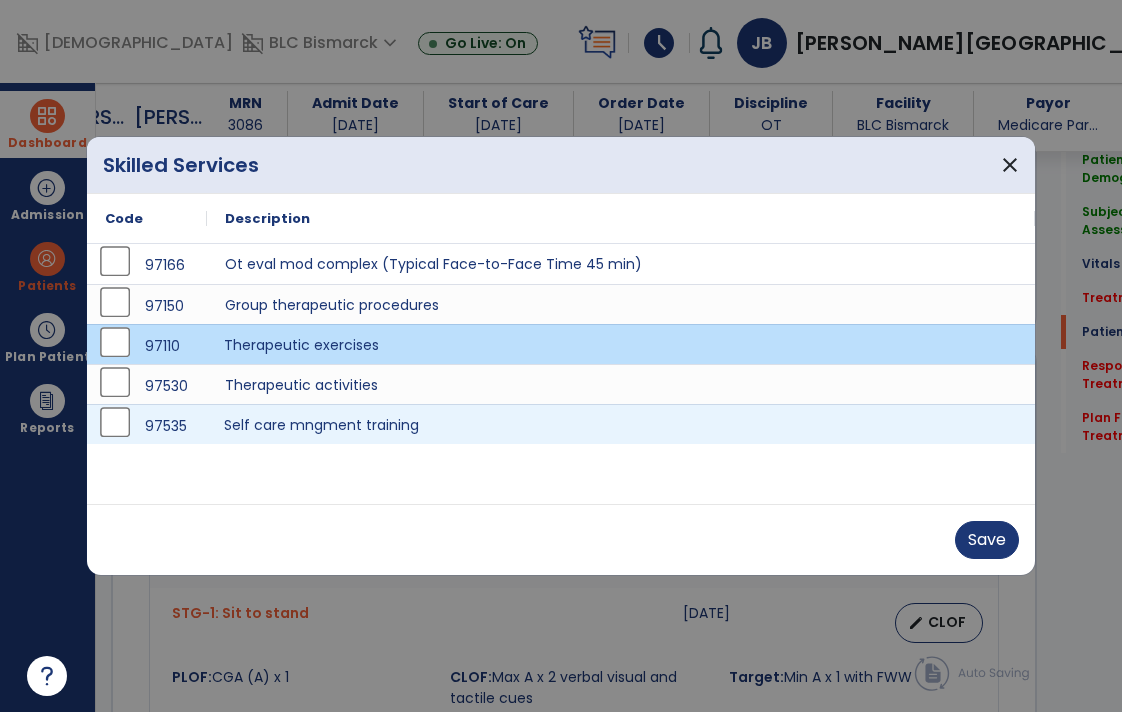 click on "Self care mngment training" at bounding box center [621, 424] 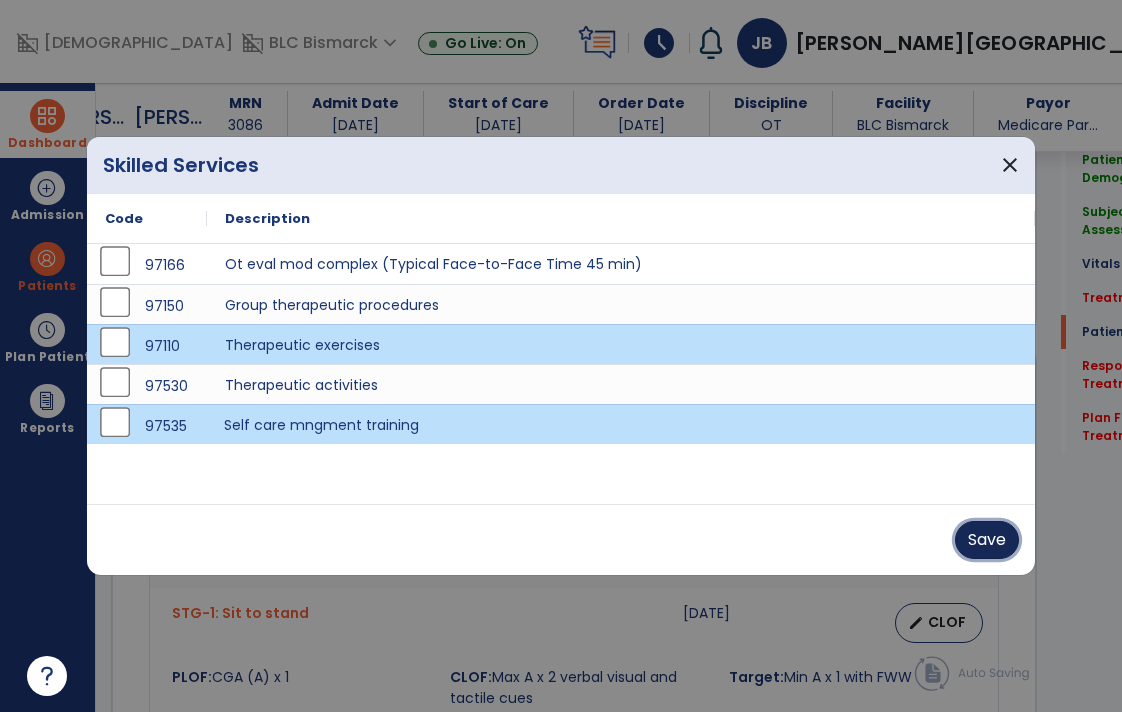 click on "Save" at bounding box center [987, 540] 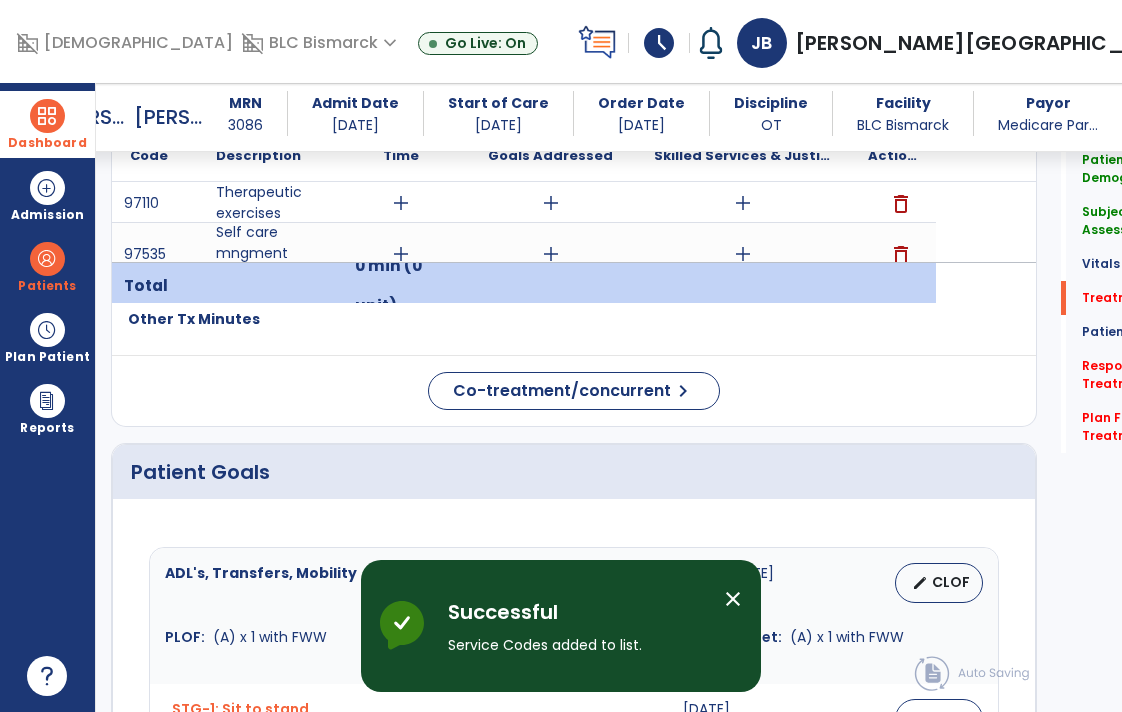 scroll, scrollTop: 1175, scrollLeft: 0, axis: vertical 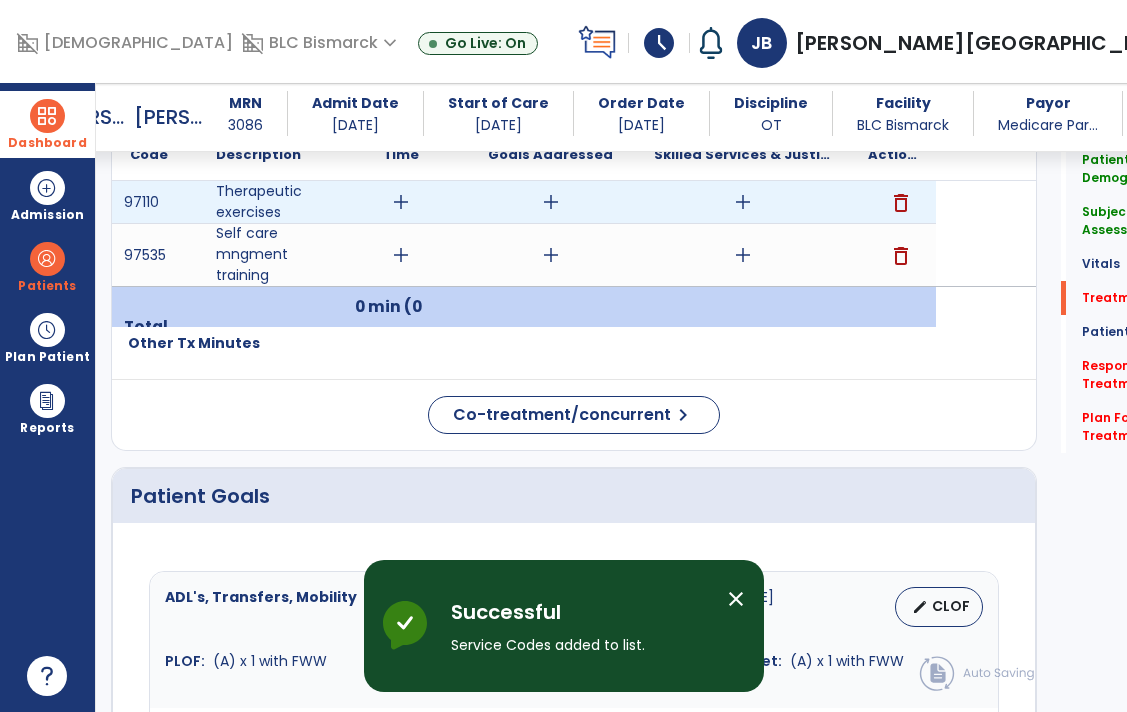 click on "add" at bounding box center (743, 202) 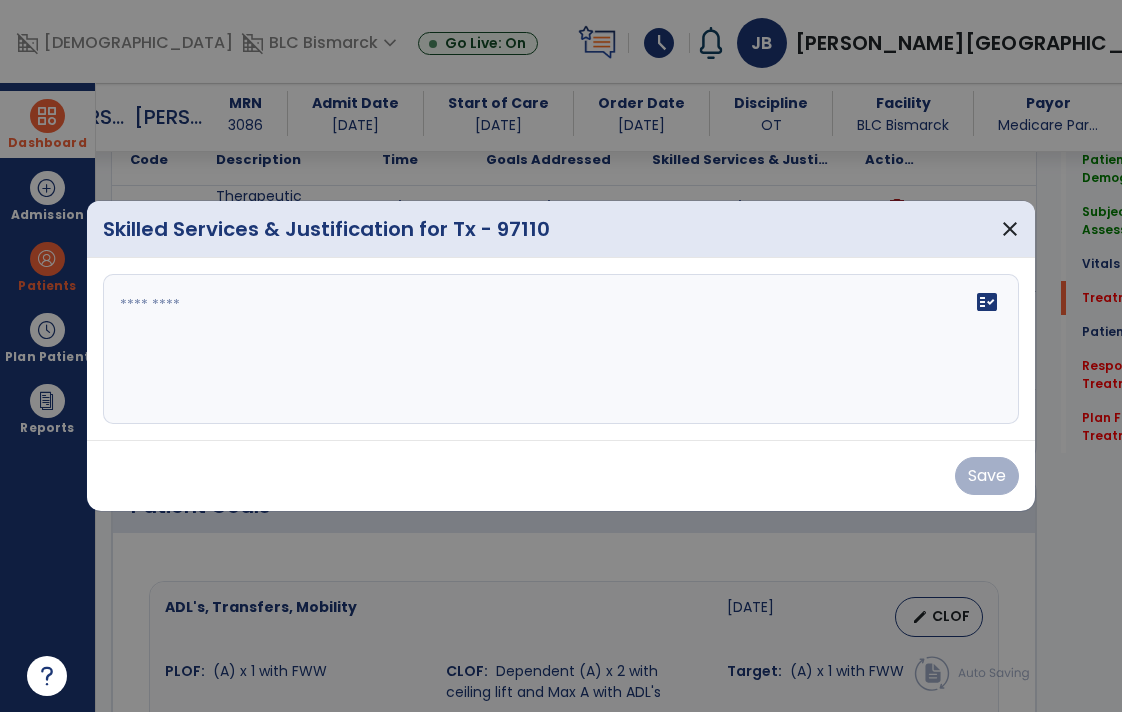 scroll, scrollTop: 1175, scrollLeft: 0, axis: vertical 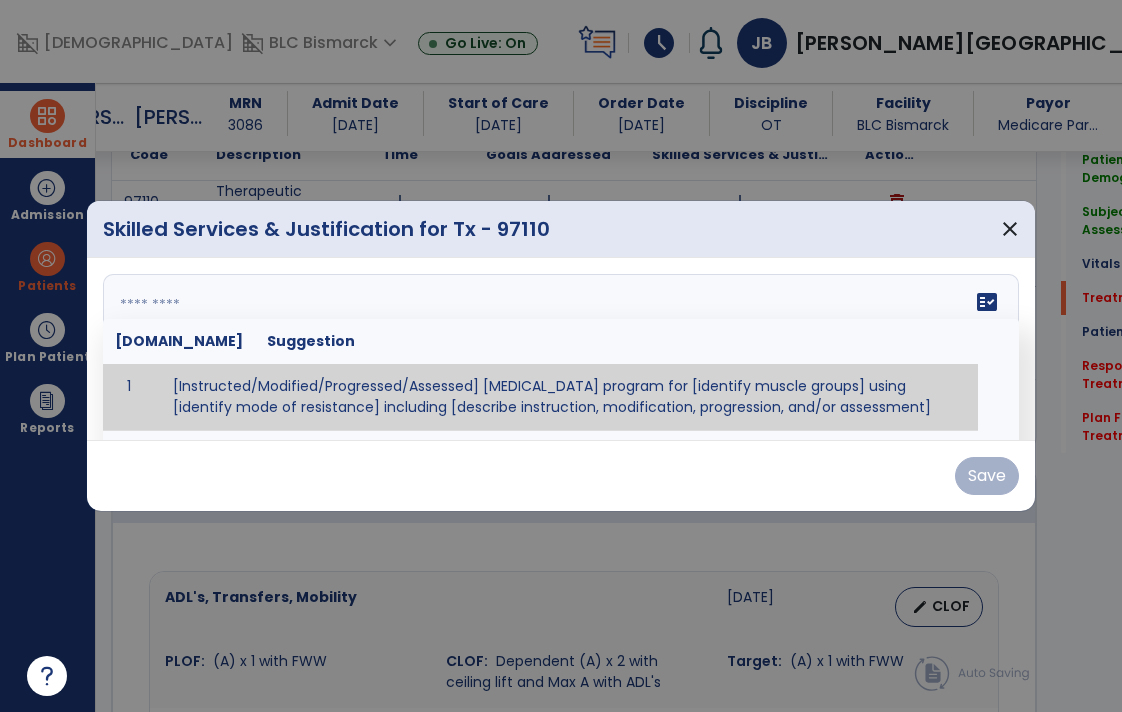 click at bounding box center (558, 349) 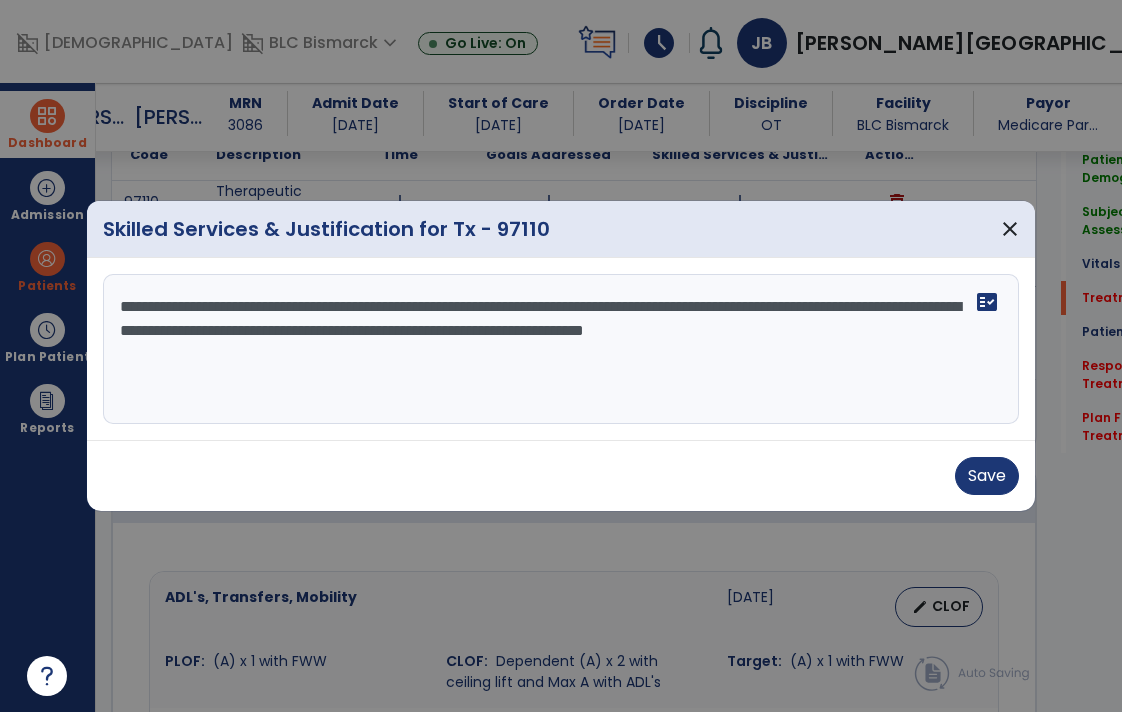 click on "**********" at bounding box center (561, 349) 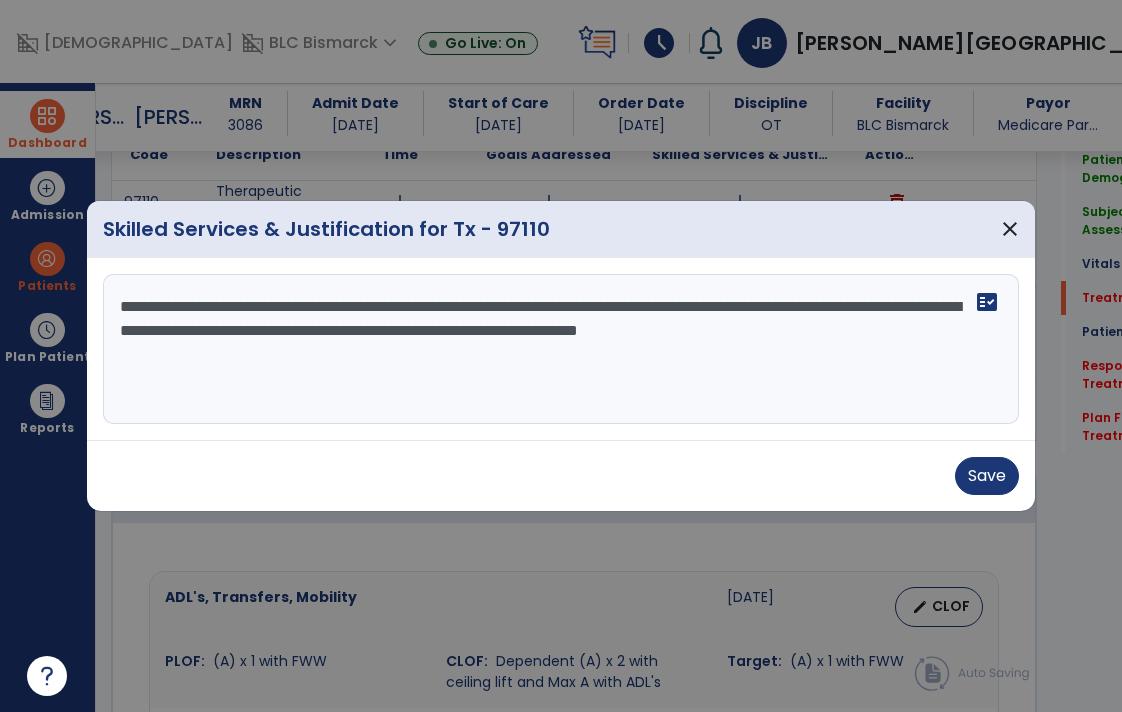 click on "**********" at bounding box center [561, 349] 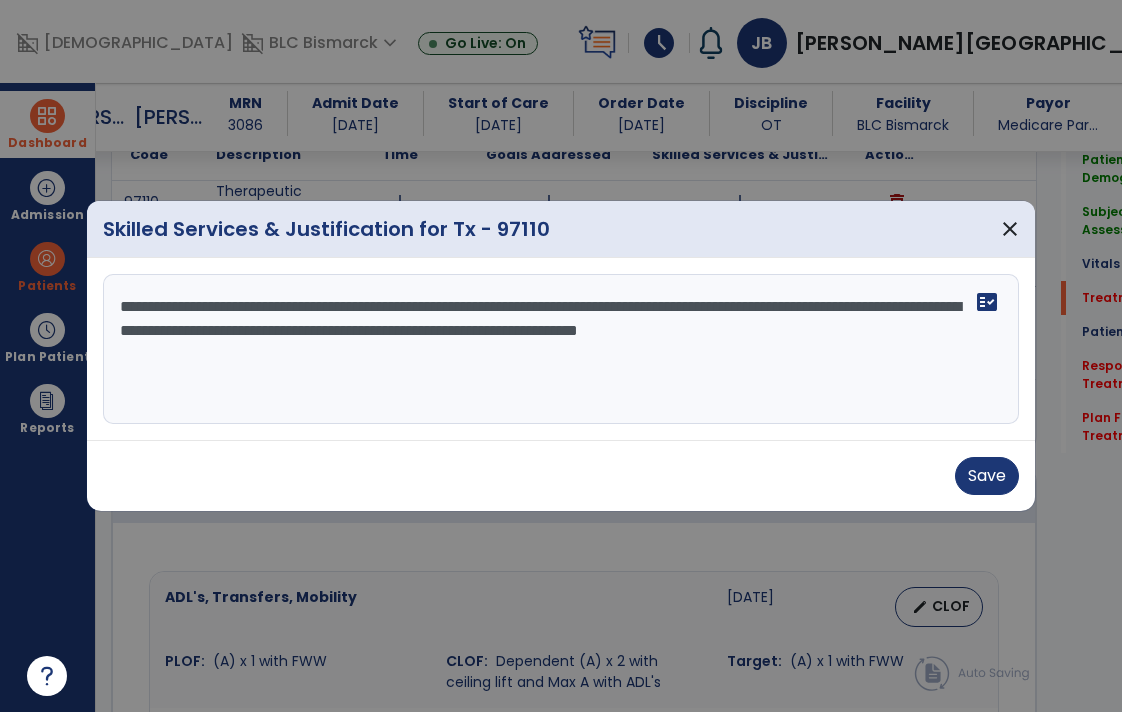 click on "**********" at bounding box center (561, 349) 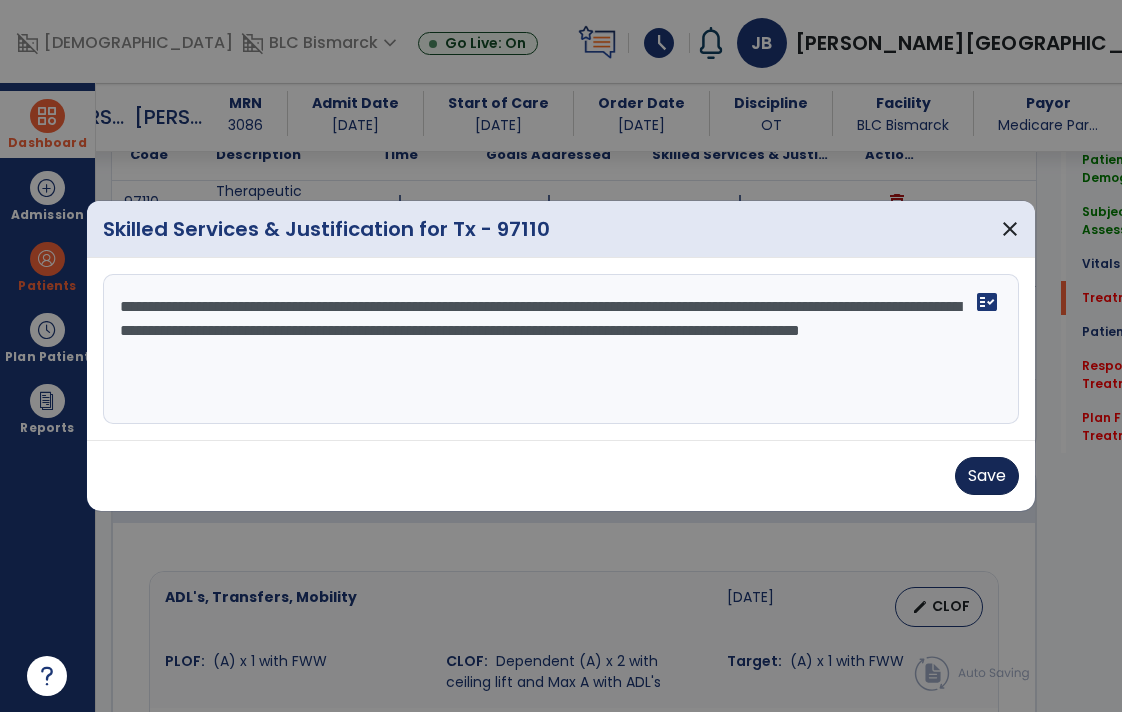 type on "**********" 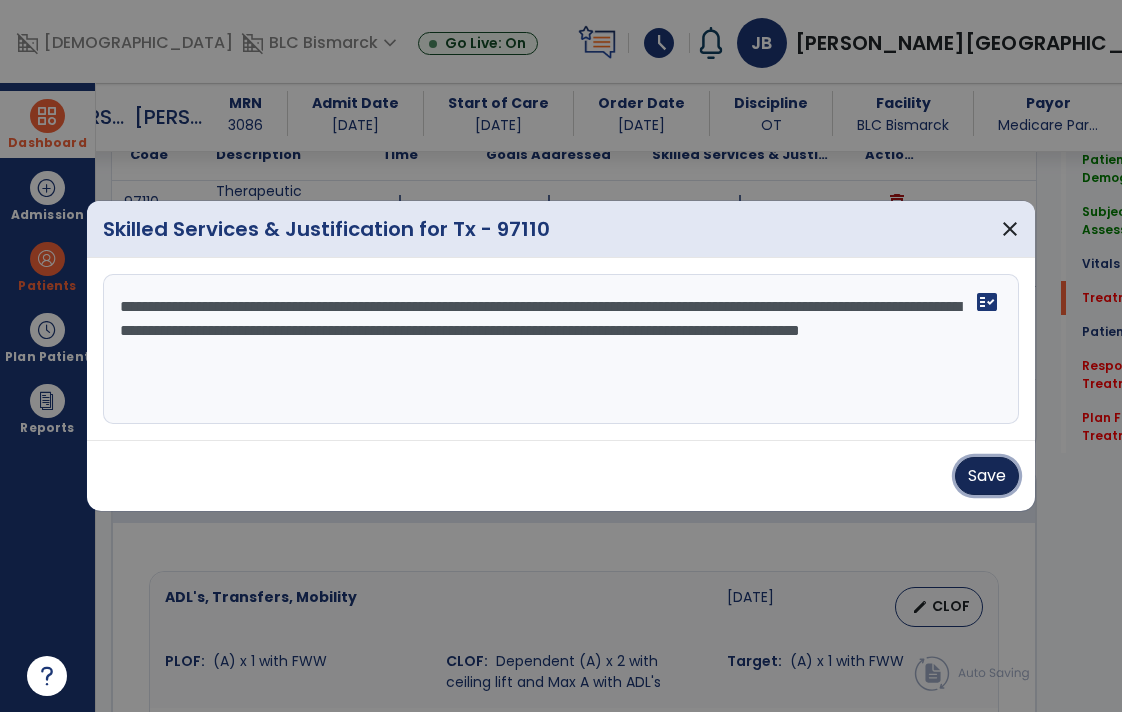 click on "Save" at bounding box center [987, 476] 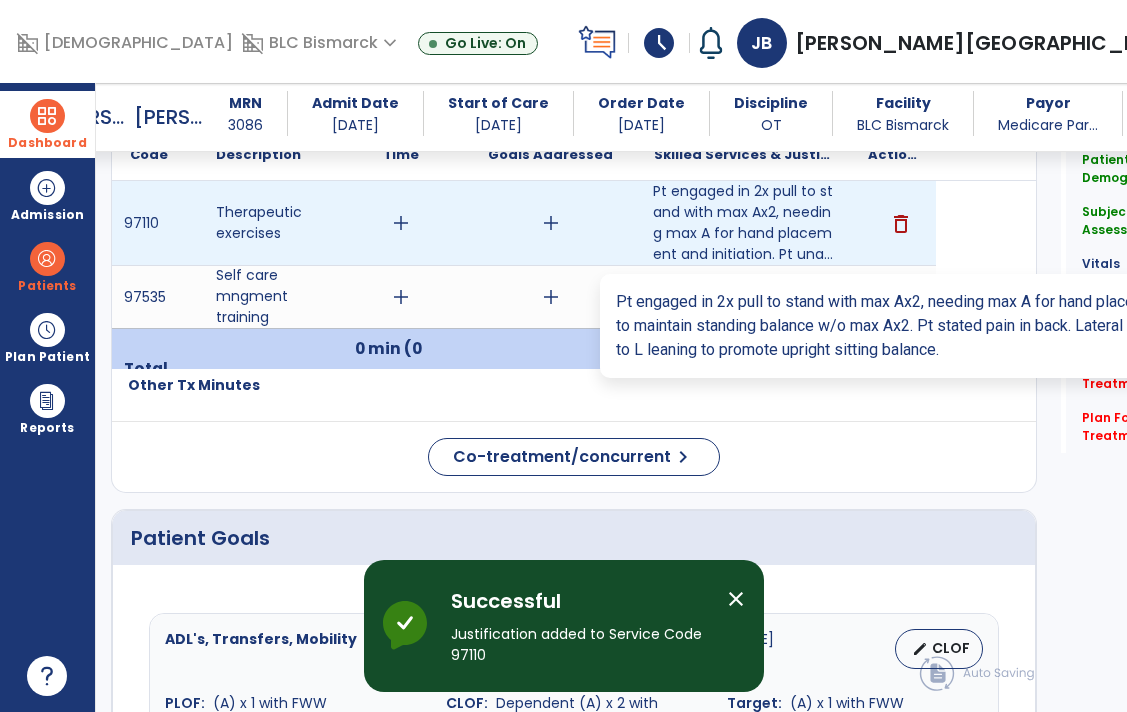 click on "Pt engaged in 2x pull to stand with max Ax2, needing max A for hand placement and initiation. Pt una..." at bounding box center (743, 223) 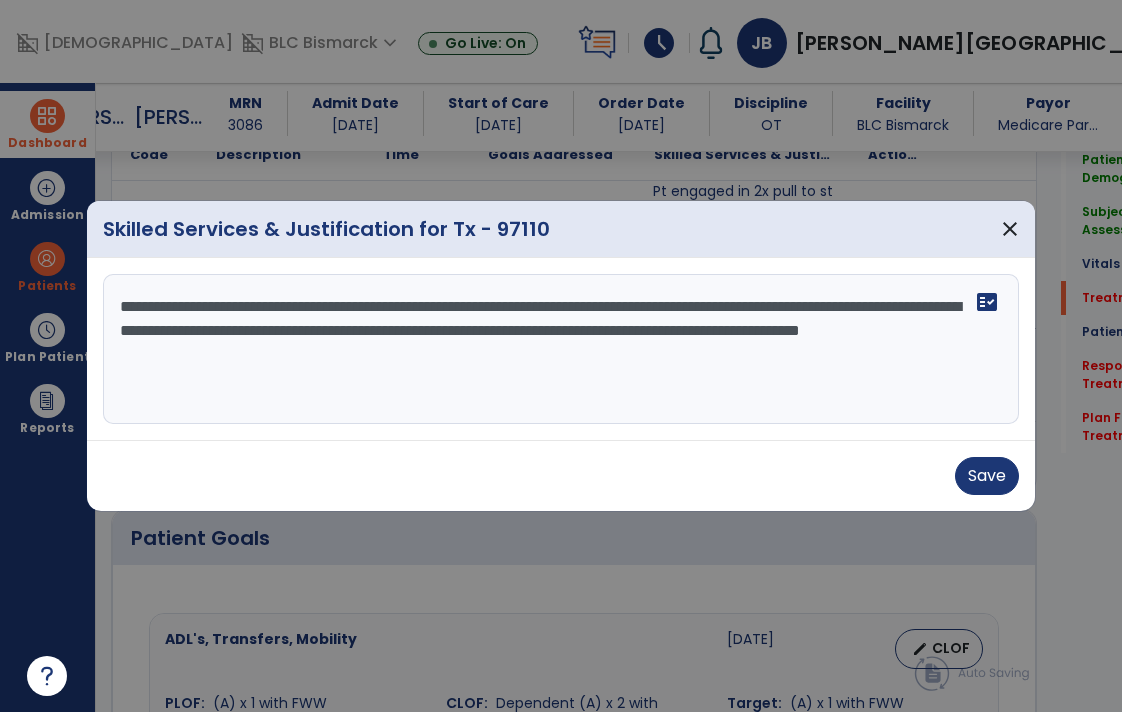 scroll, scrollTop: 1175, scrollLeft: 0, axis: vertical 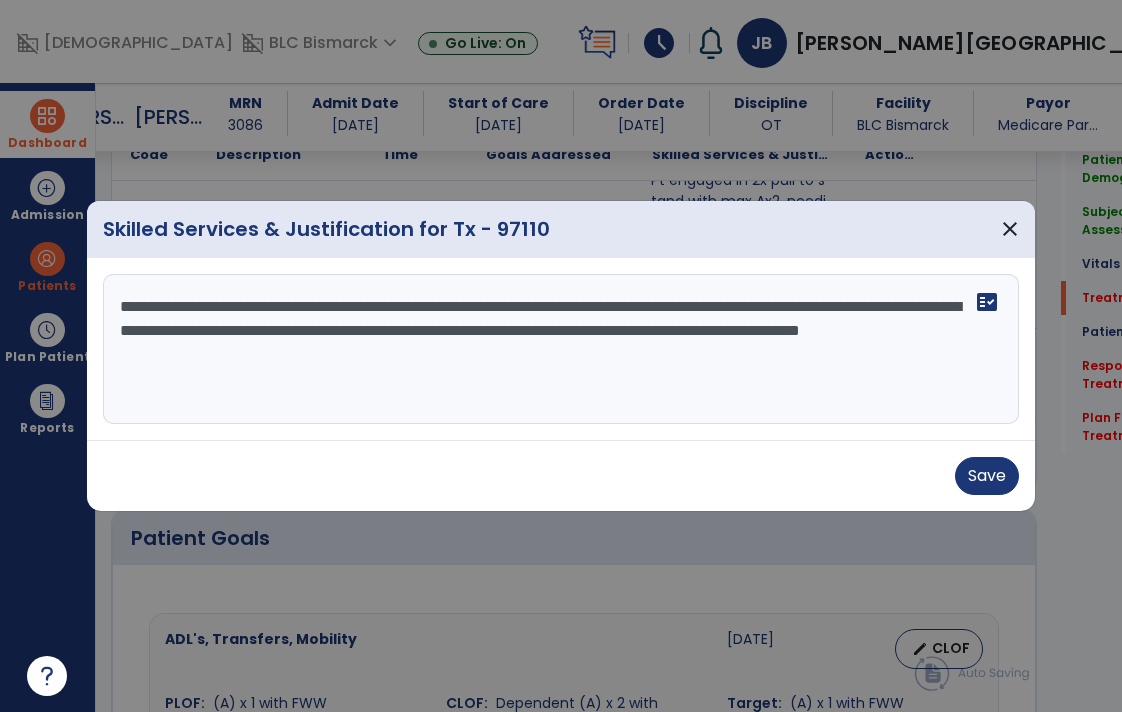 drag, startPoint x: 473, startPoint y: 357, endPoint x: 147, endPoint y: 284, distance: 334.07333 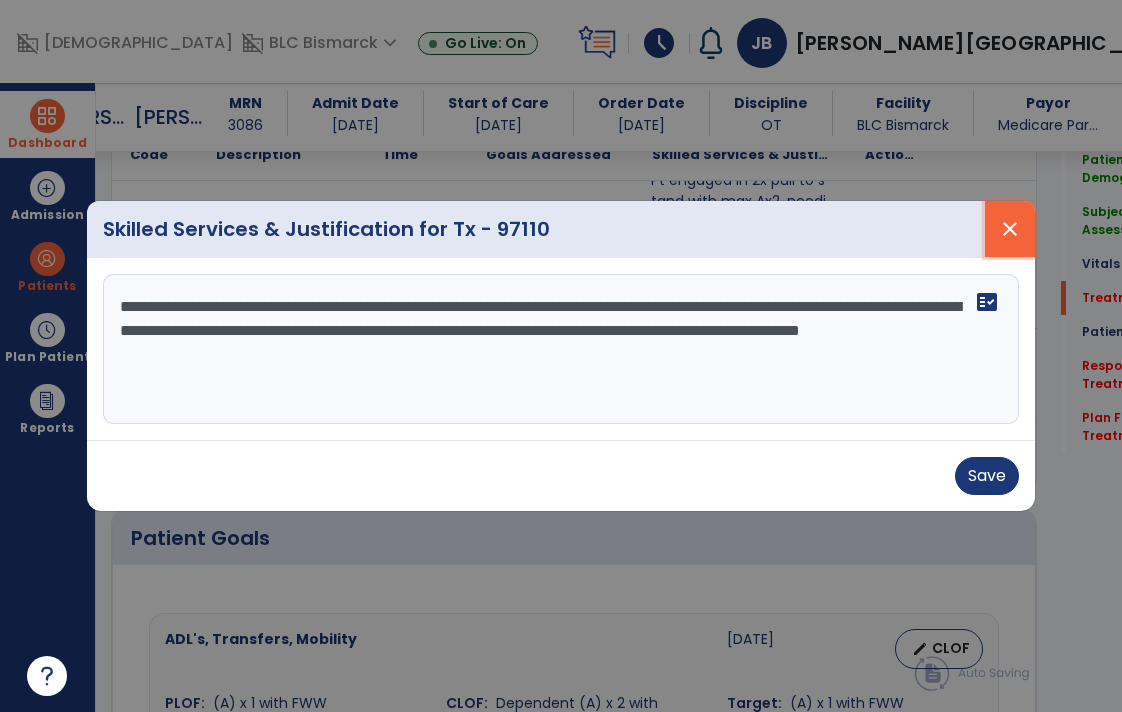 click on "close" at bounding box center [1010, 229] 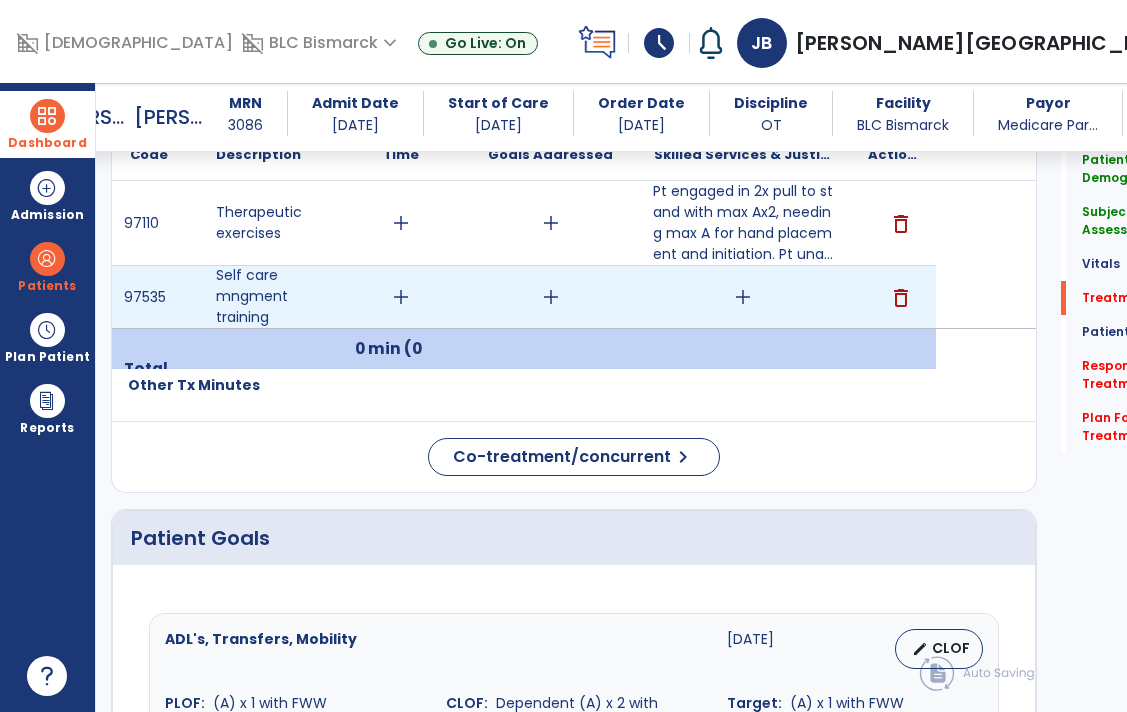 click on "add" at bounding box center (743, 297) 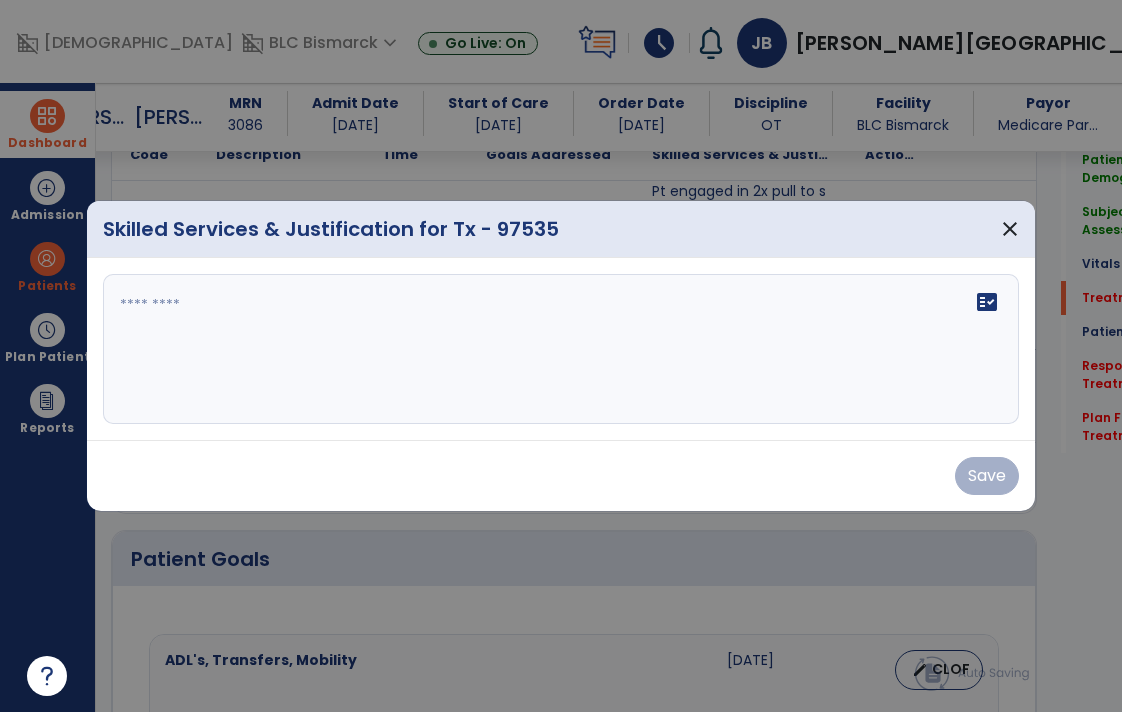 scroll, scrollTop: 1175, scrollLeft: 0, axis: vertical 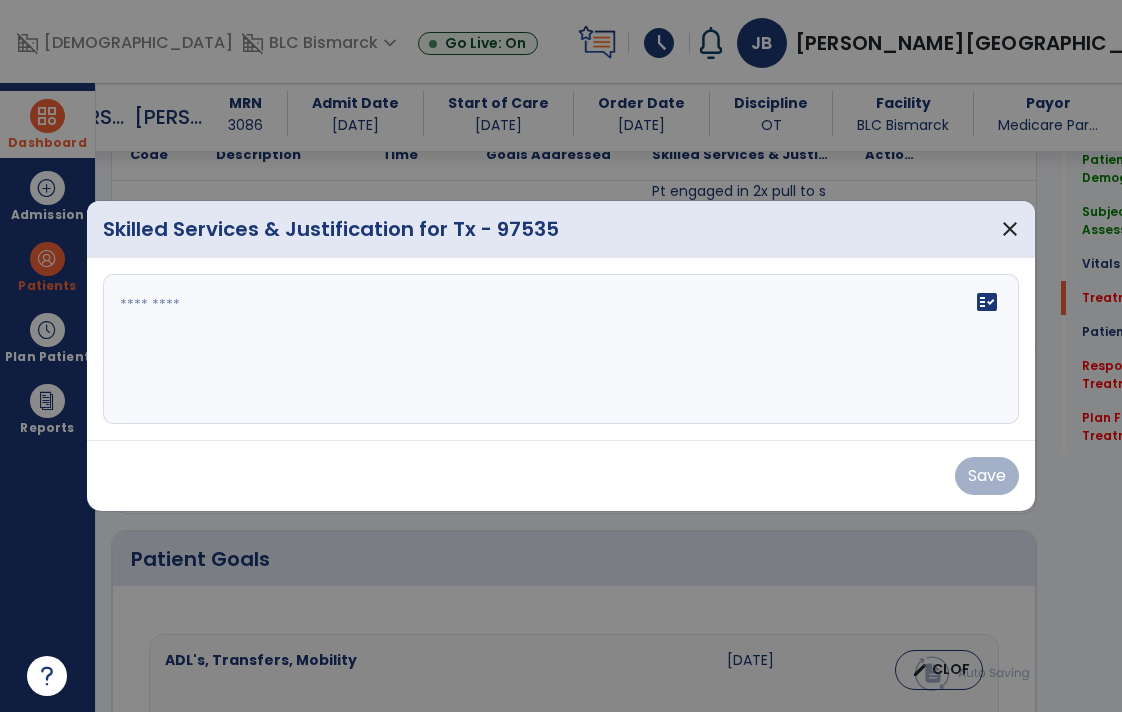 click on "fact_check" at bounding box center [561, 349] 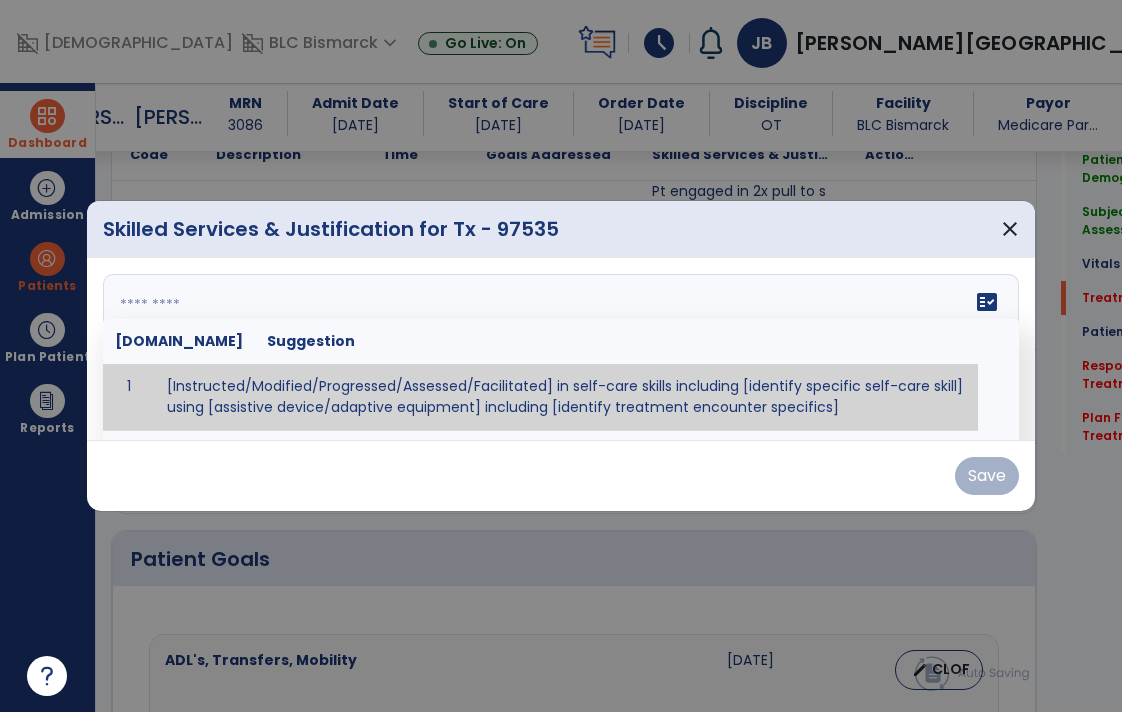 paste on "**********" 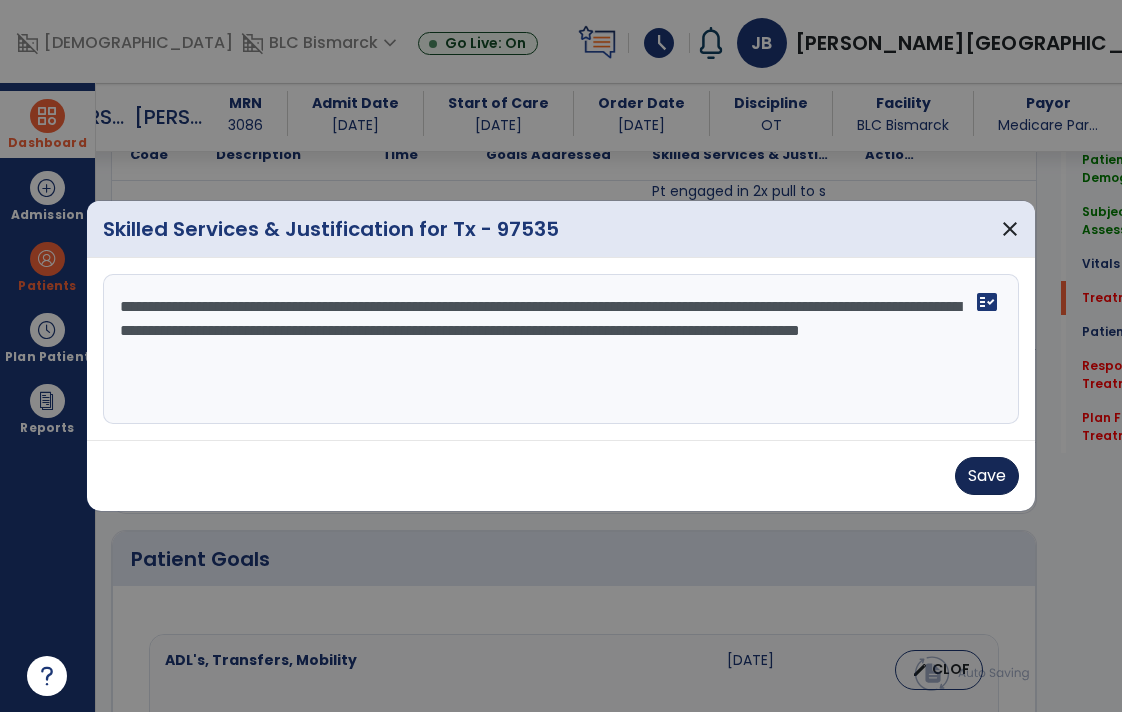 type on "**********" 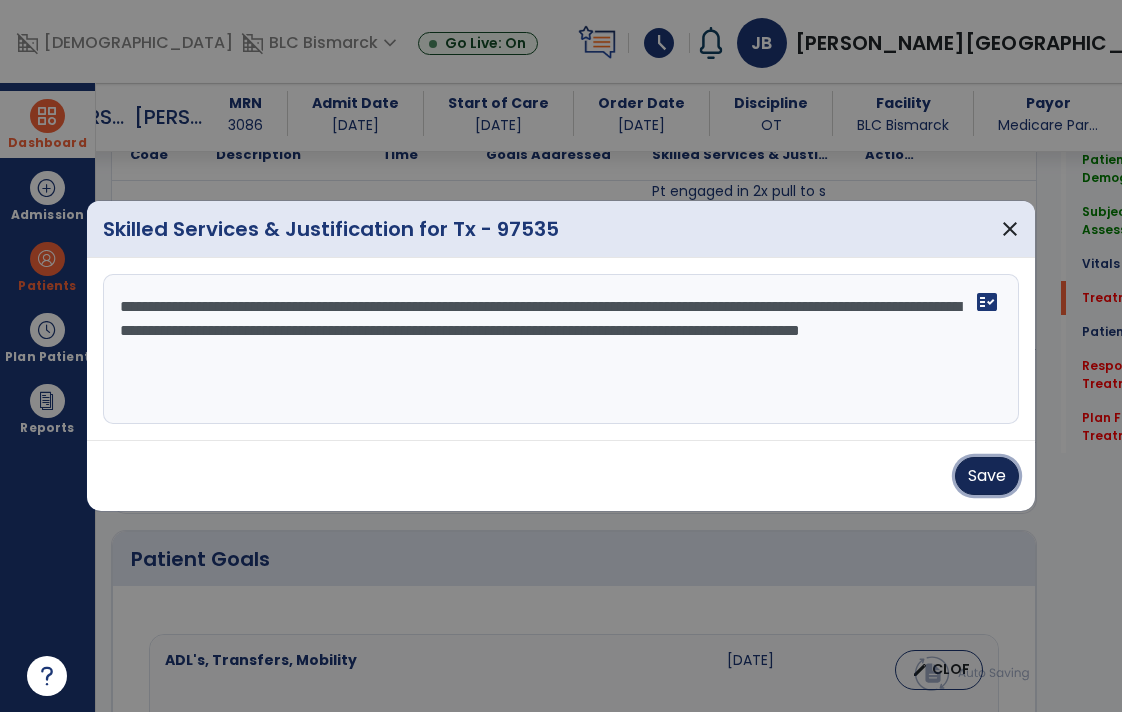 click on "Save" at bounding box center [987, 476] 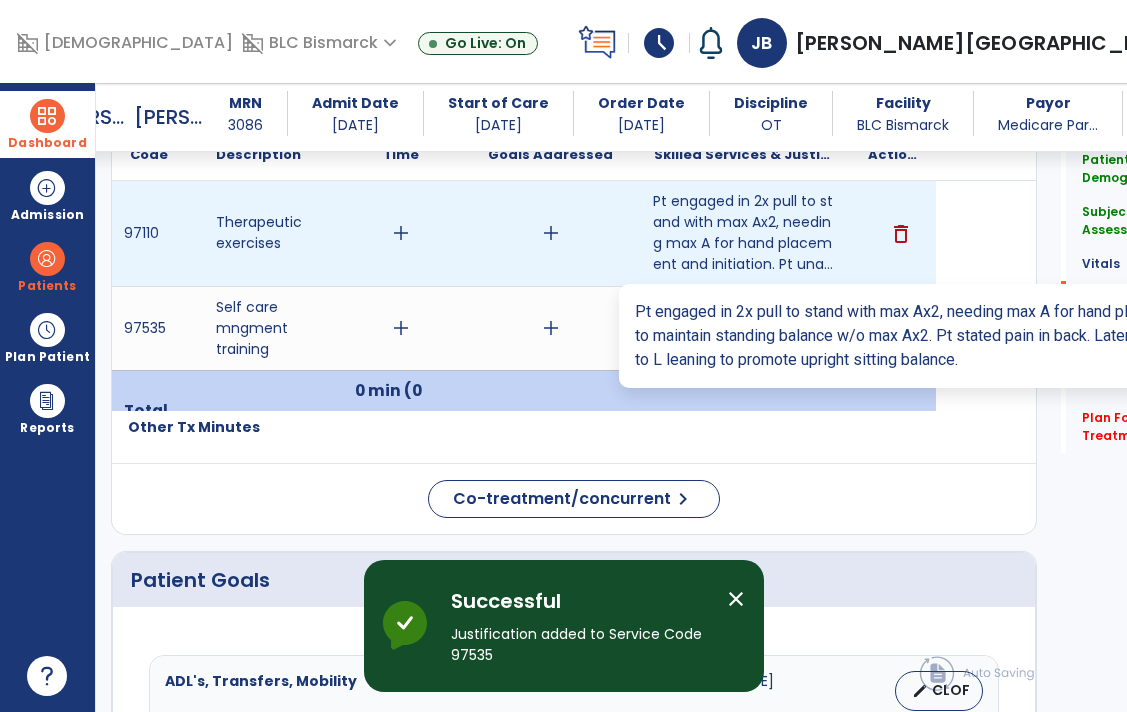 click on "Pt engaged in 2x pull to stand with max Ax2, needing max A for hand placement and initiation. Pt una..." at bounding box center (743, 233) 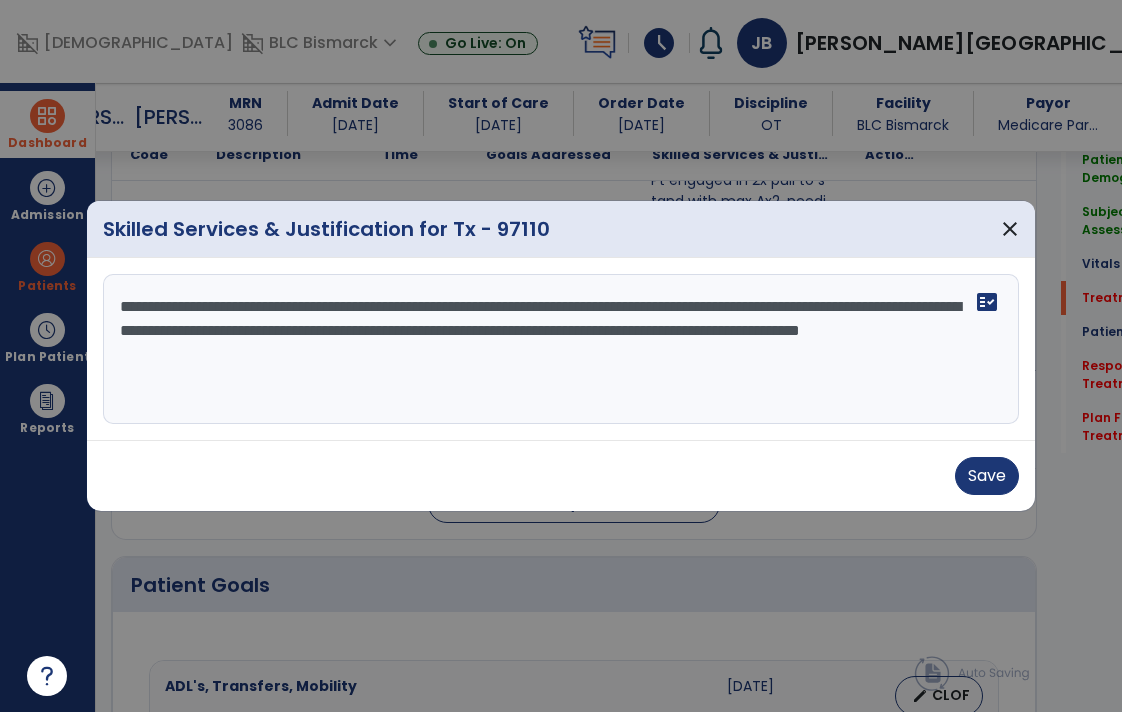 scroll, scrollTop: 1175, scrollLeft: 0, axis: vertical 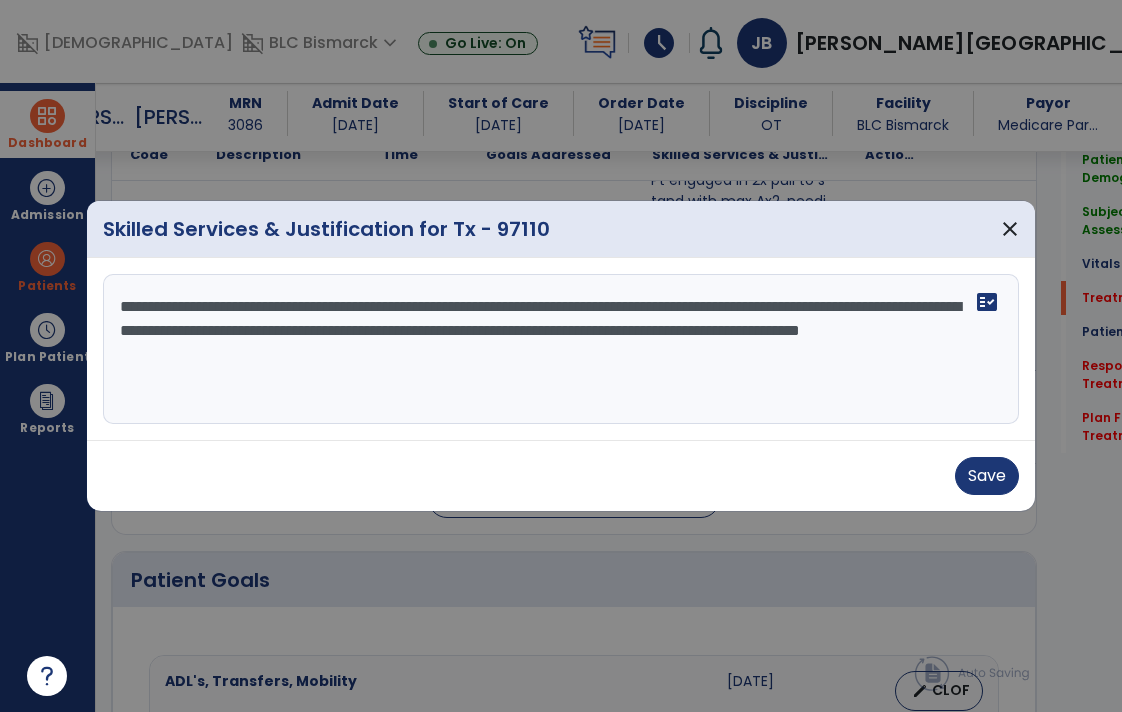 drag, startPoint x: 534, startPoint y: 353, endPoint x: 118, endPoint y: 257, distance: 426.93326 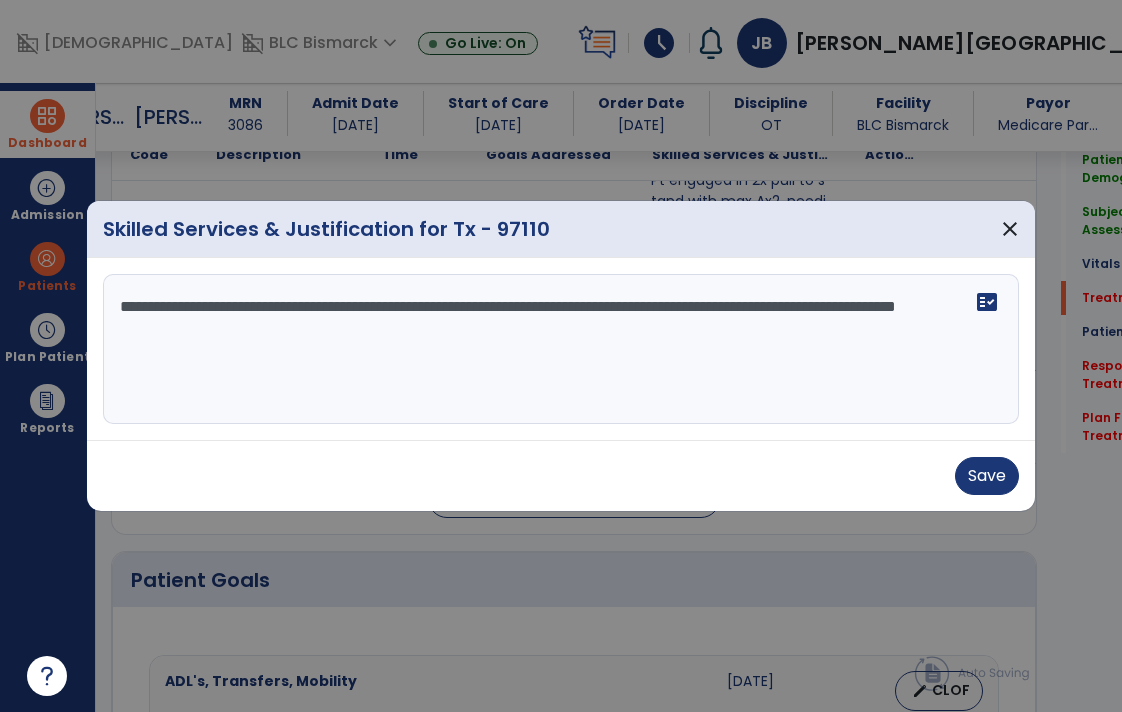 click on "**********" at bounding box center [561, 349] 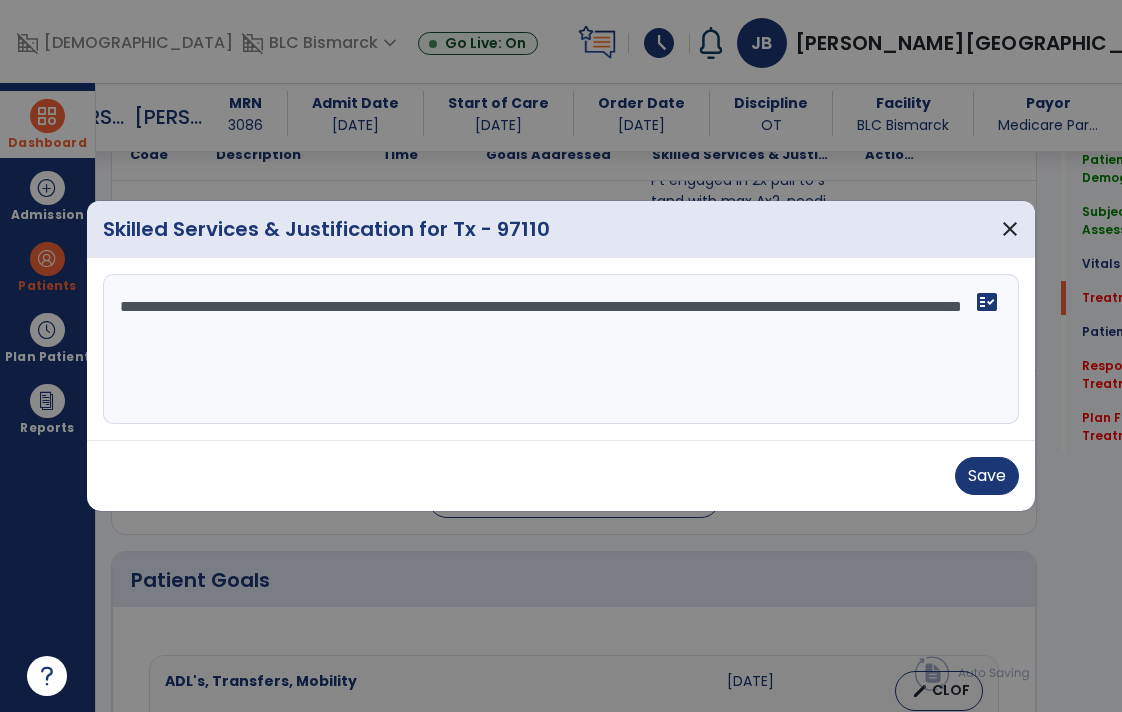 click on "**********" at bounding box center (561, 349) 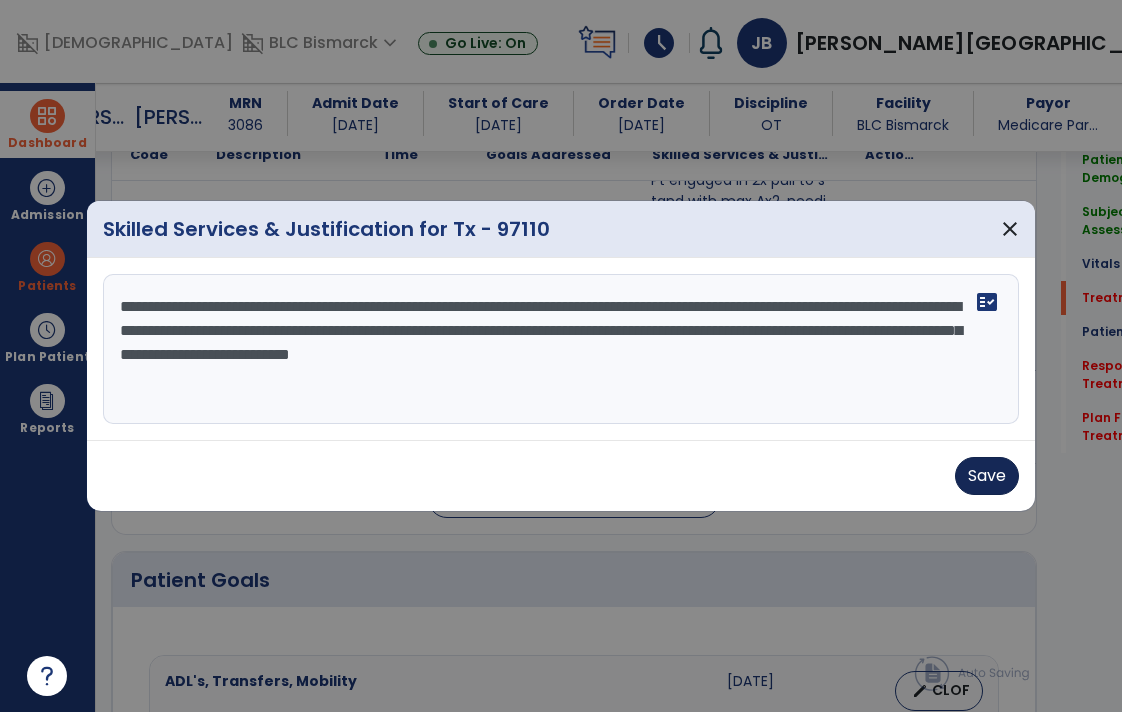 type on "**********" 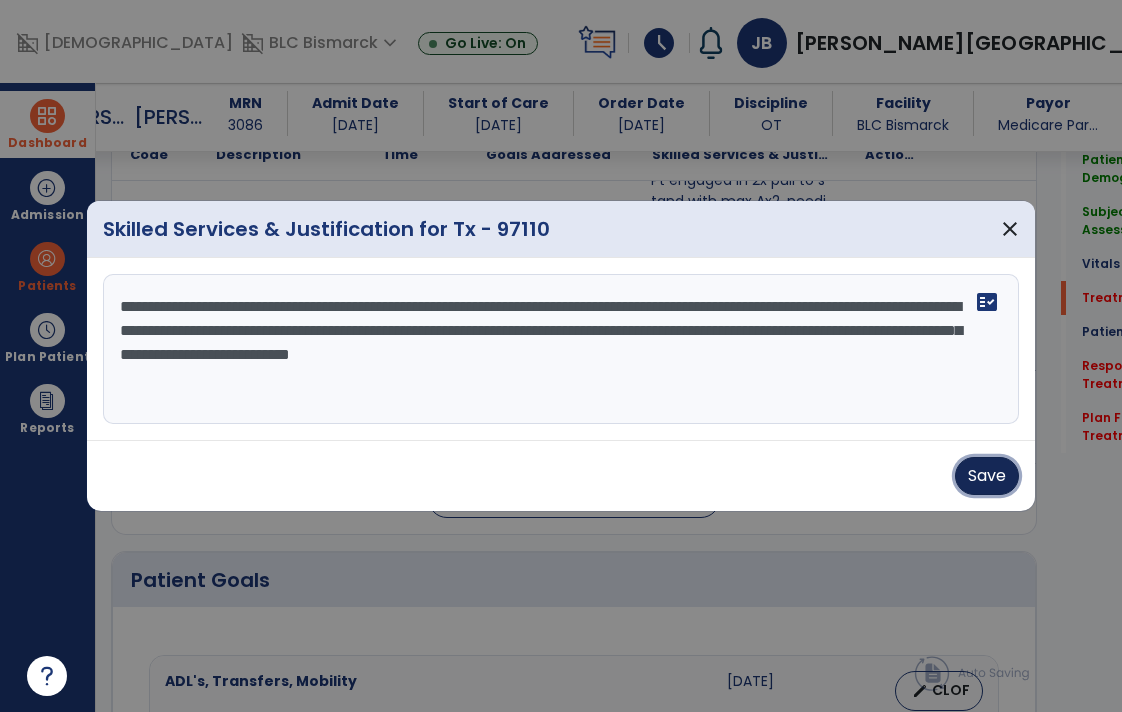 click on "Save" at bounding box center [987, 476] 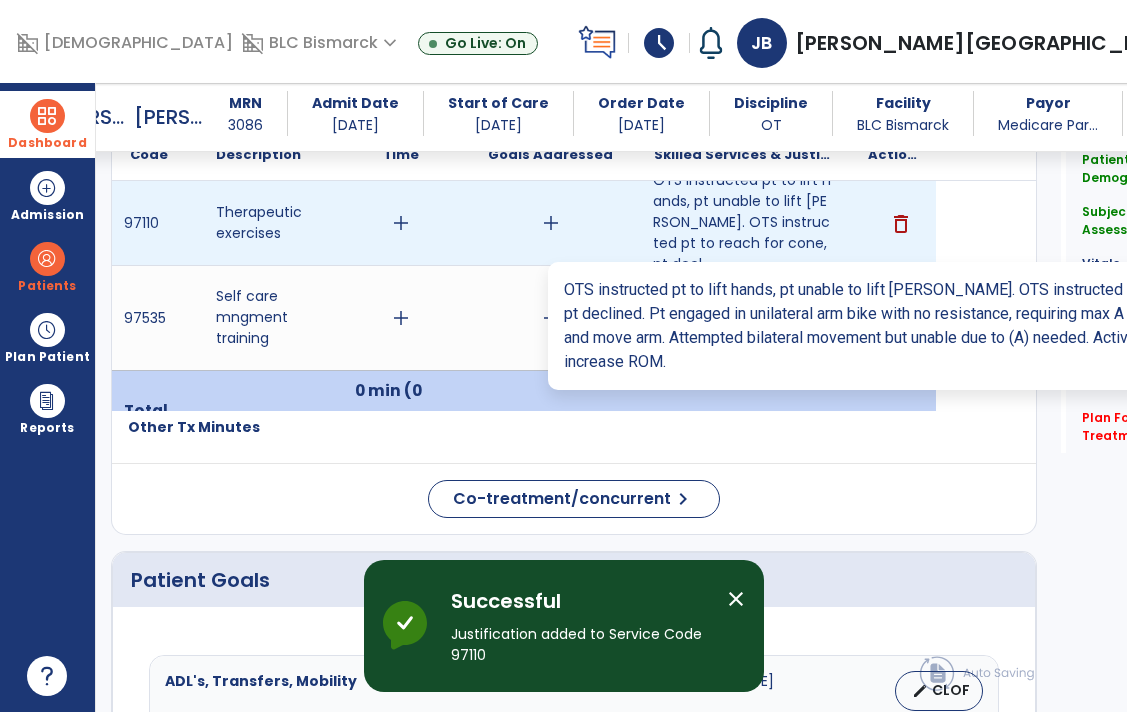 click on "OTS instructed pt to lift hands, pt unable to lift [PERSON_NAME]. OTS instructed pt to reach for cone, pt decl..." at bounding box center [743, 222] 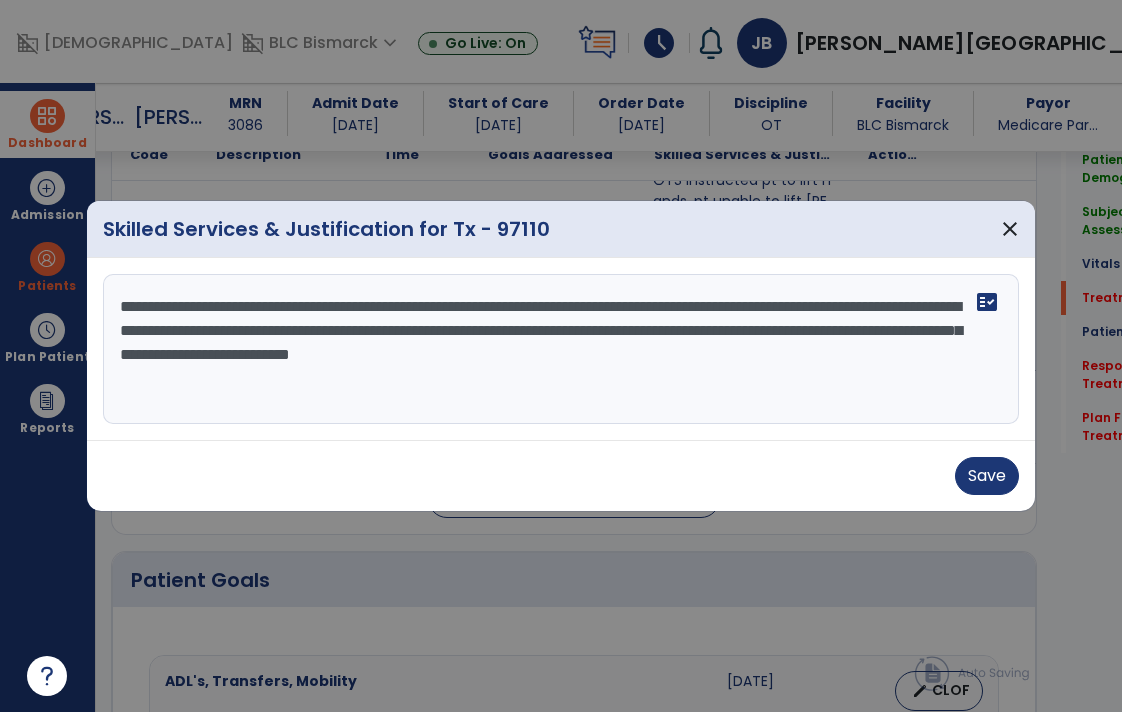 scroll, scrollTop: 1175, scrollLeft: 0, axis: vertical 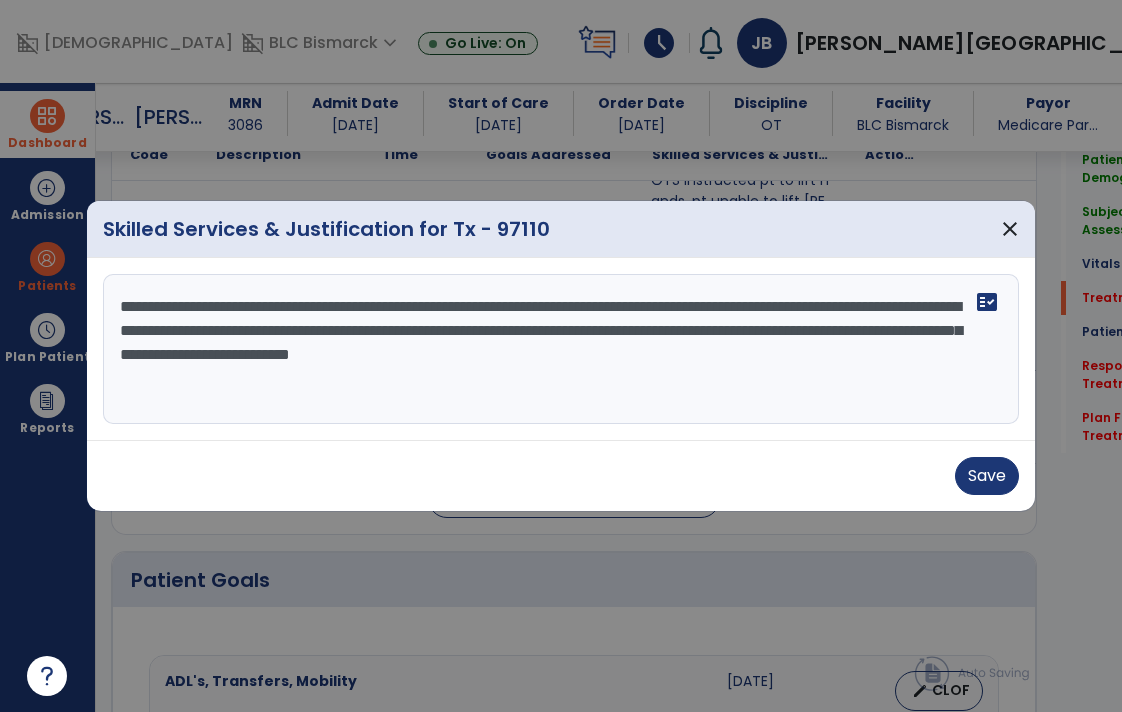 click on "**********" at bounding box center (561, 349) 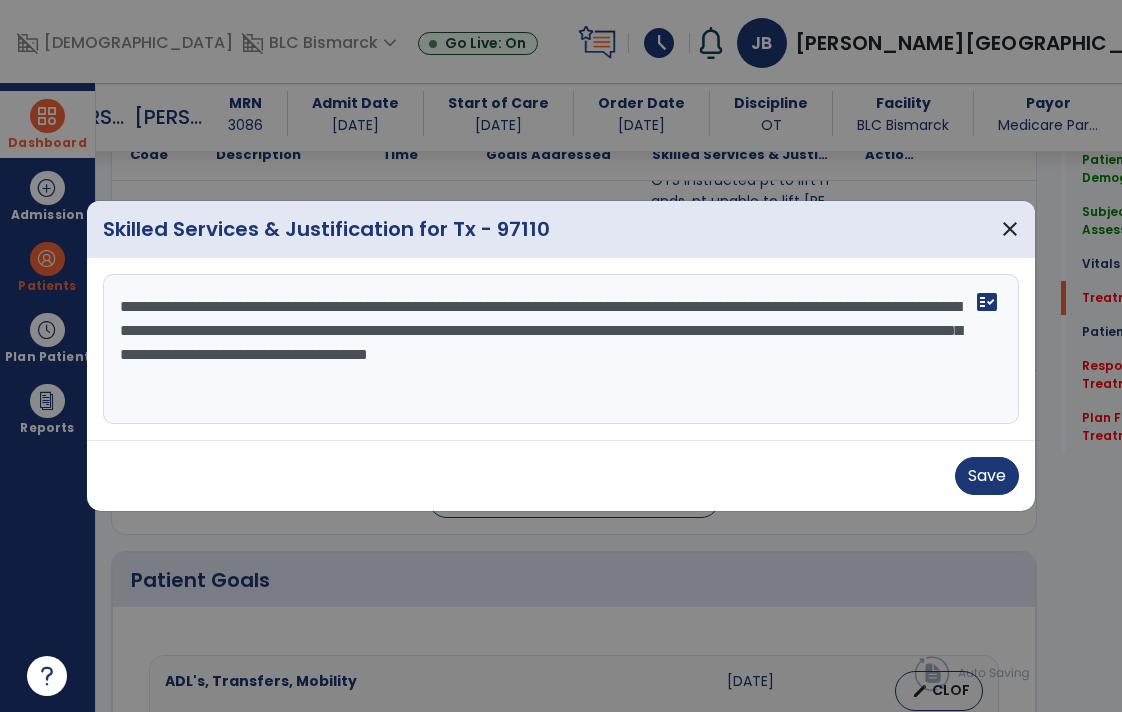 click on "**********" at bounding box center (561, 349) 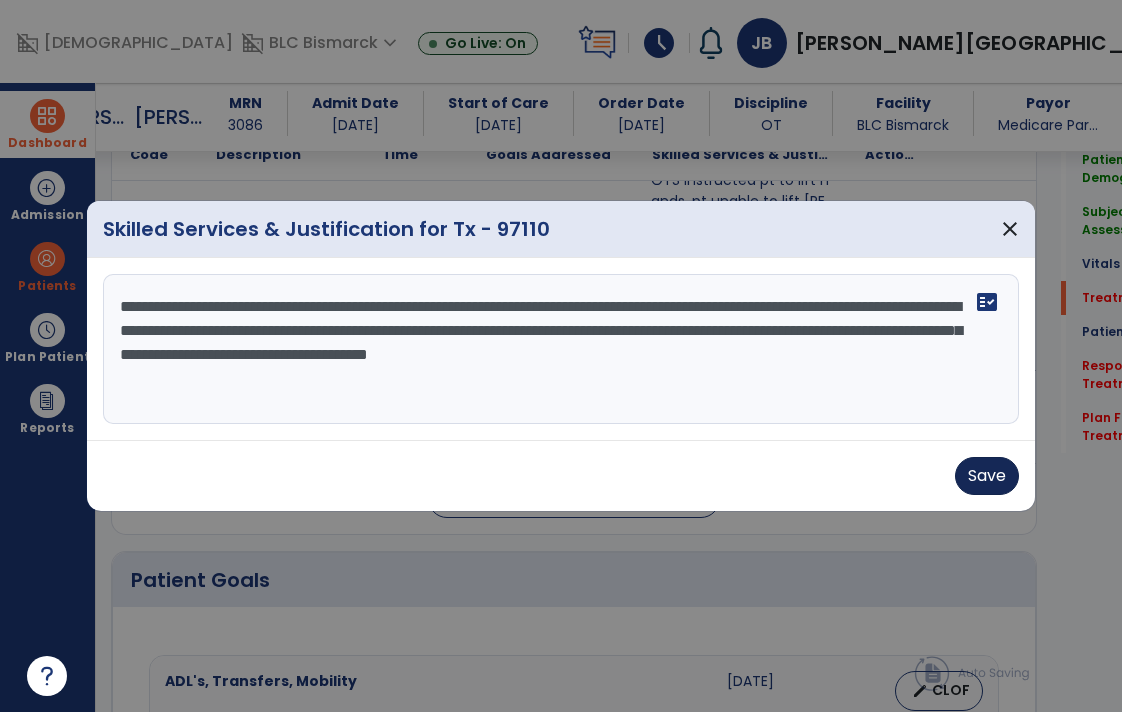 type on "**********" 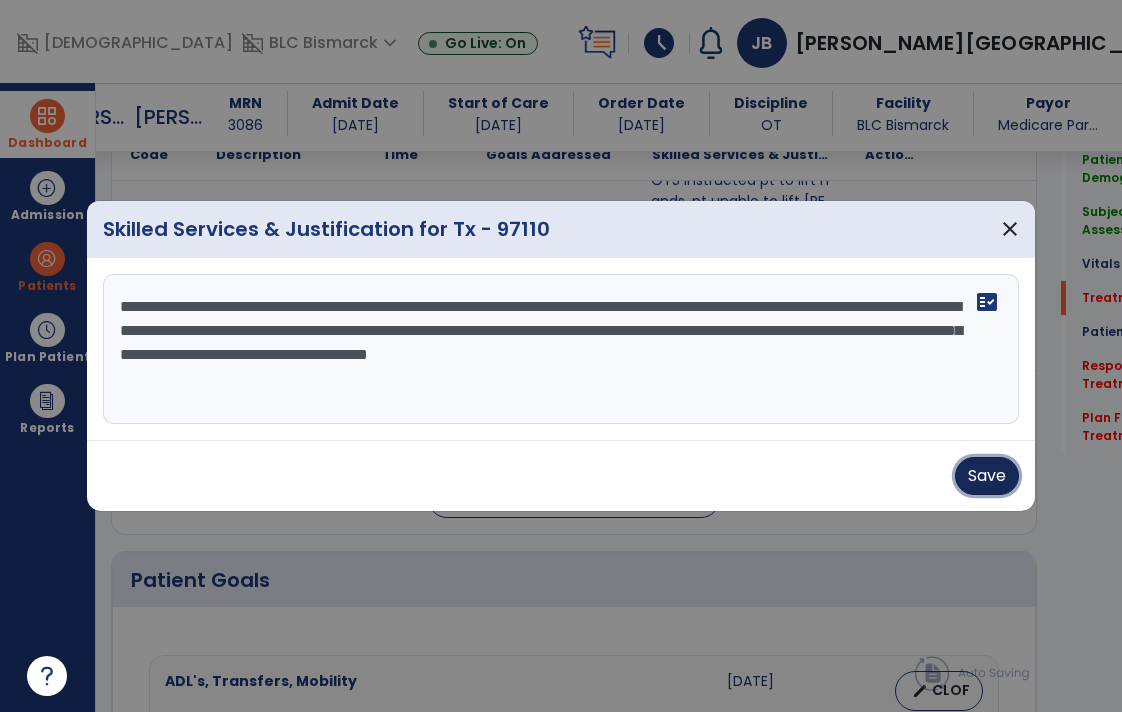 click on "Save" at bounding box center [987, 476] 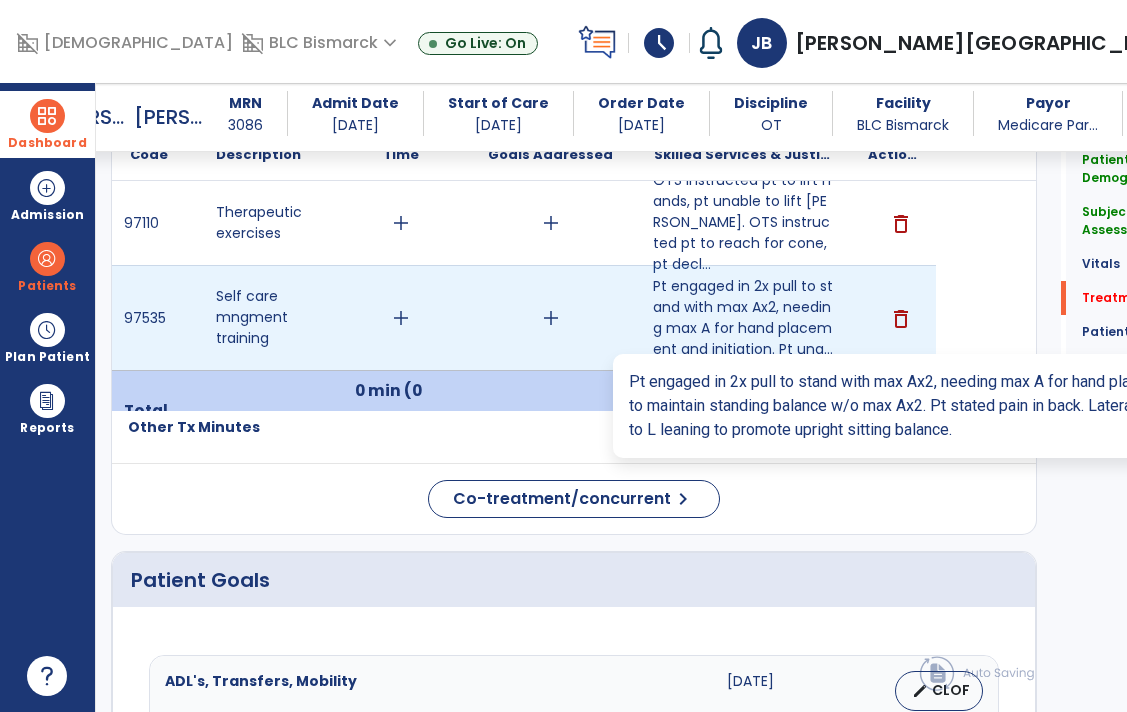 click on "Pt engaged in 2x pull to stand with max Ax2, needing max A for hand placement and initiation. Pt una..." at bounding box center [743, 318] 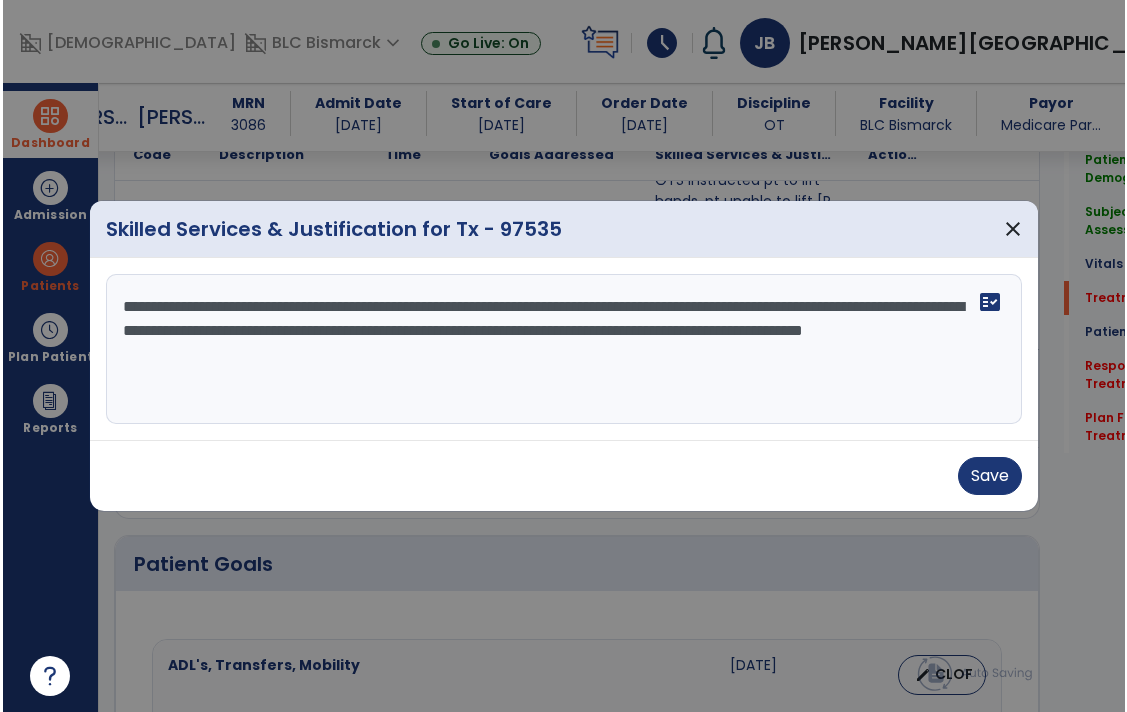 scroll, scrollTop: 1175, scrollLeft: 0, axis: vertical 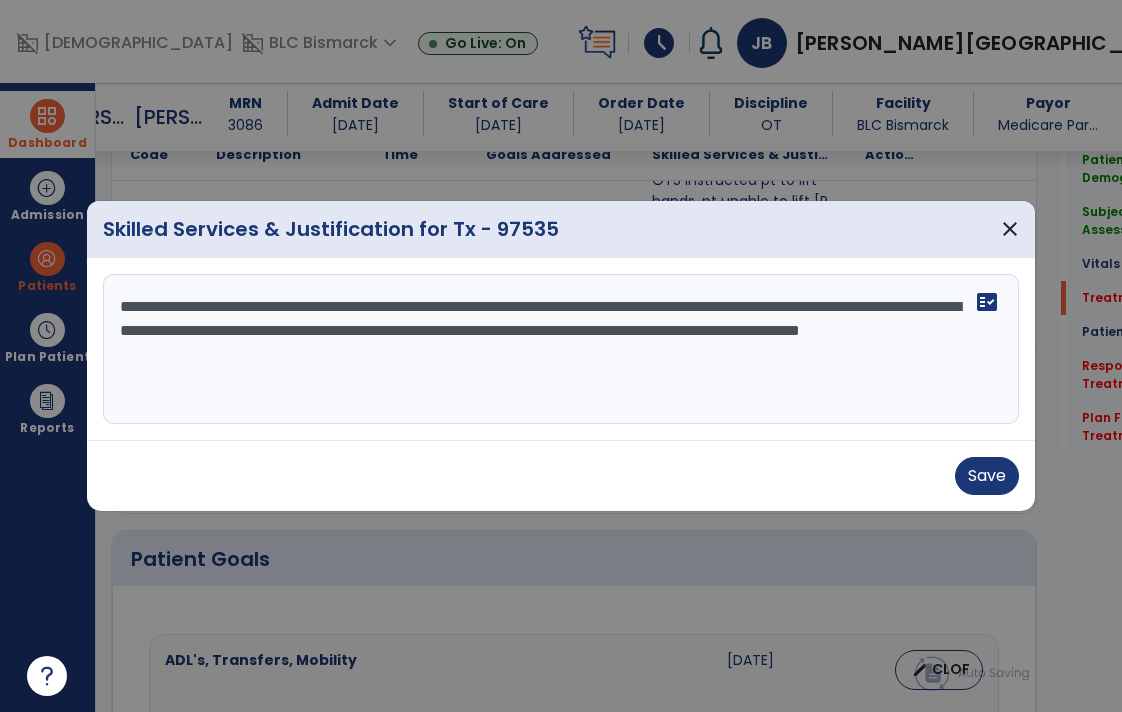 click on "**********" at bounding box center (561, 349) 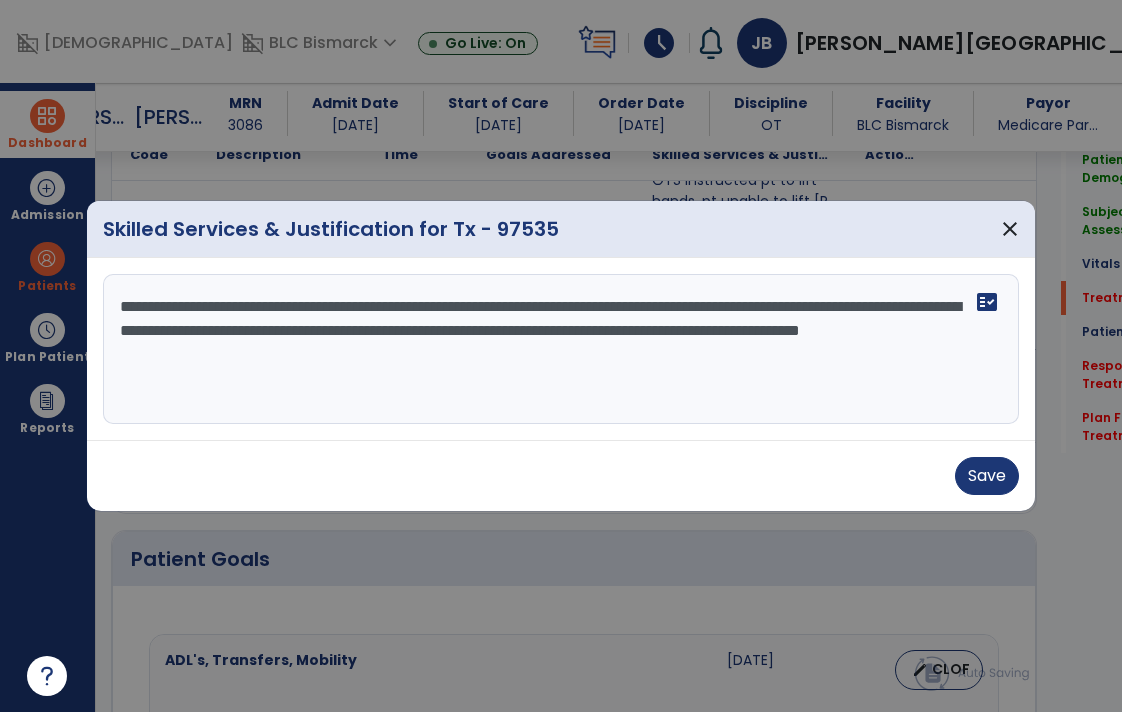 click on "**********" at bounding box center (561, 349) 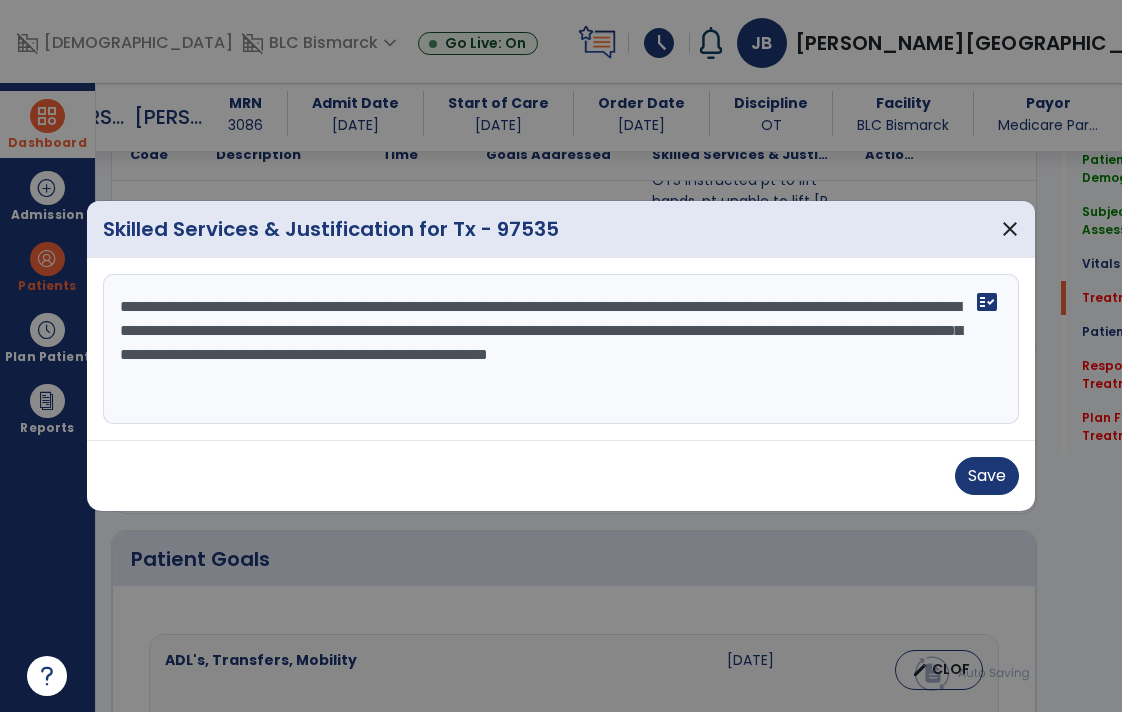 click on "**********" at bounding box center [561, 349] 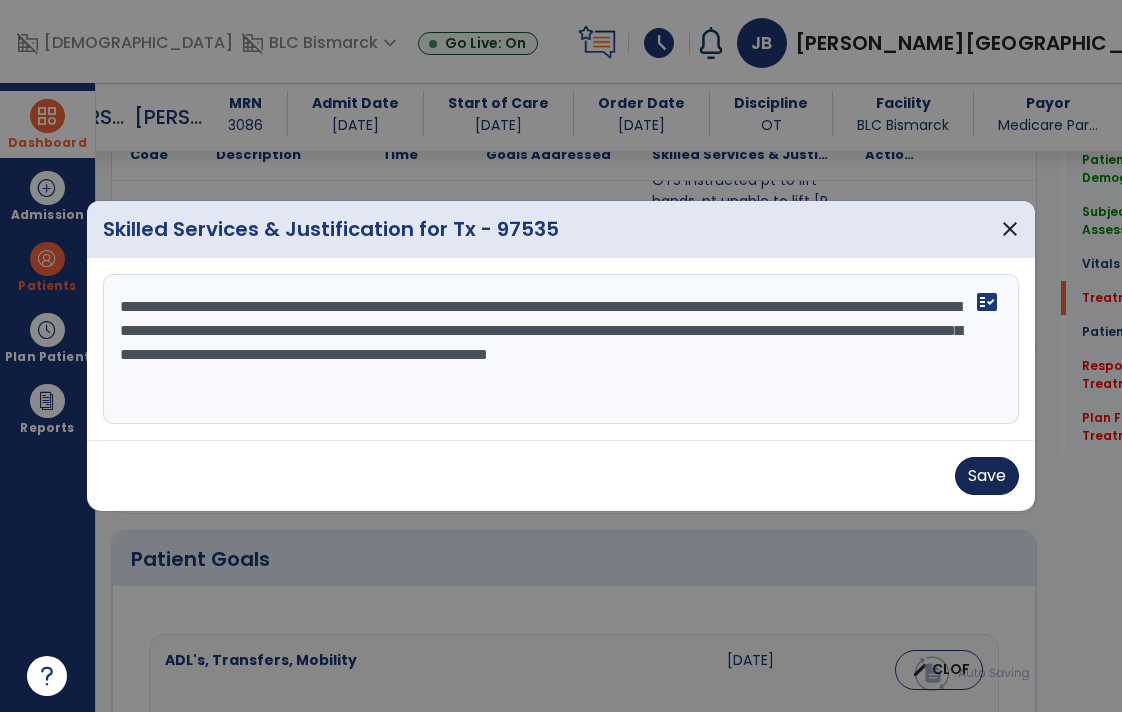 type on "**********" 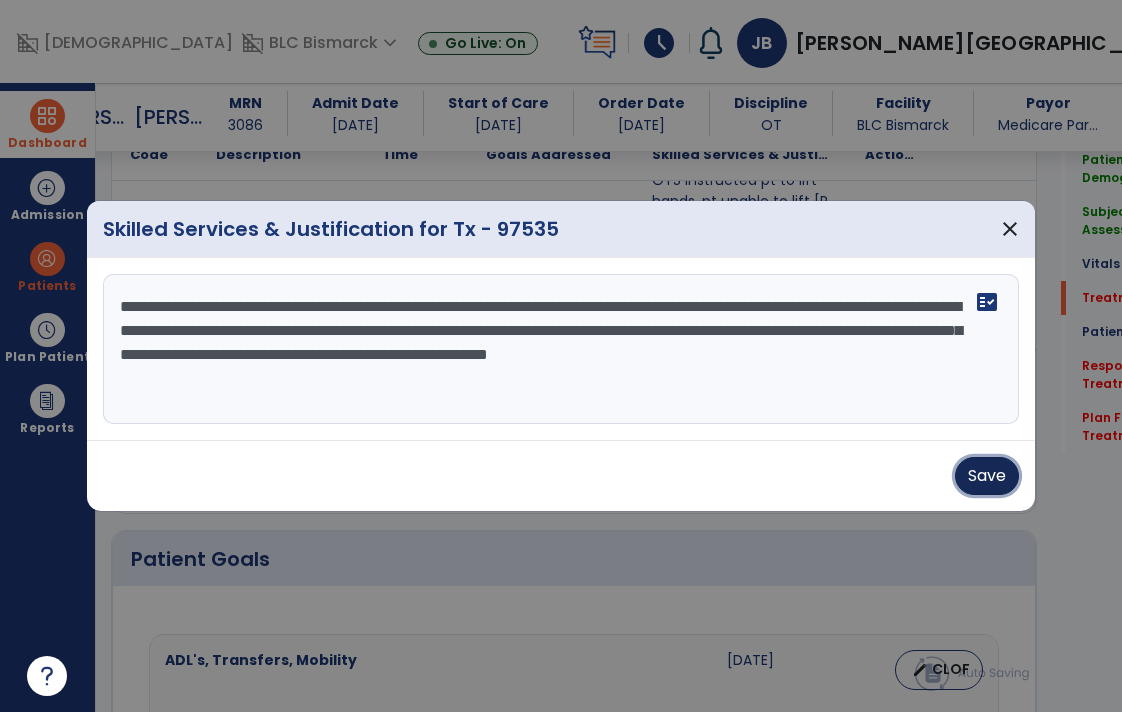 click on "Save" at bounding box center (987, 476) 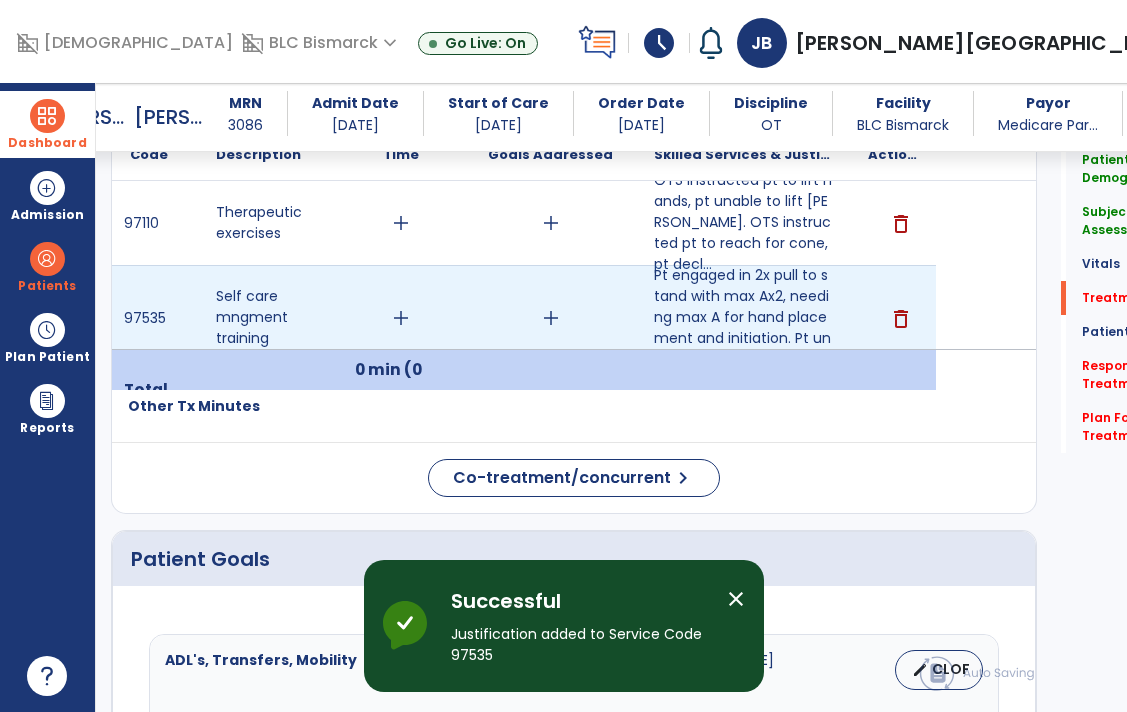 click on "add" at bounding box center (401, 318) 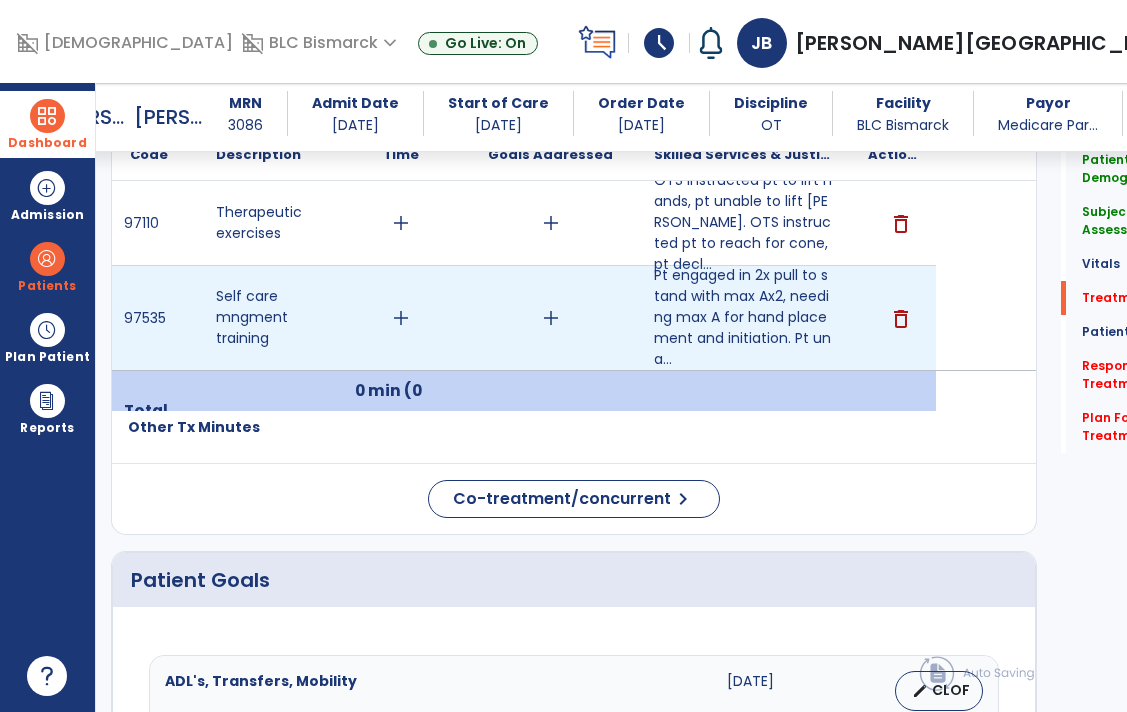 click on "add" at bounding box center (401, 318) 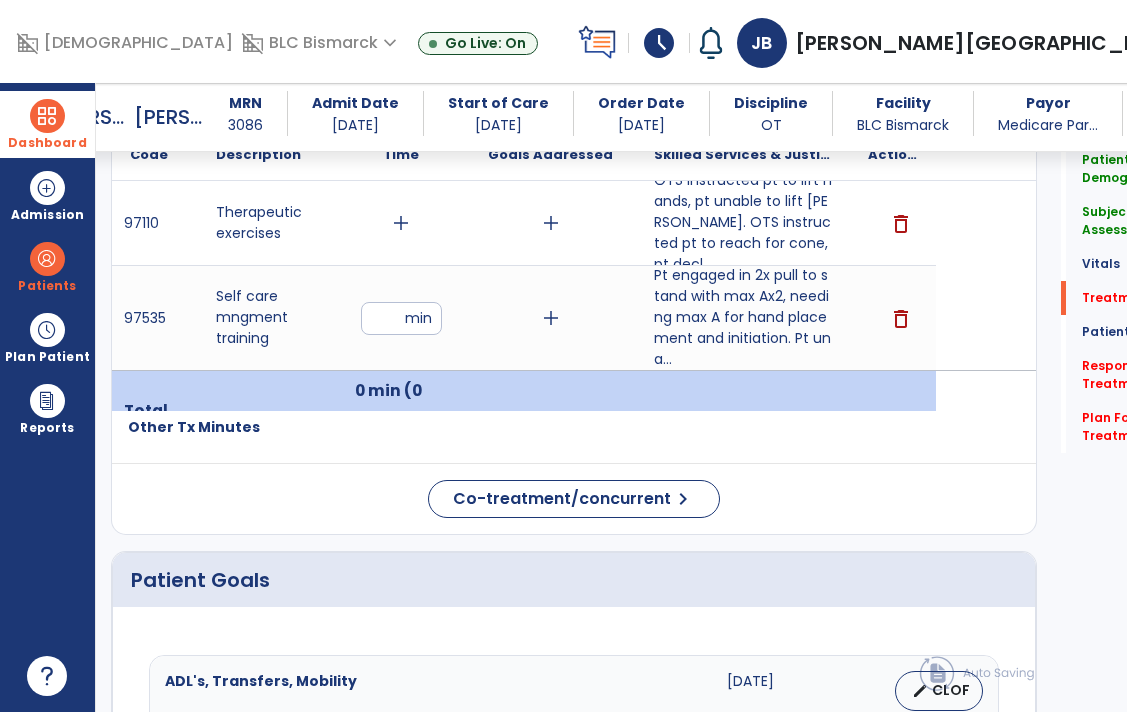 type on "**" 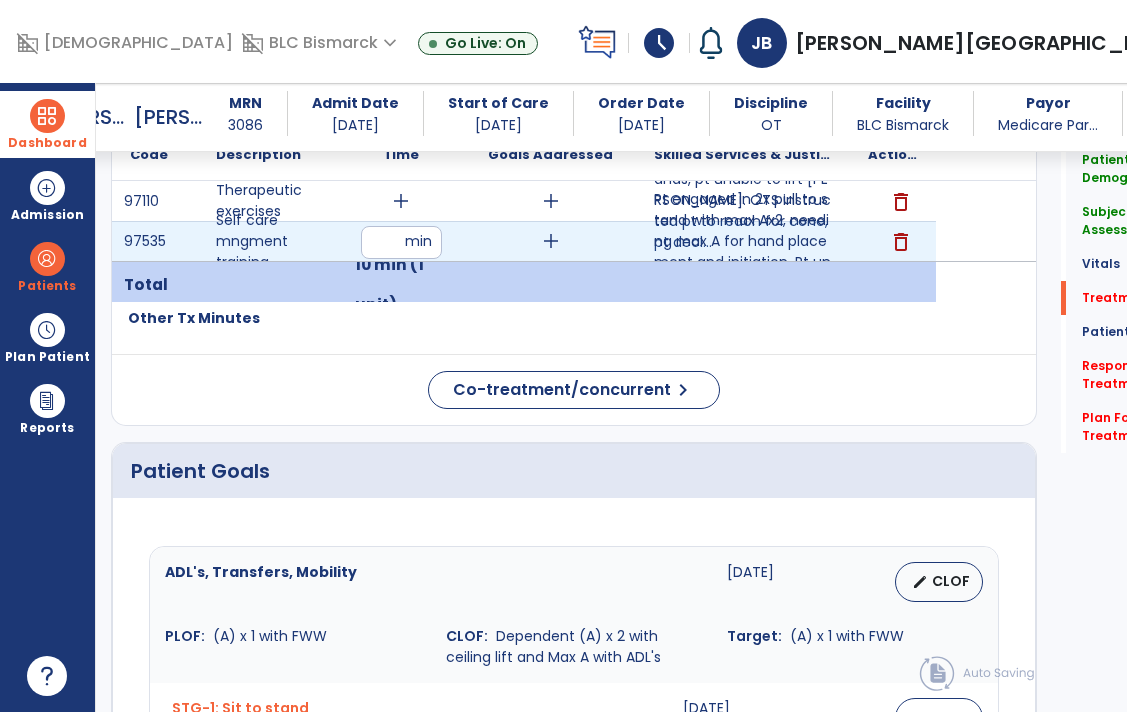 click on "** min" at bounding box center [401, 241] 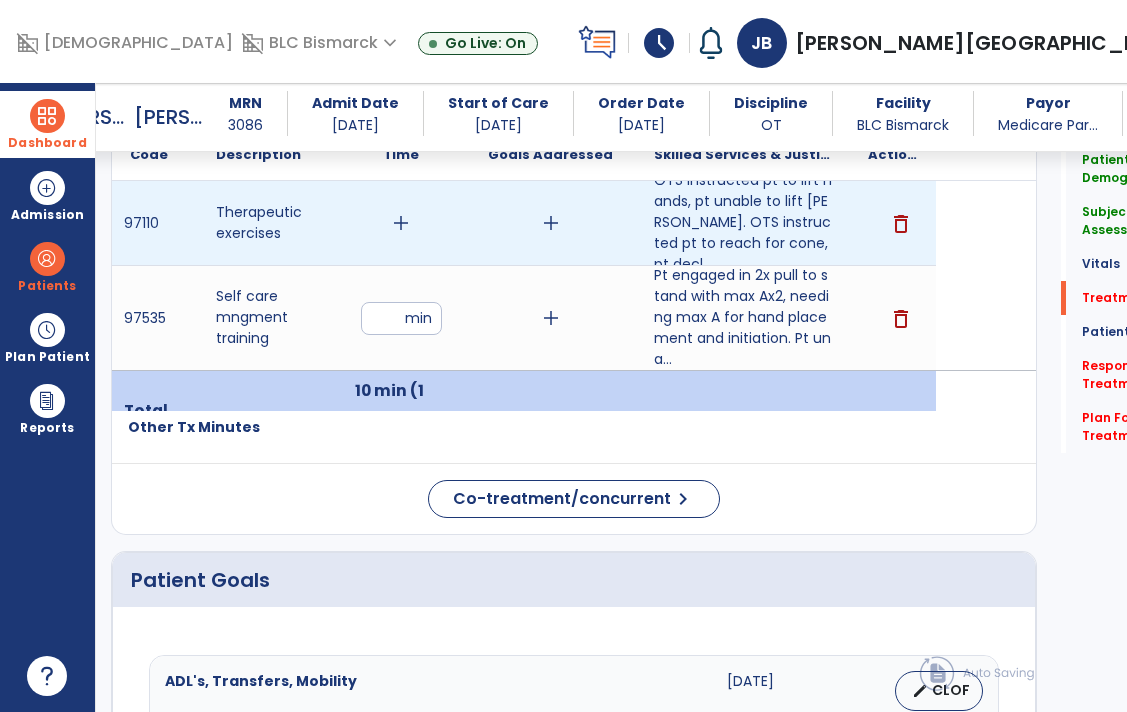 click on "add" at bounding box center [401, 223] 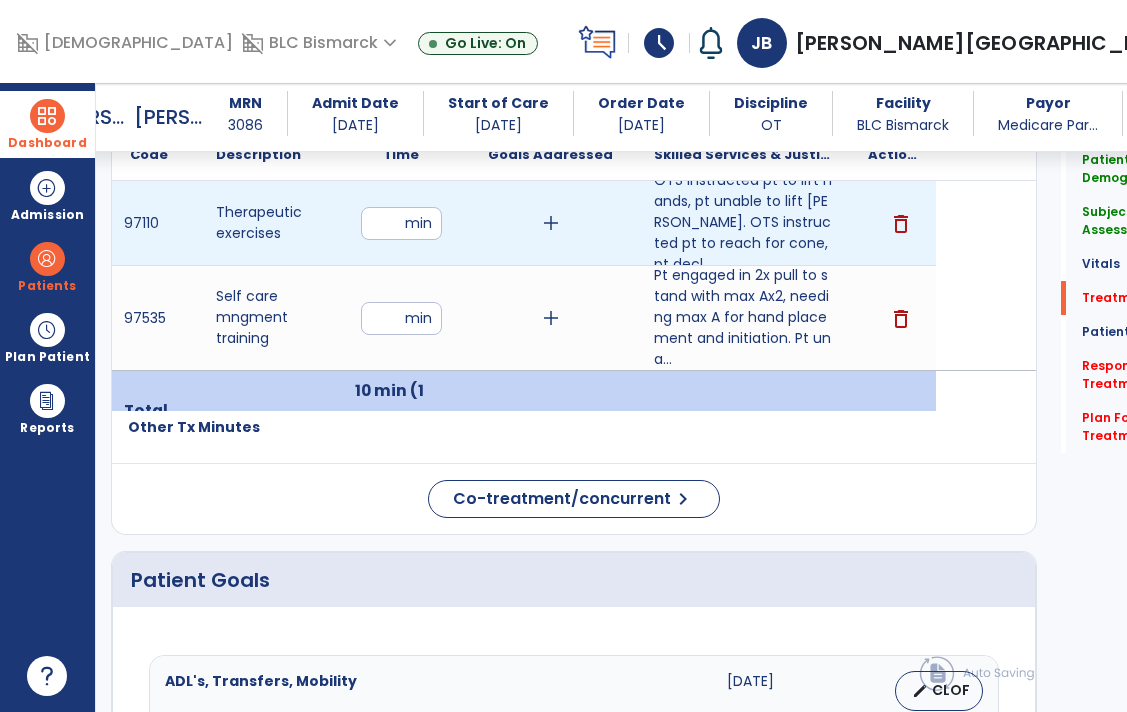 type on "**" 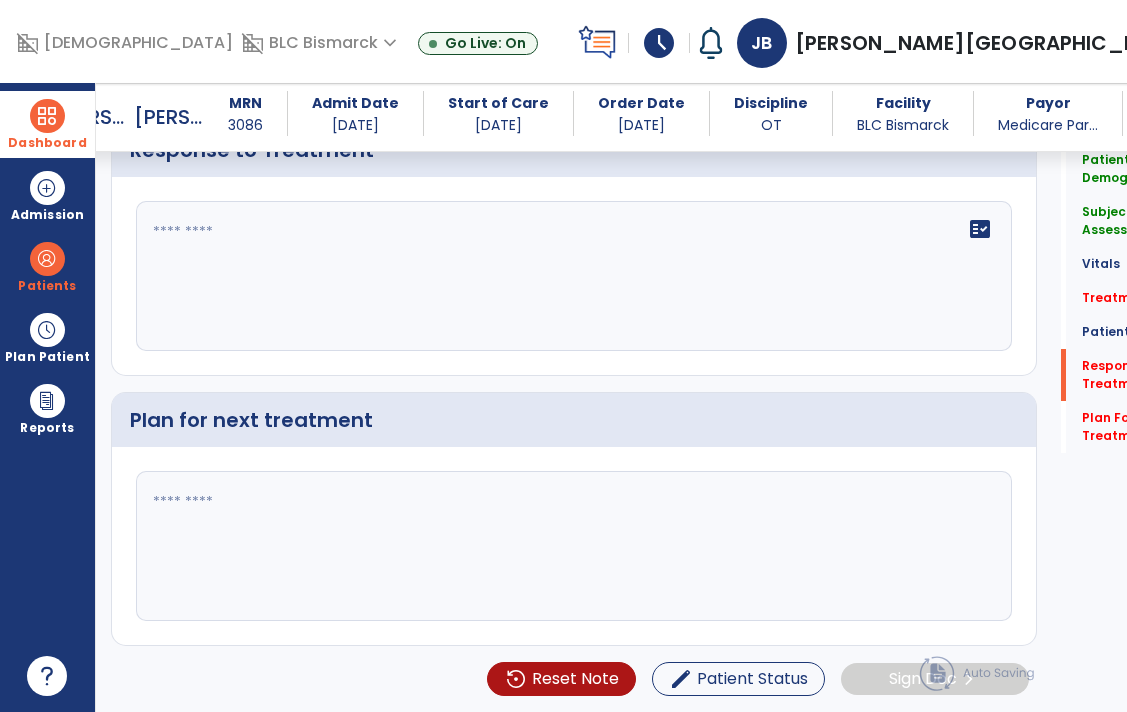 click 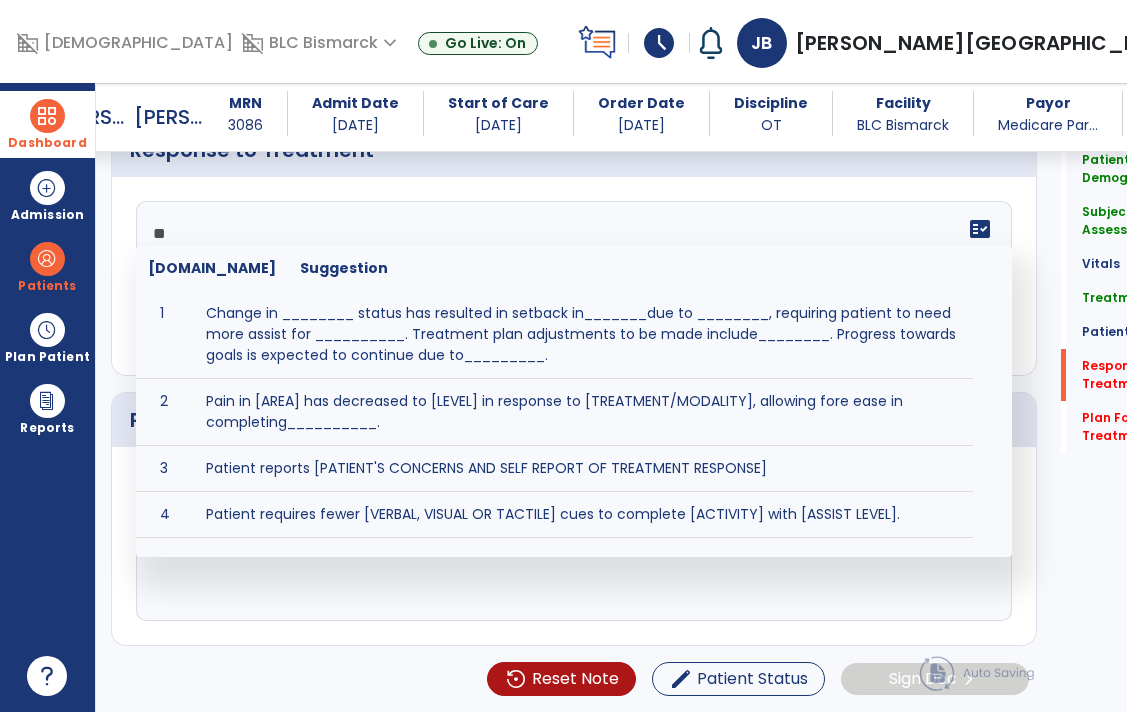 scroll, scrollTop: 2935, scrollLeft: 0, axis: vertical 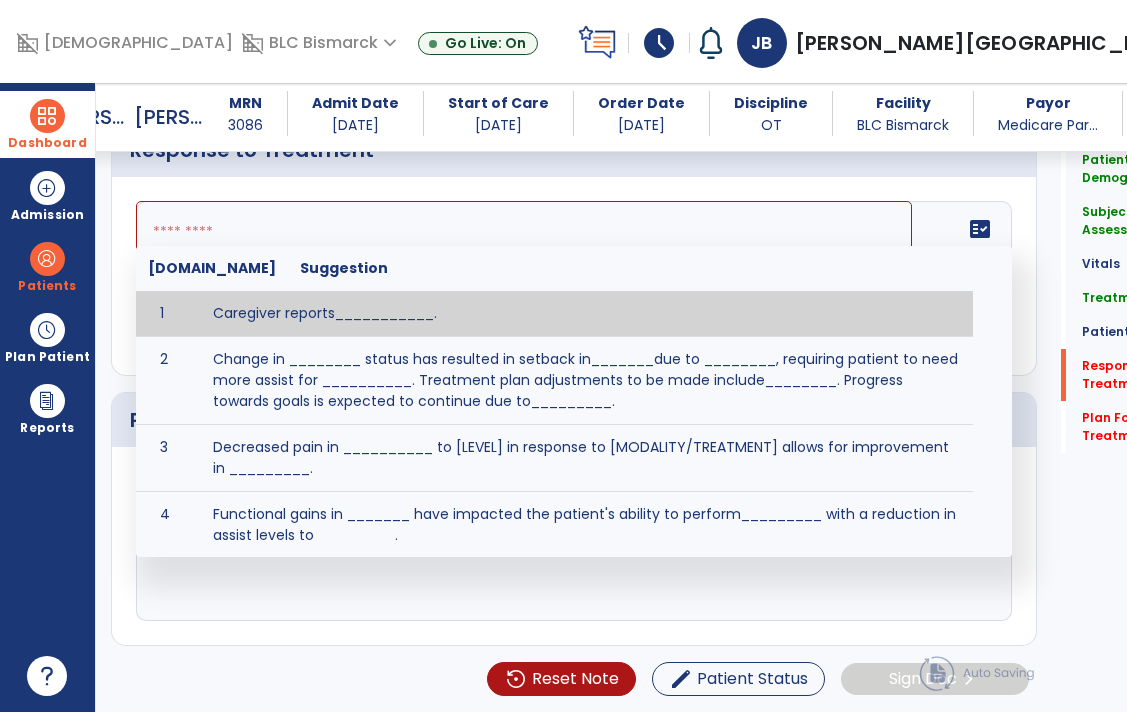 type on "*" 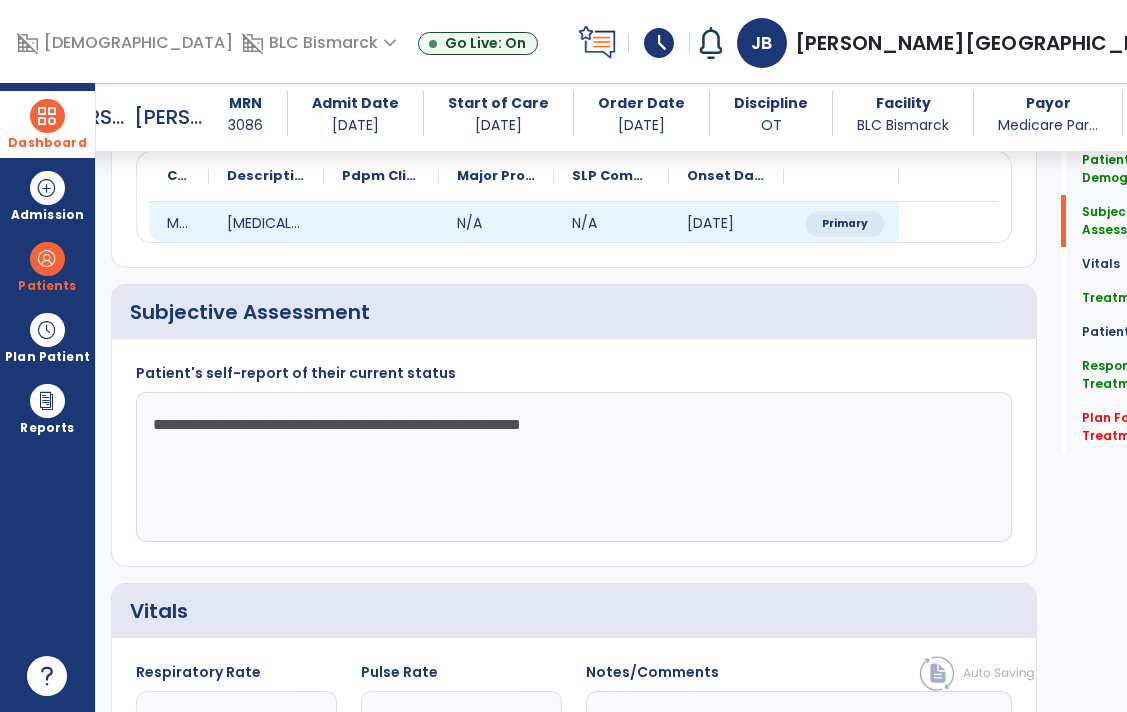 scroll, scrollTop: 258, scrollLeft: 0, axis: vertical 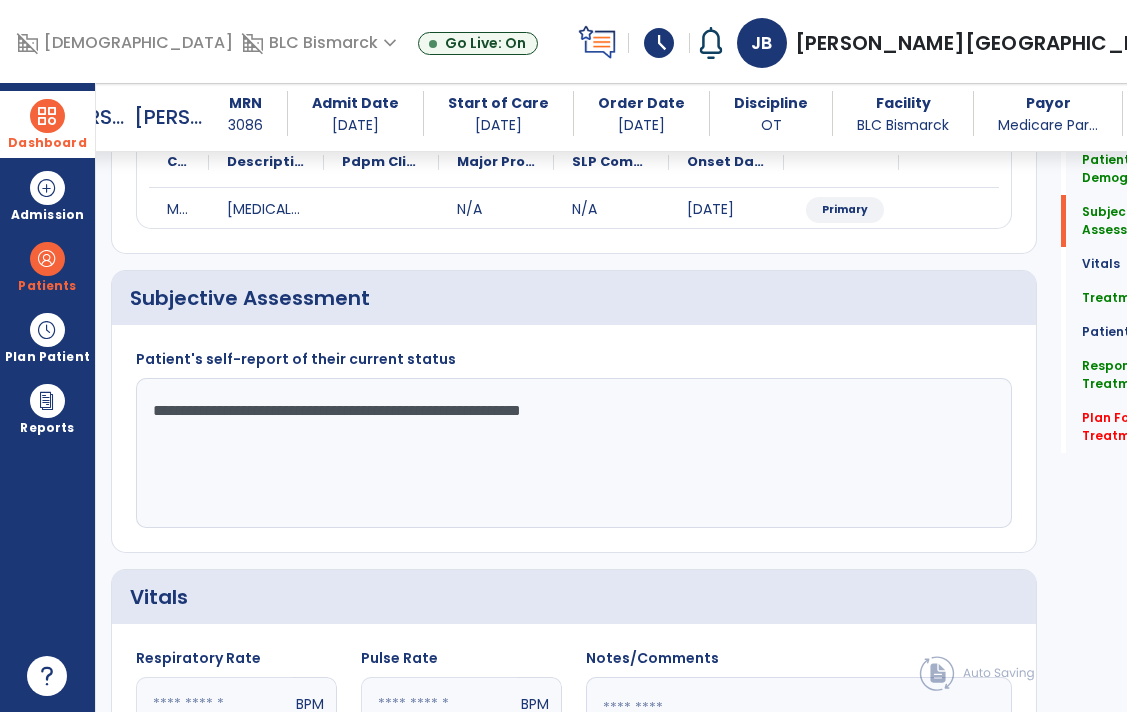 click on "**********" 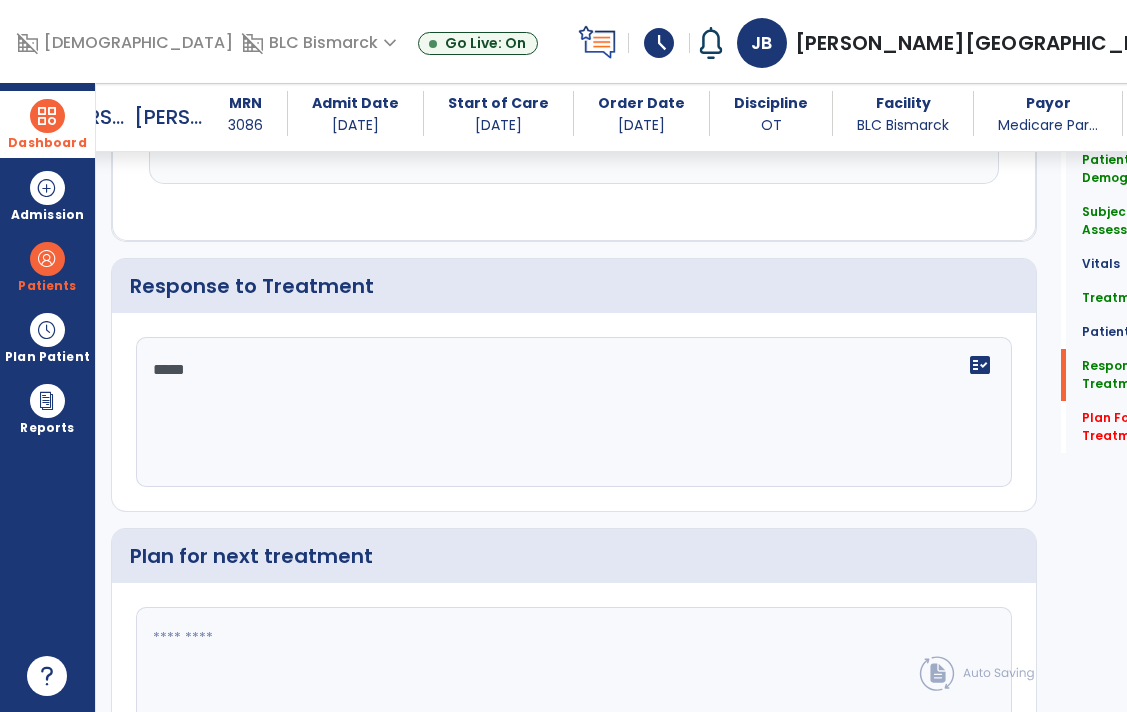 scroll, scrollTop: 2792, scrollLeft: 0, axis: vertical 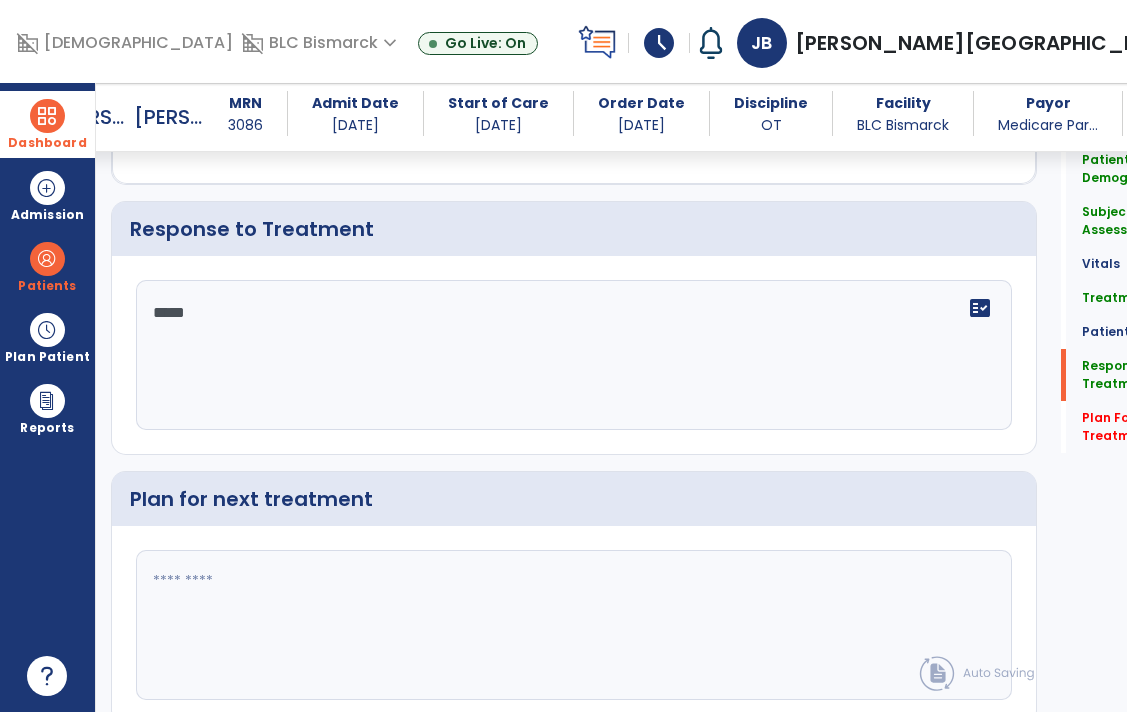 click on "*****" 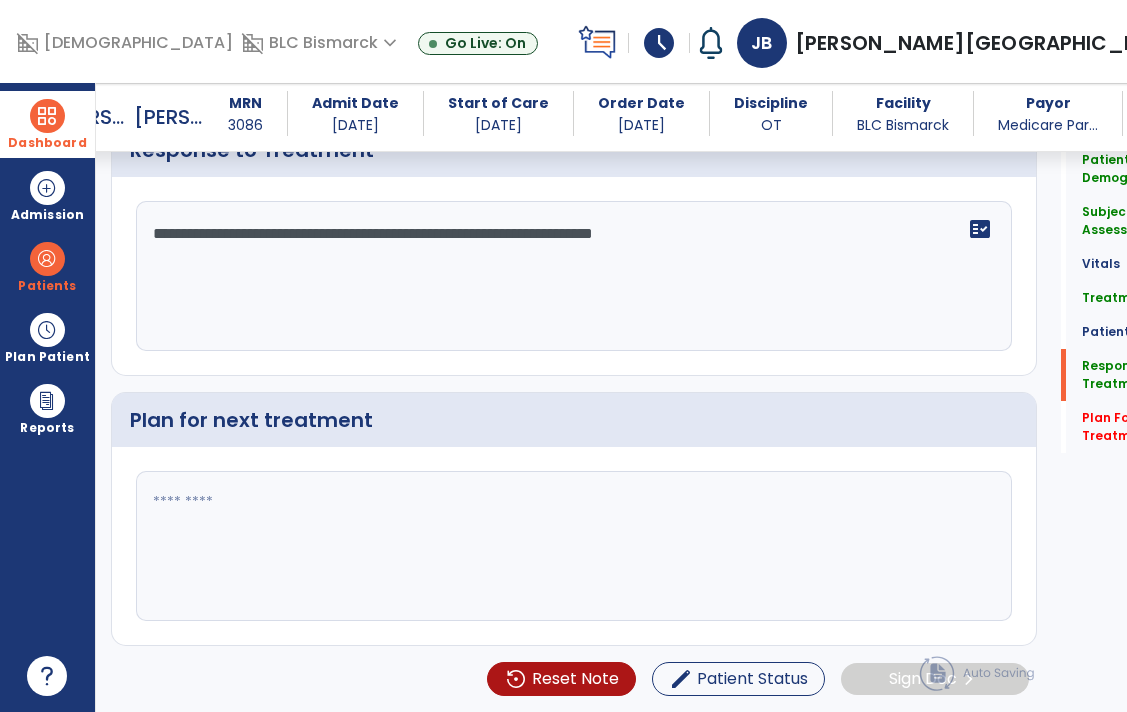 scroll, scrollTop: 2928, scrollLeft: 0, axis: vertical 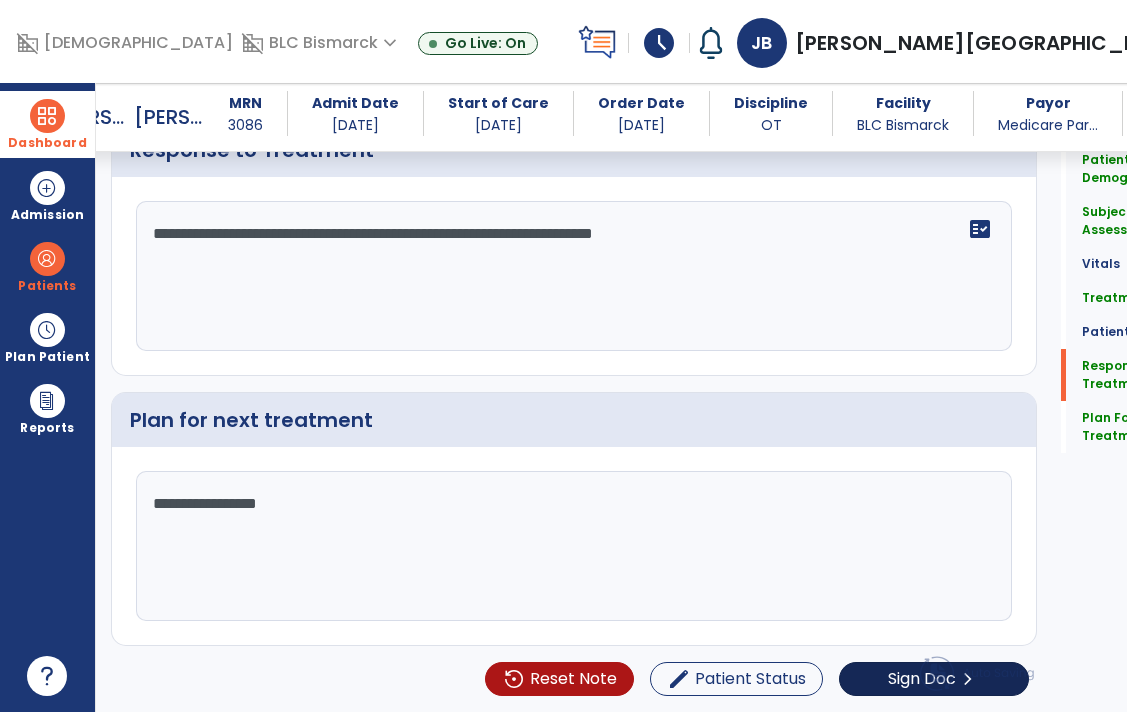 type on "**********" 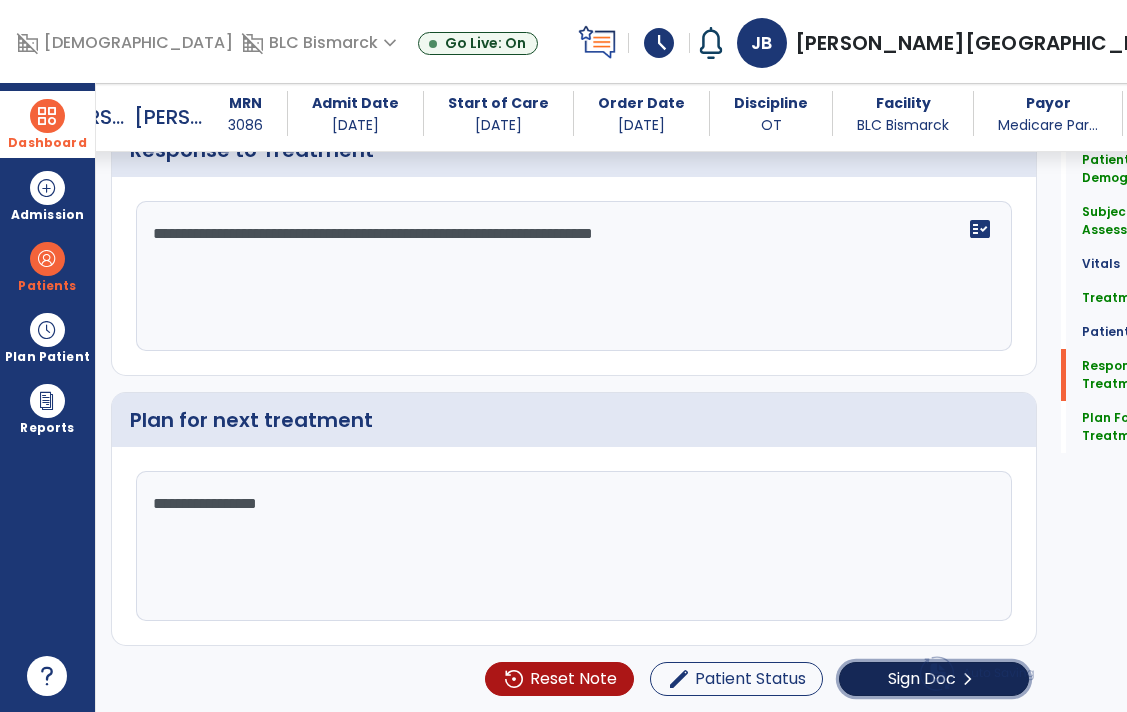 click on "Sign Doc" 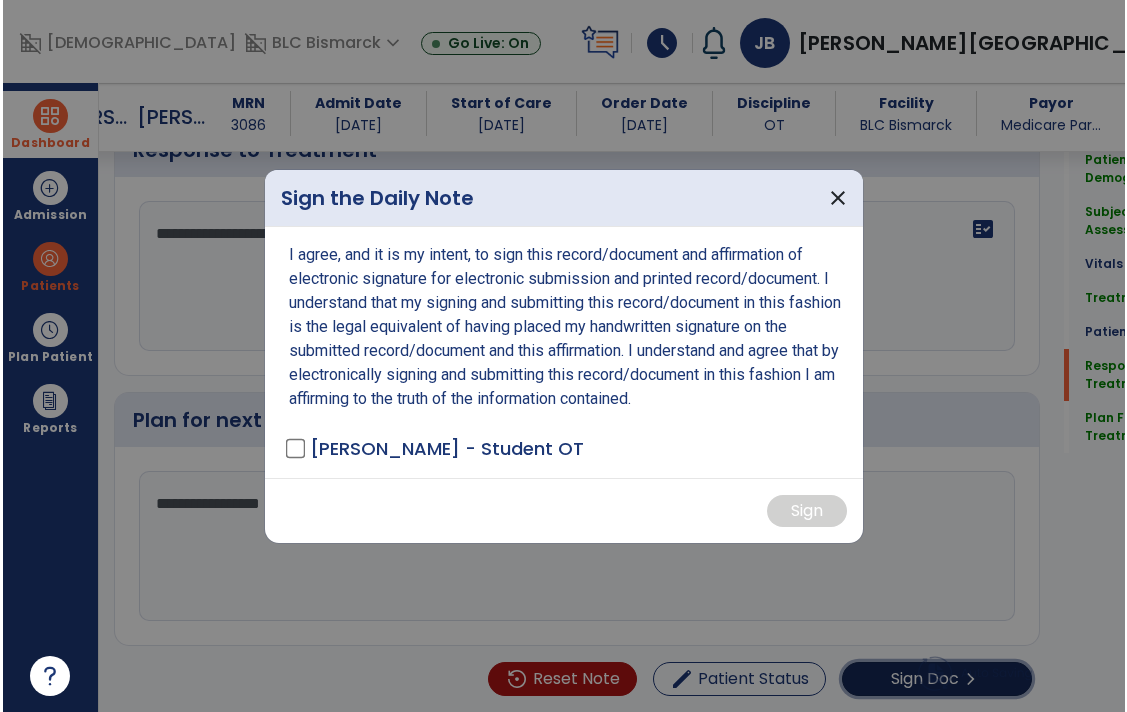 scroll, scrollTop: 2935, scrollLeft: 0, axis: vertical 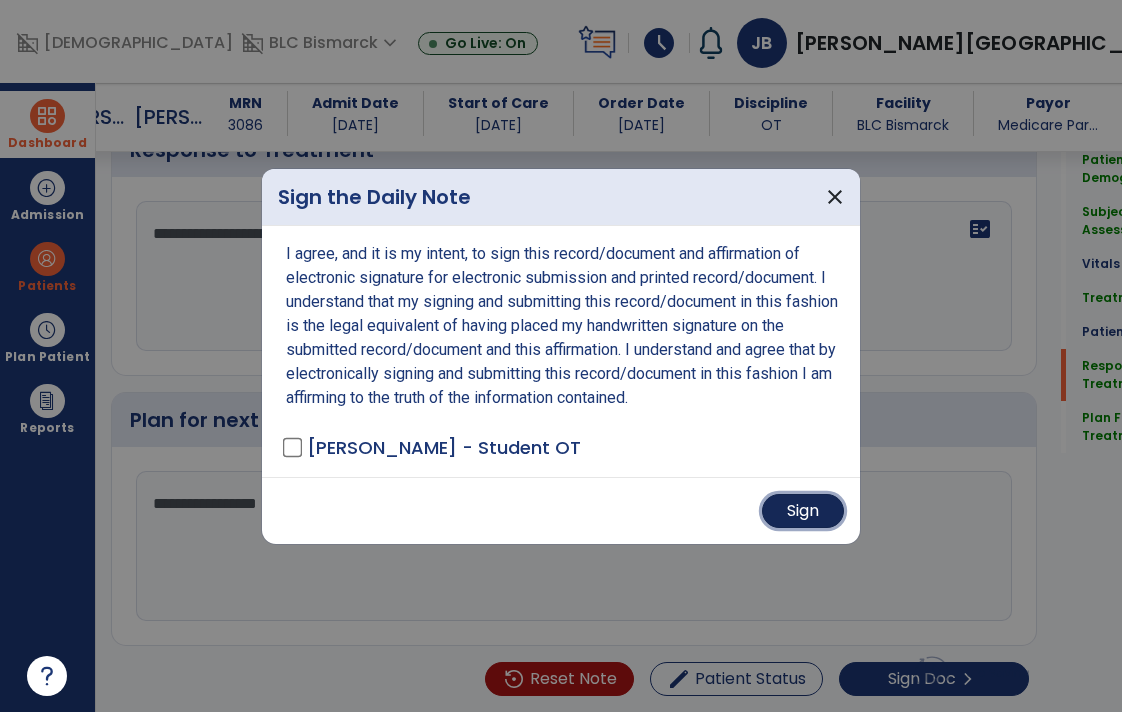 click on "Sign" at bounding box center [803, 511] 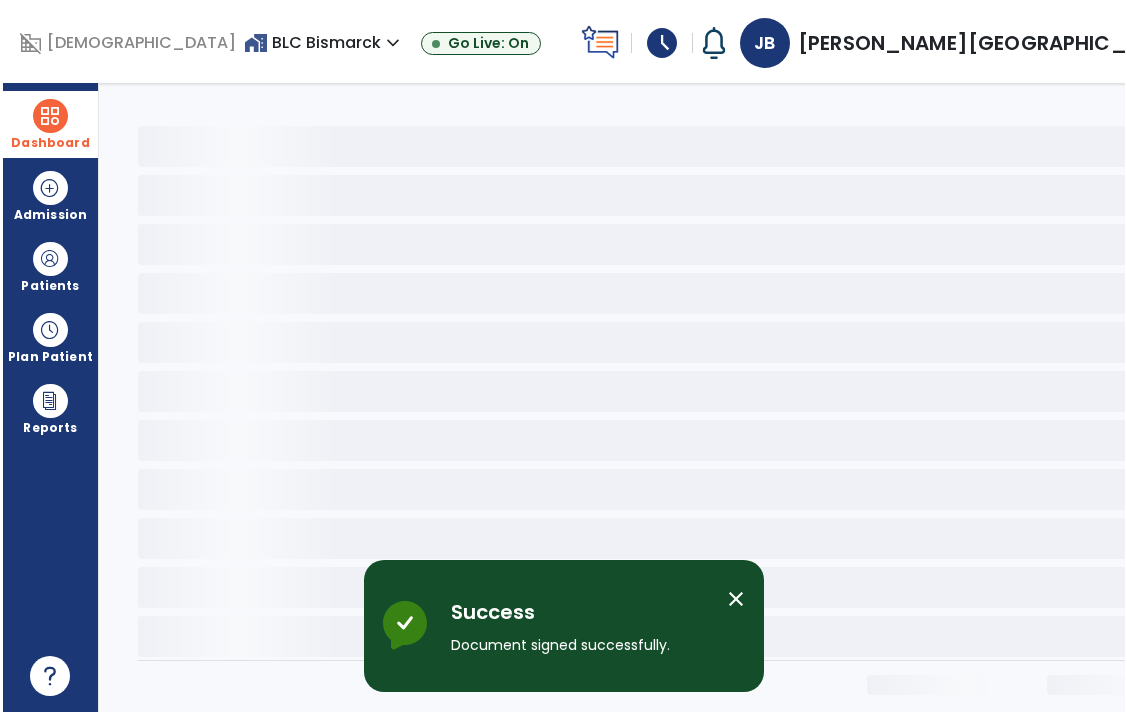 scroll, scrollTop: 0, scrollLeft: 0, axis: both 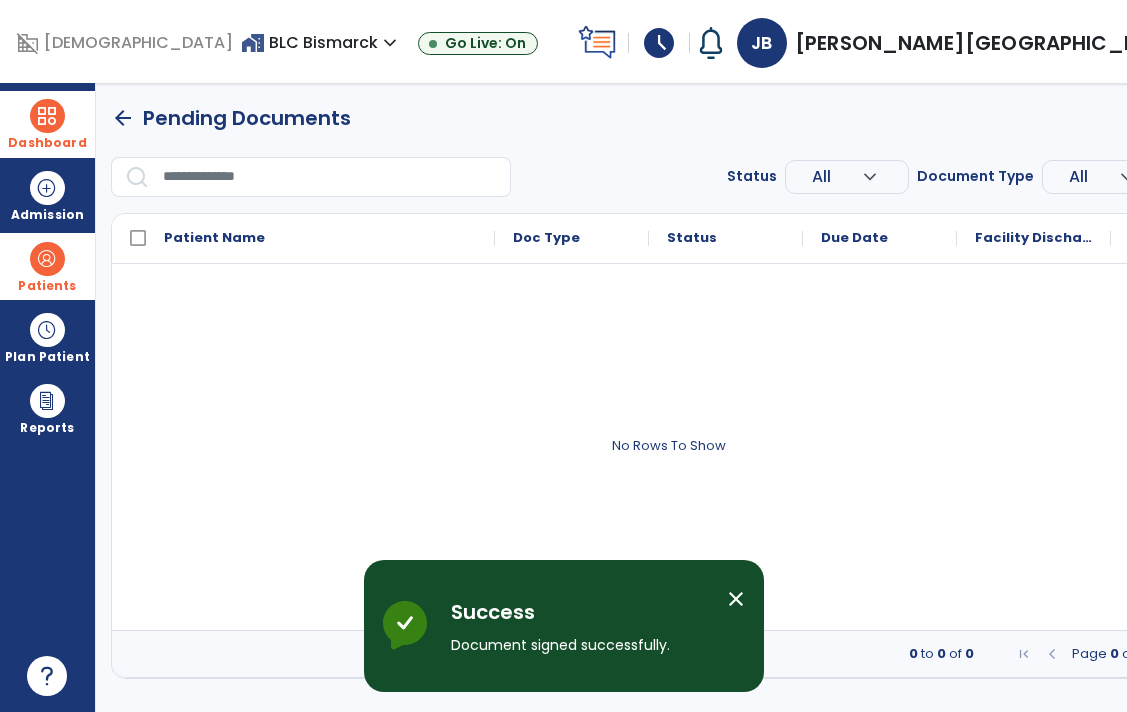 click on "Patients" at bounding box center [47, 266] 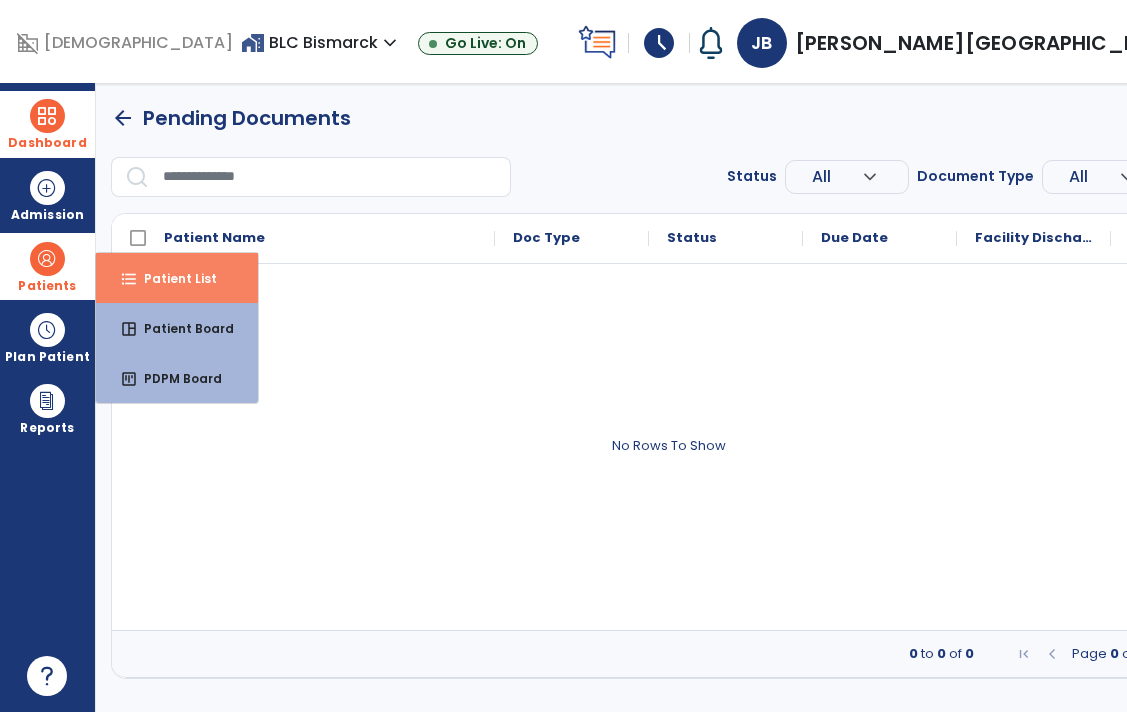 click on "Patient List" at bounding box center [172, 278] 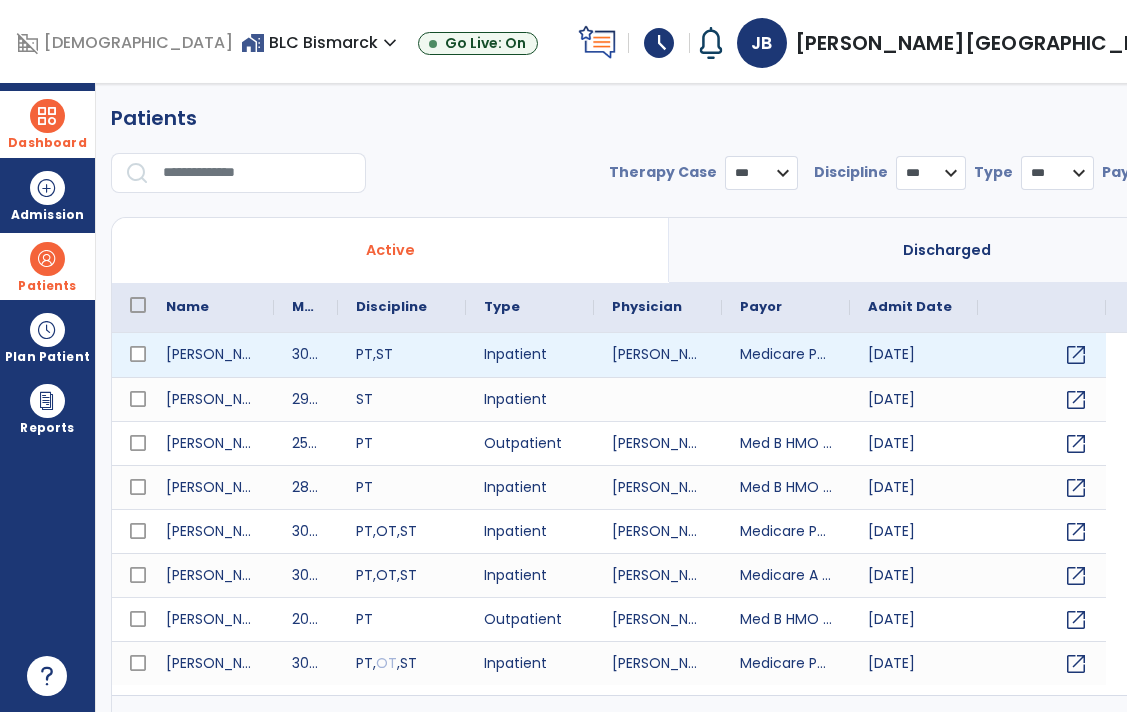 select on "***" 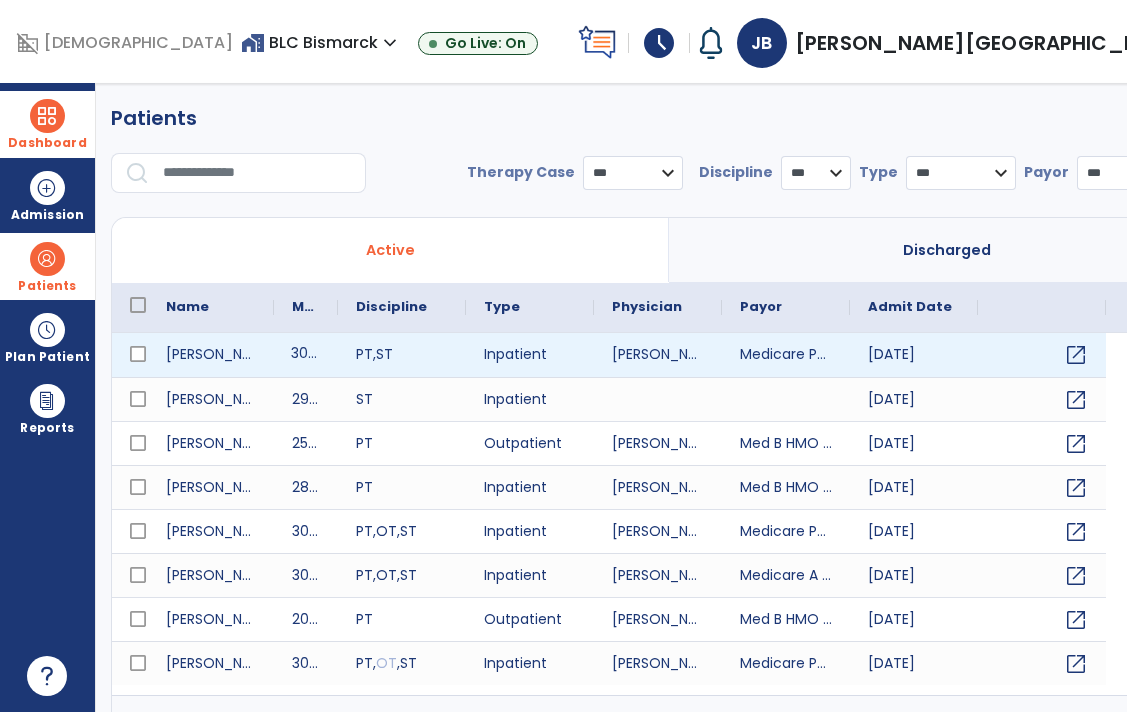 click on "3087" at bounding box center [306, 355] 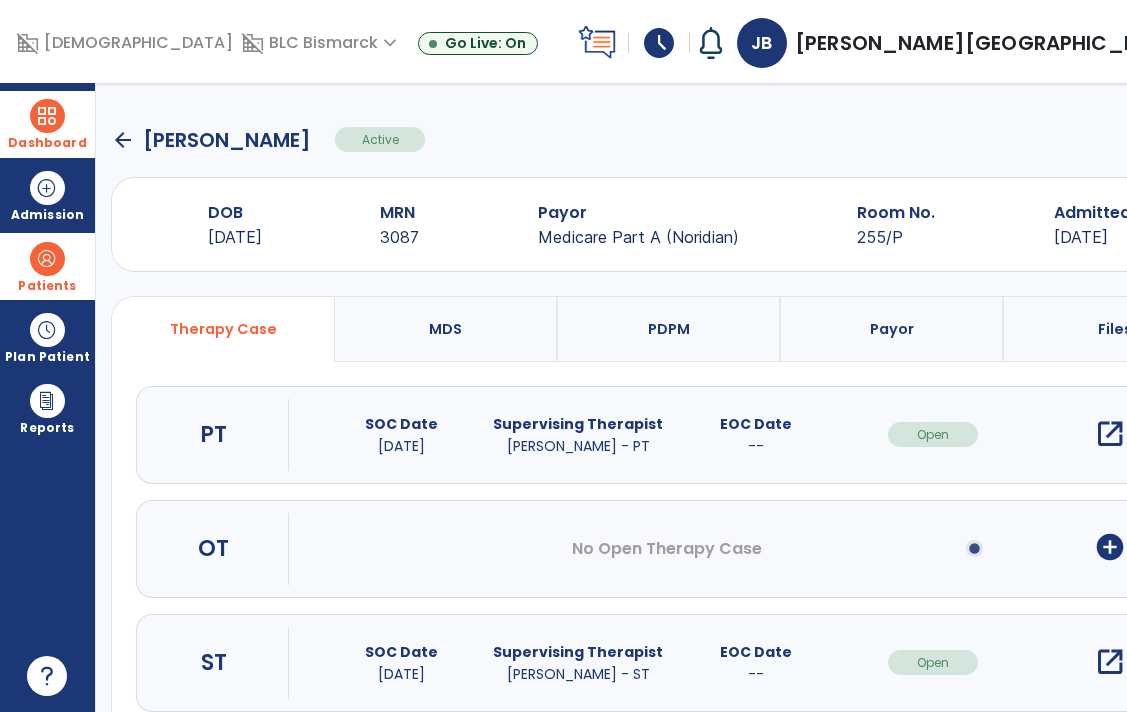 click on "add_circle" at bounding box center [1110, 547] 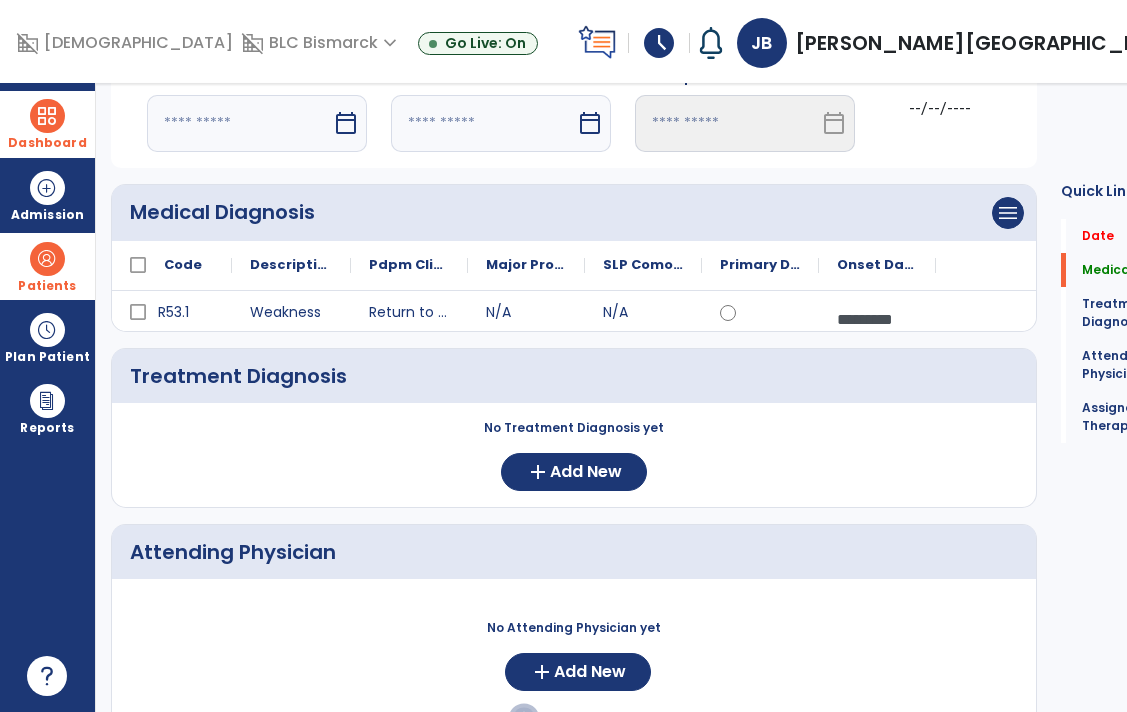 scroll, scrollTop: 0, scrollLeft: 0, axis: both 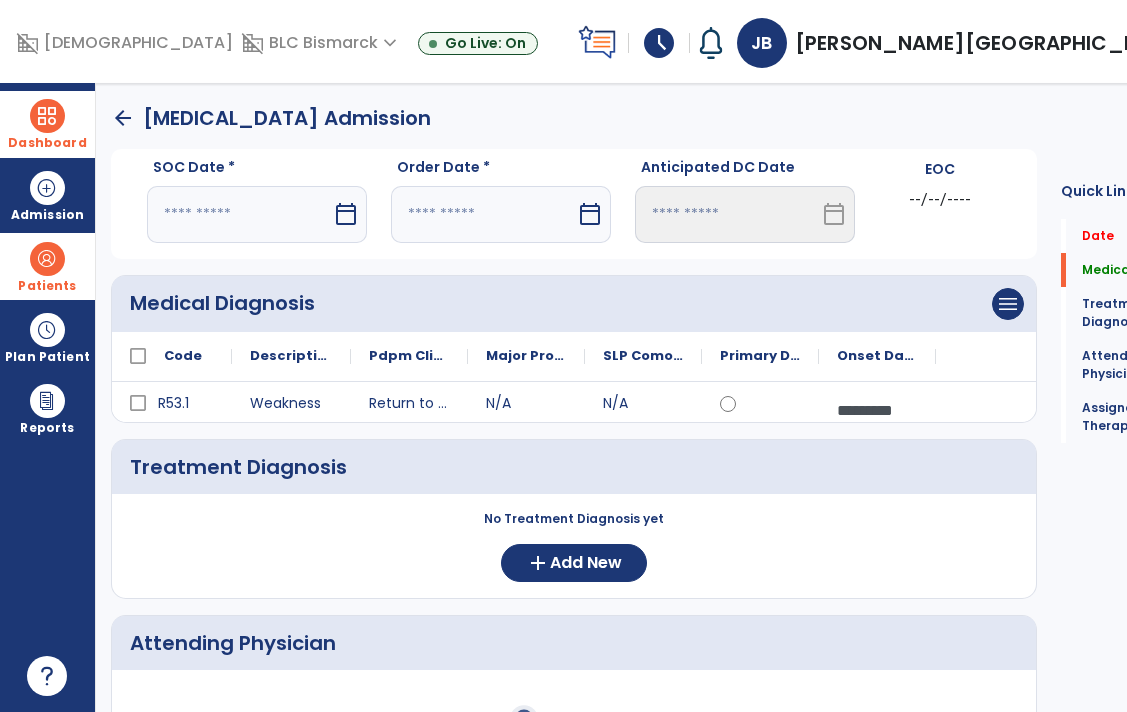 click on "arrow_back" 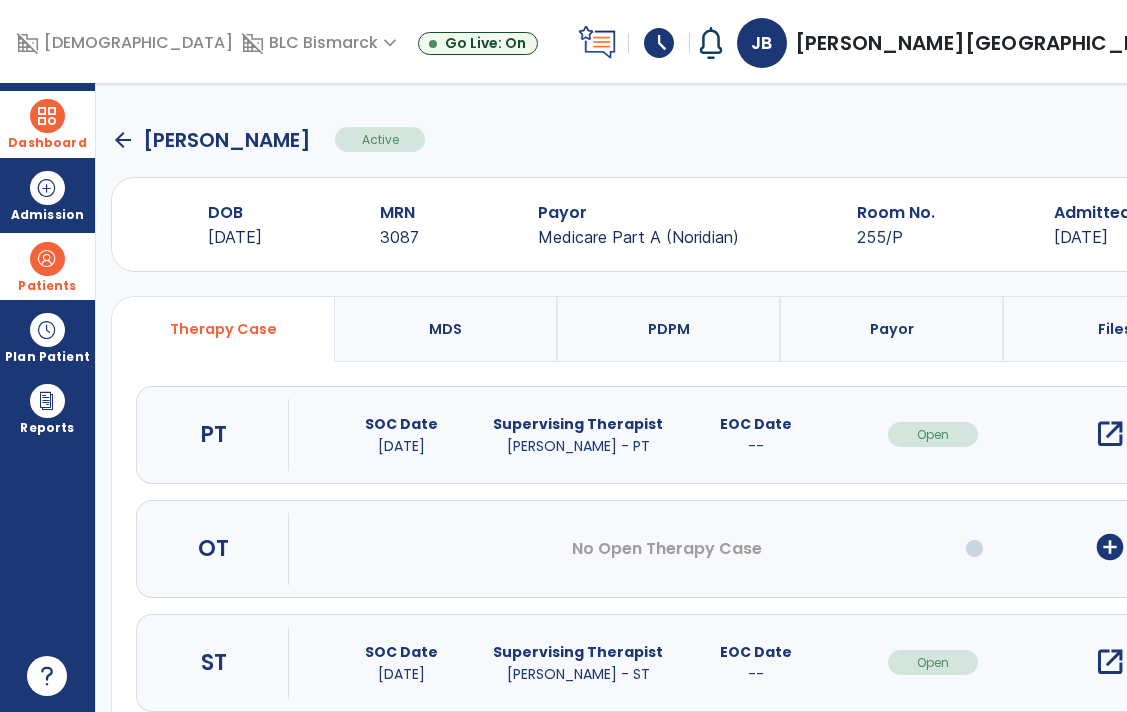 click on "add_circle" at bounding box center (1110, 547) 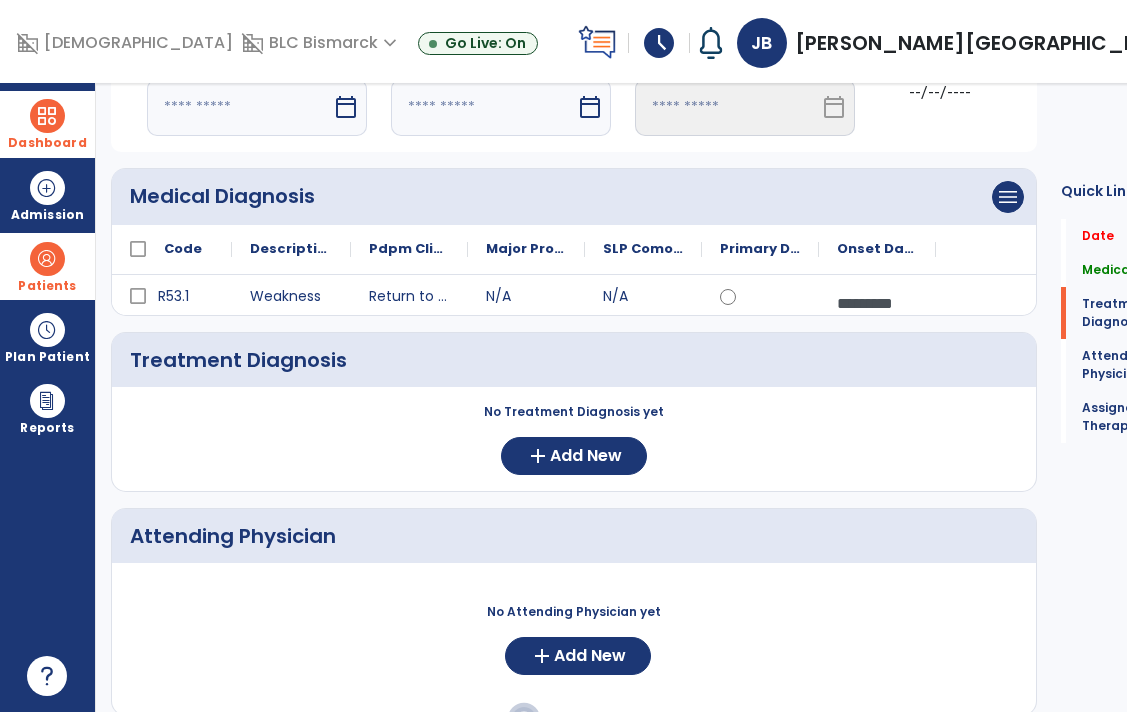 scroll, scrollTop: 121, scrollLeft: 0, axis: vertical 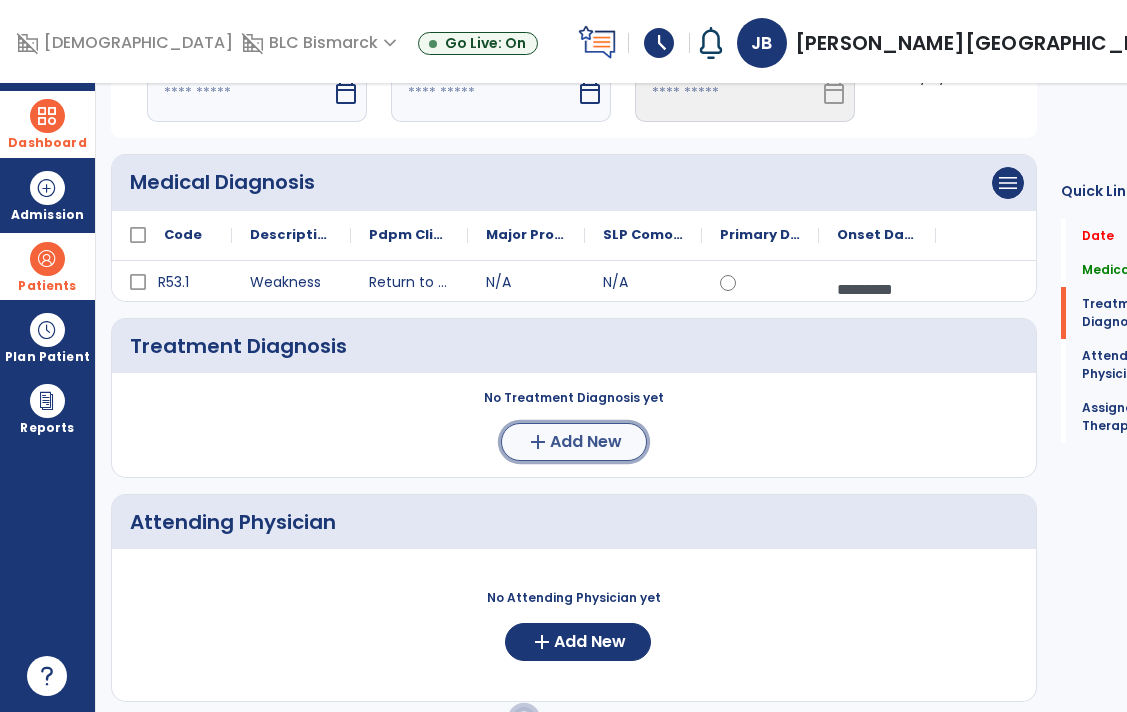click on "Add New" 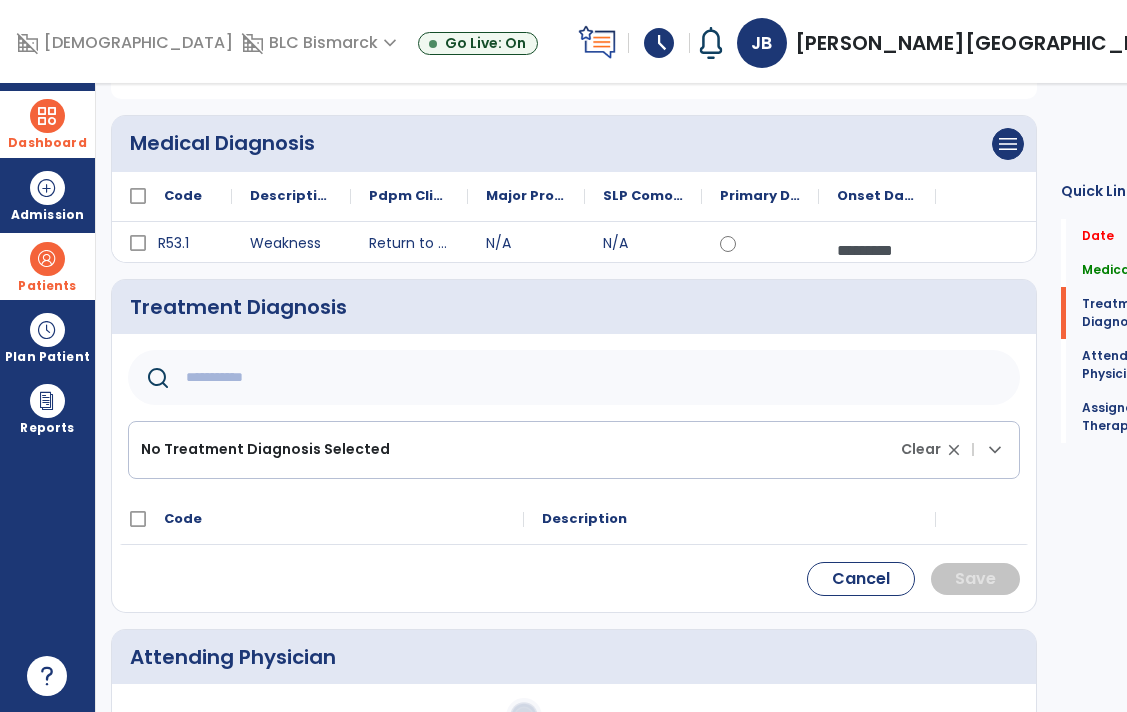scroll, scrollTop: 189, scrollLeft: 0, axis: vertical 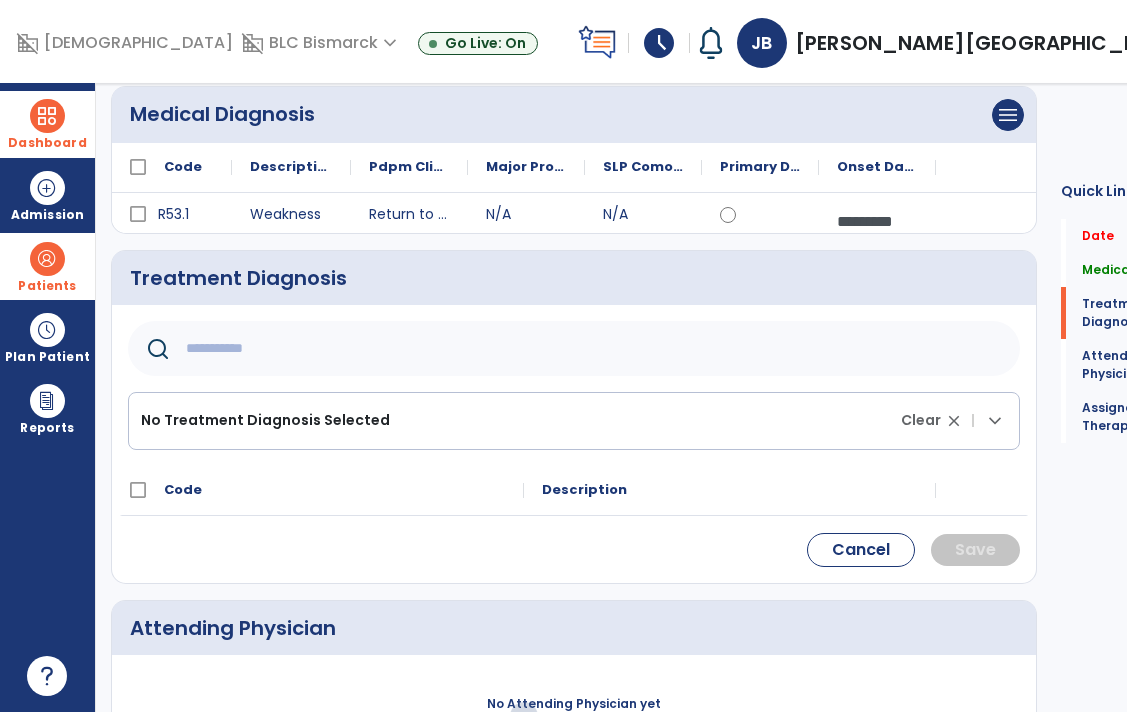 click 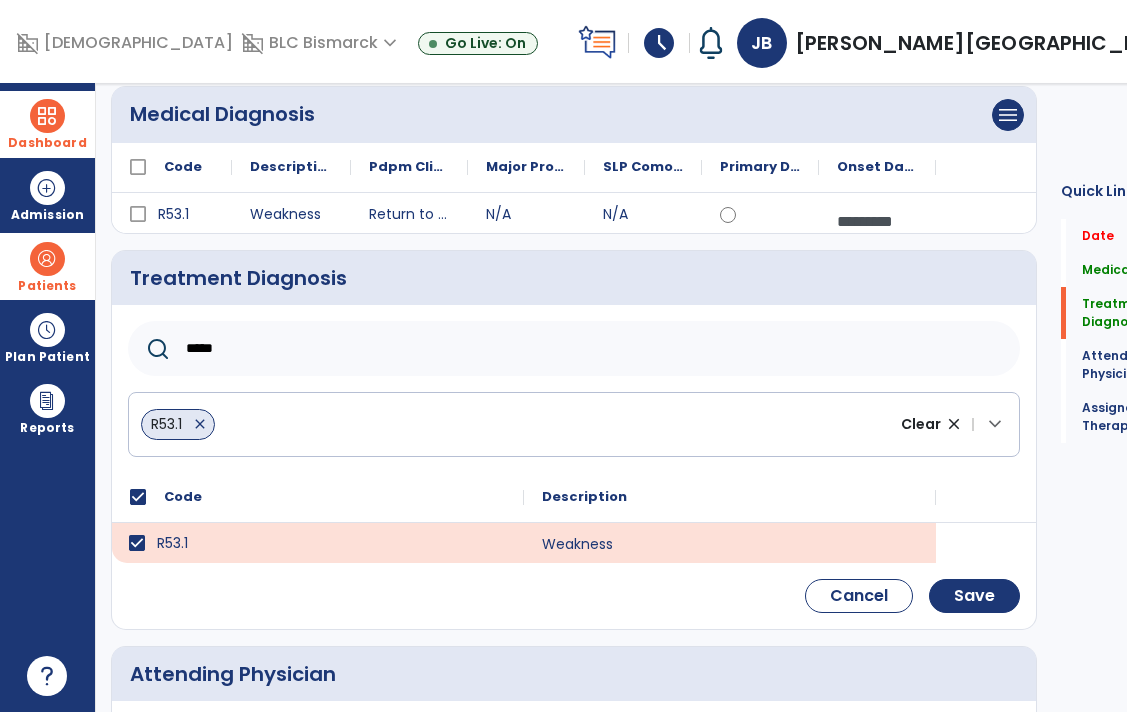 click on "R53.1   close  Clear close |  keyboard_arrow_down" 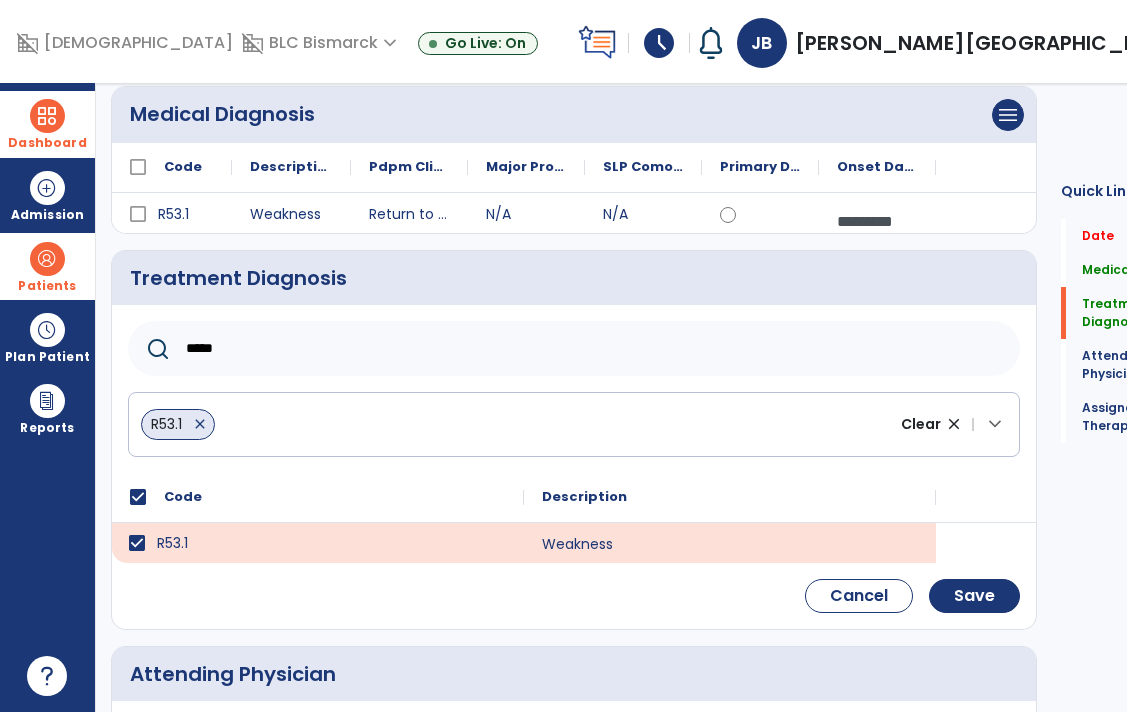 click on "*****" 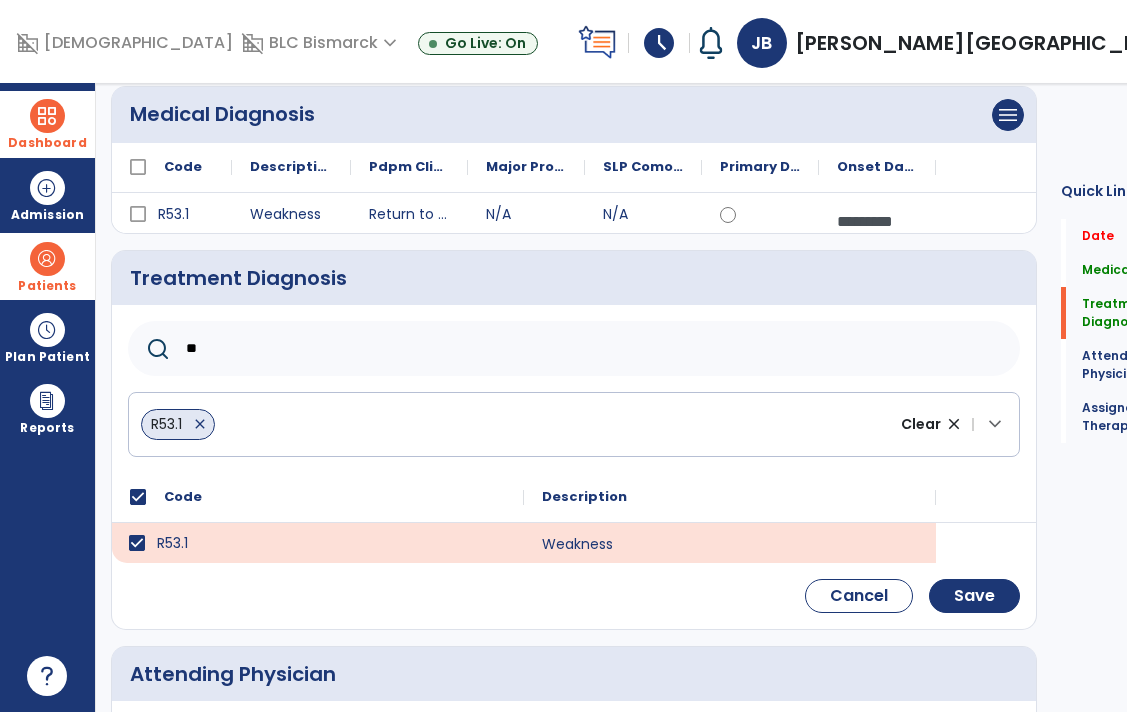 type on "*" 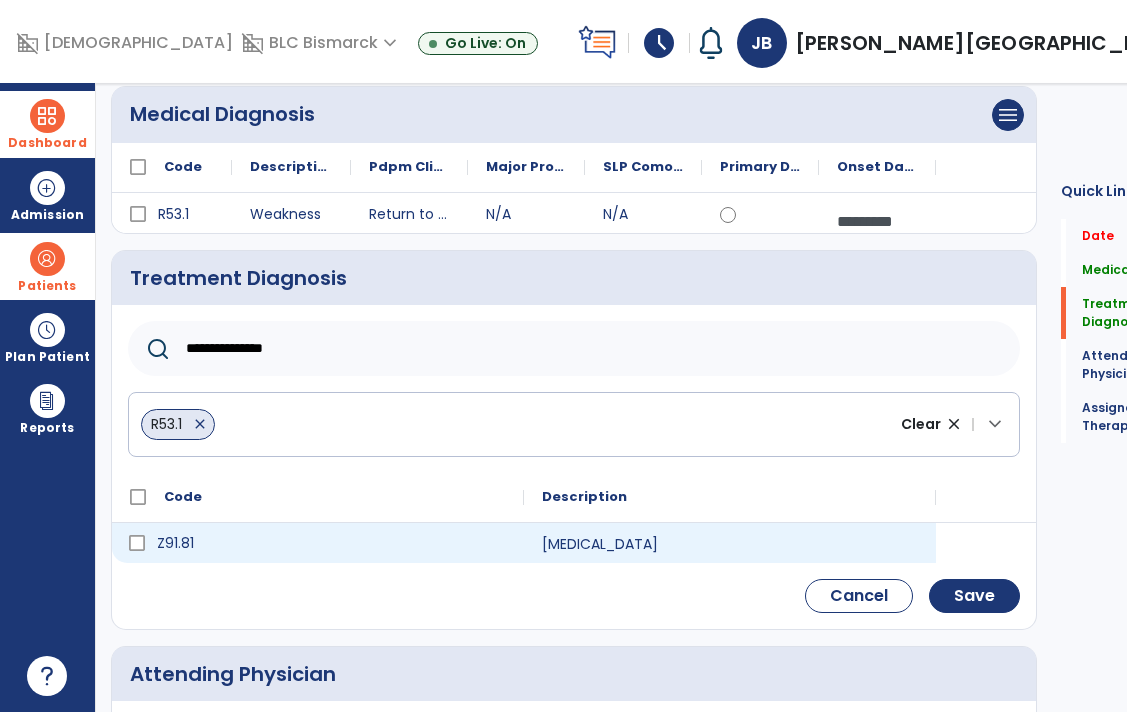 click on "Z91.81" at bounding box center (332, 543) 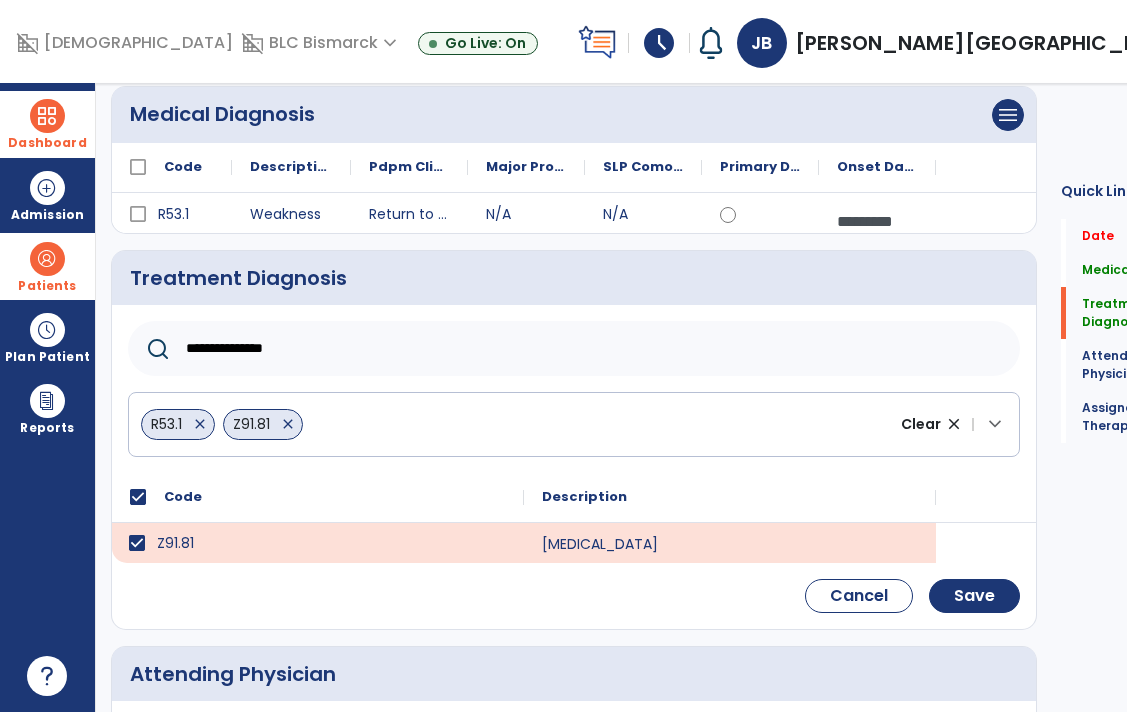 click on "R53.1   close   Z91.81   close" 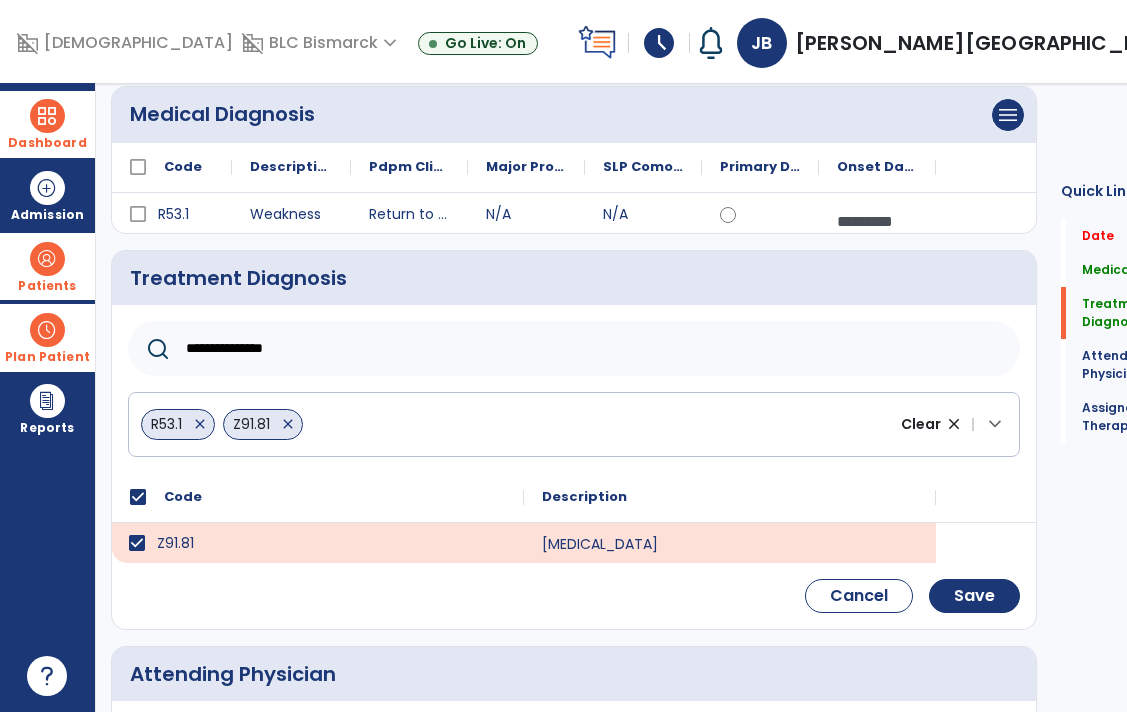 drag, startPoint x: 296, startPoint y: 354, endPoint x: 87, endPoint y: 350, distance: 209.03827 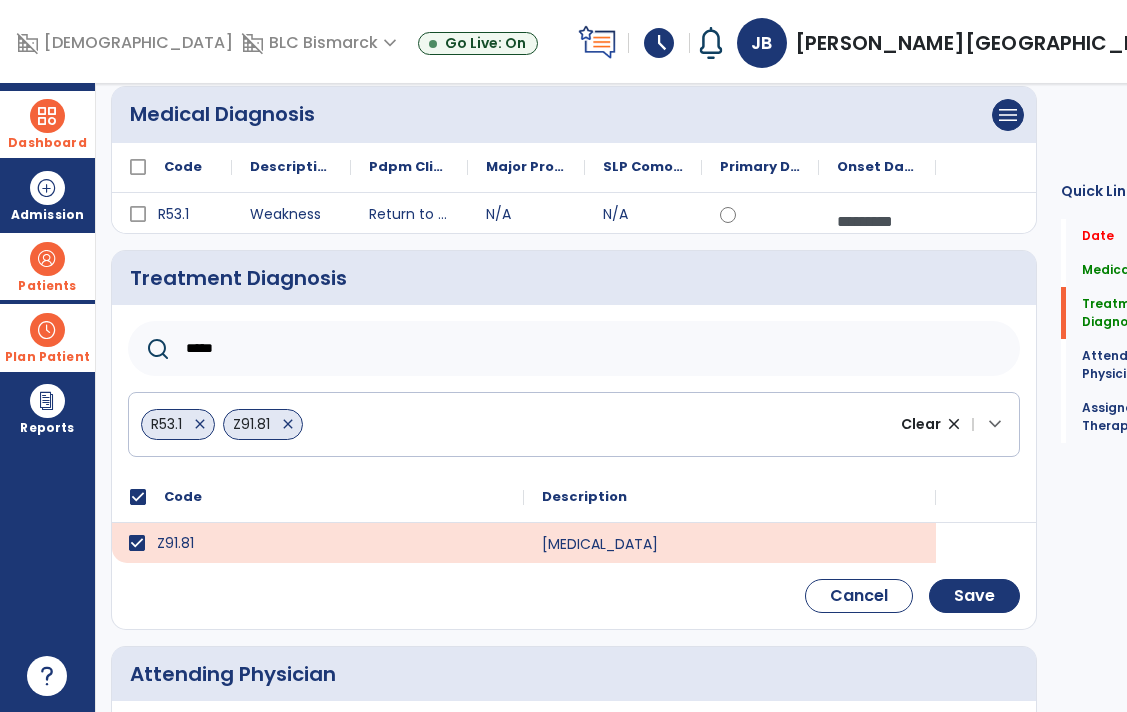 type on "*****" 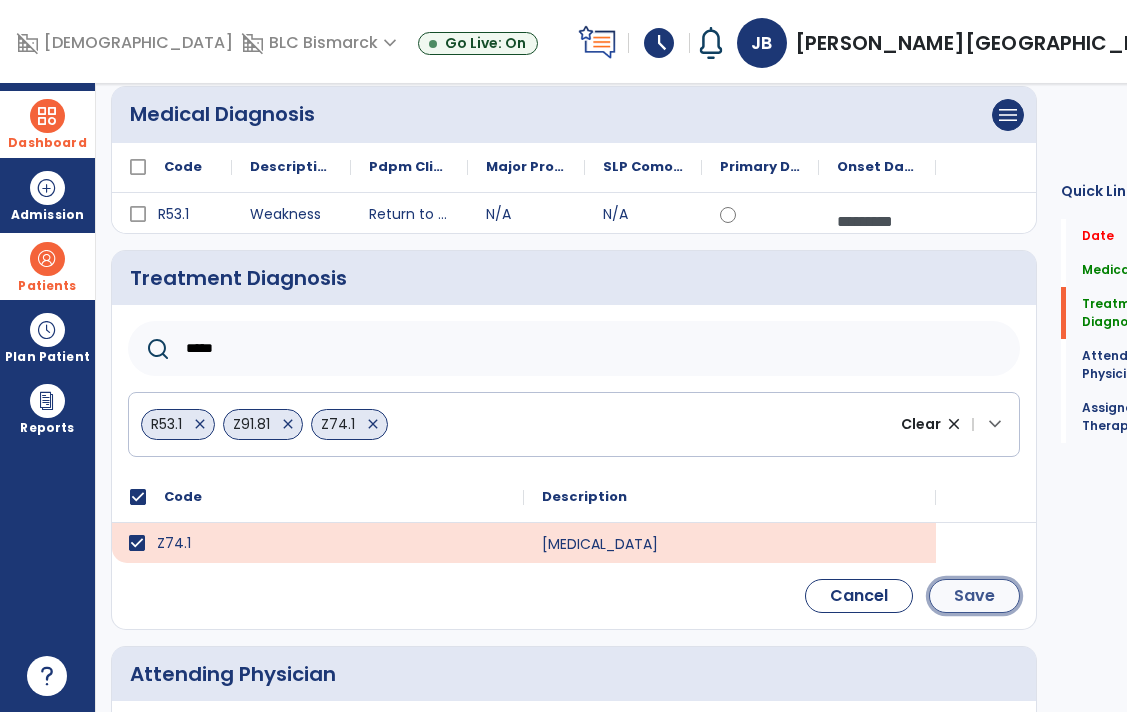 click on "Save" 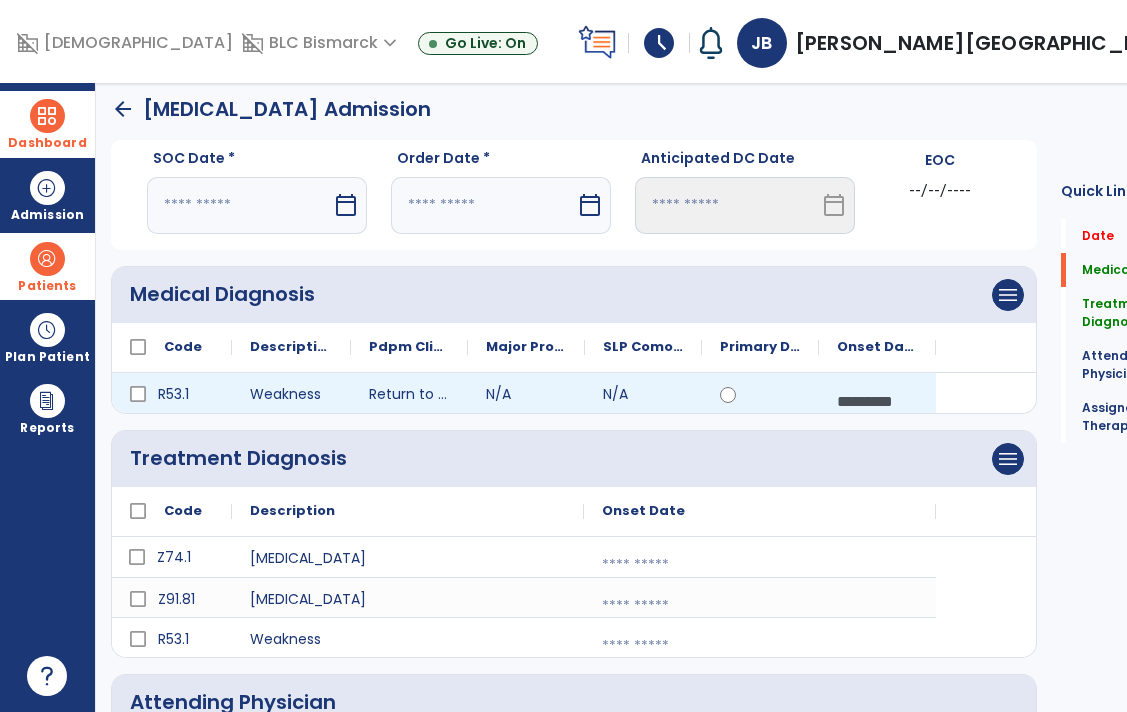 scroll, scrollTop: 0, scrollLeft: 0, axis: both 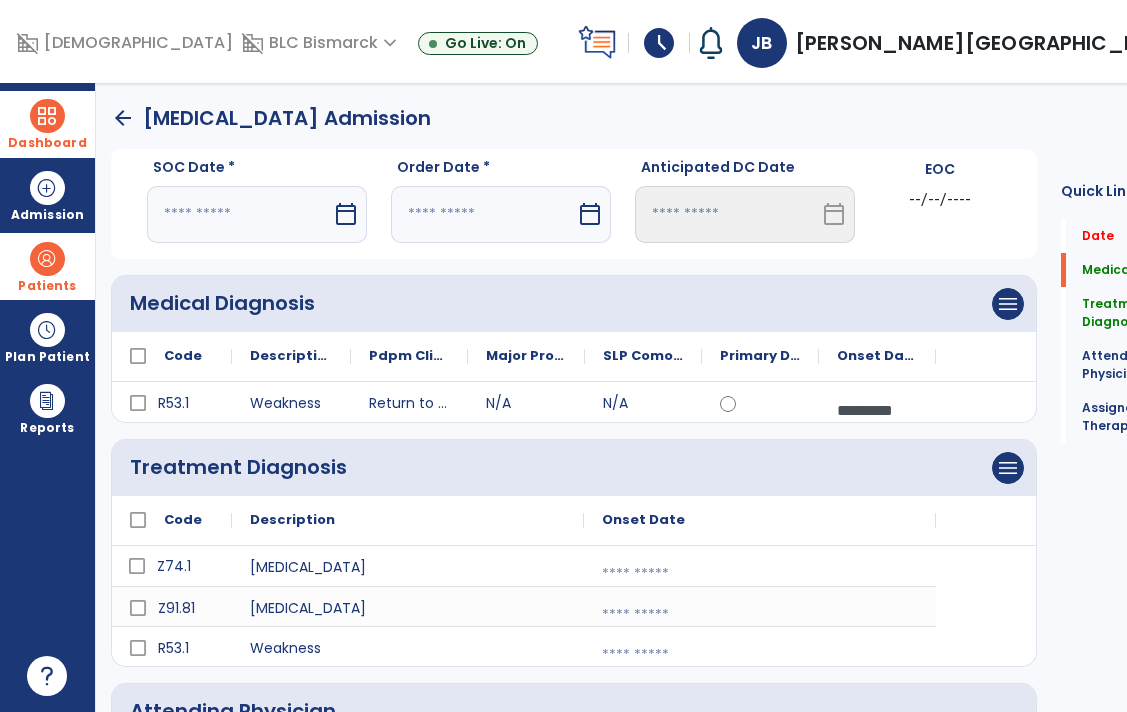 click on "calendar_today" at bounding box center (346, 214) 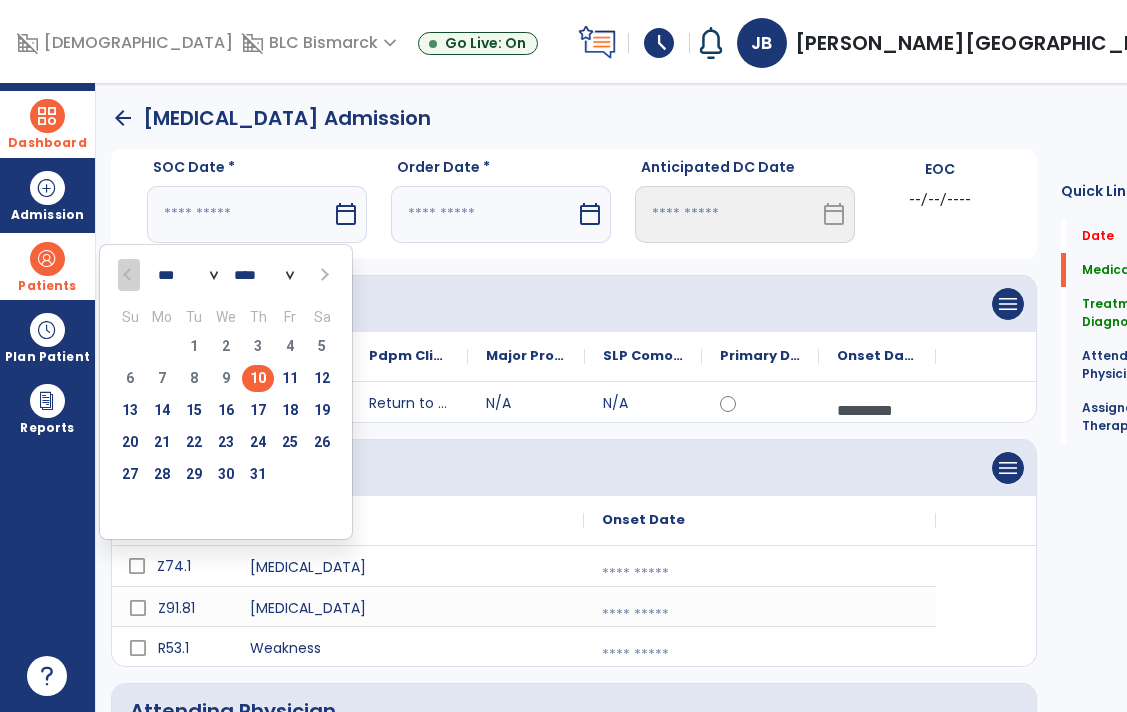 click on "10" at bounding box center [258, 378] 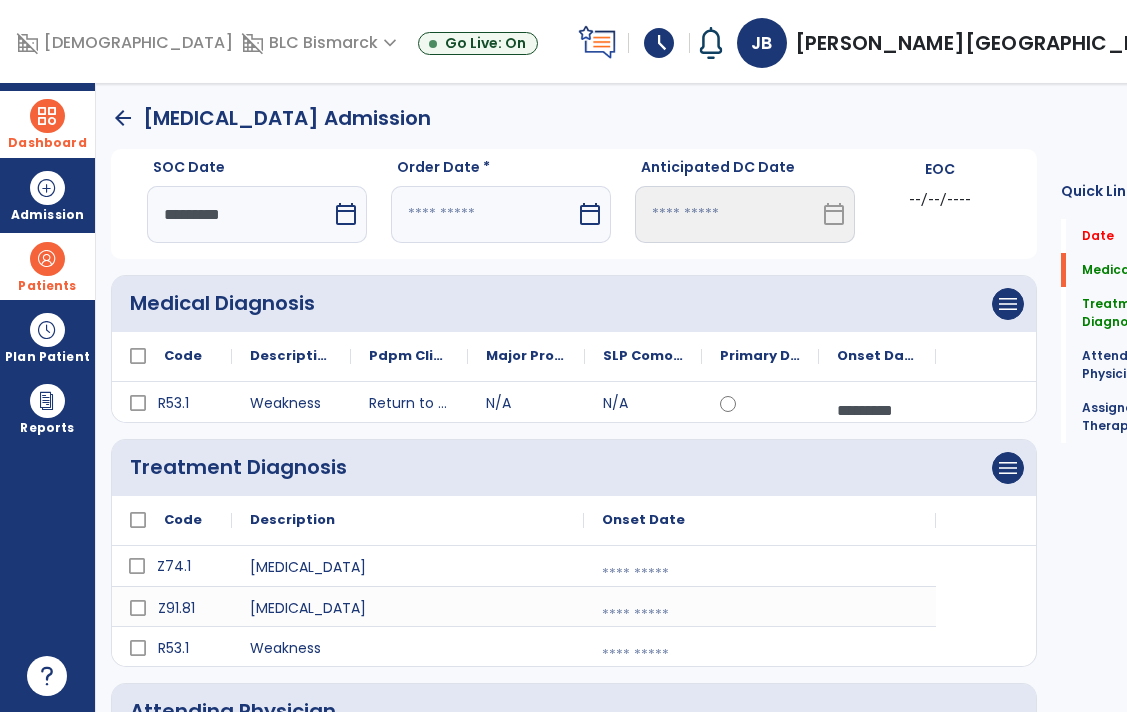 click on "calendar_today" at bounding box center [590, 214] 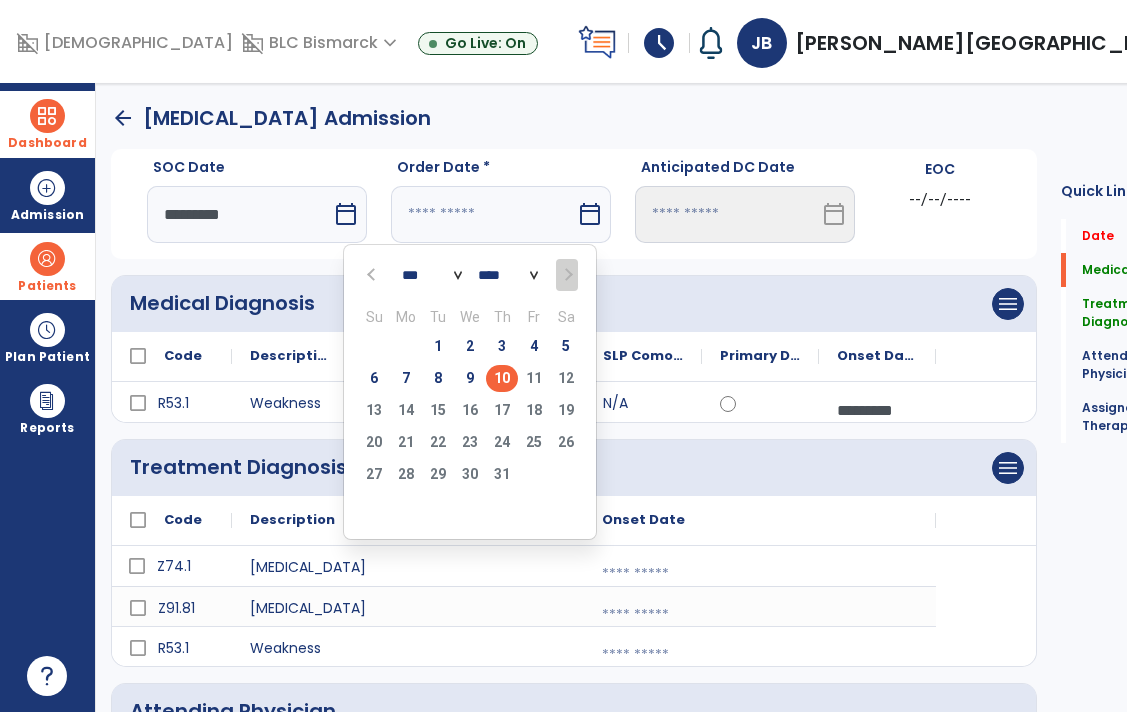 click on "10" at bounding box center (502, 378) 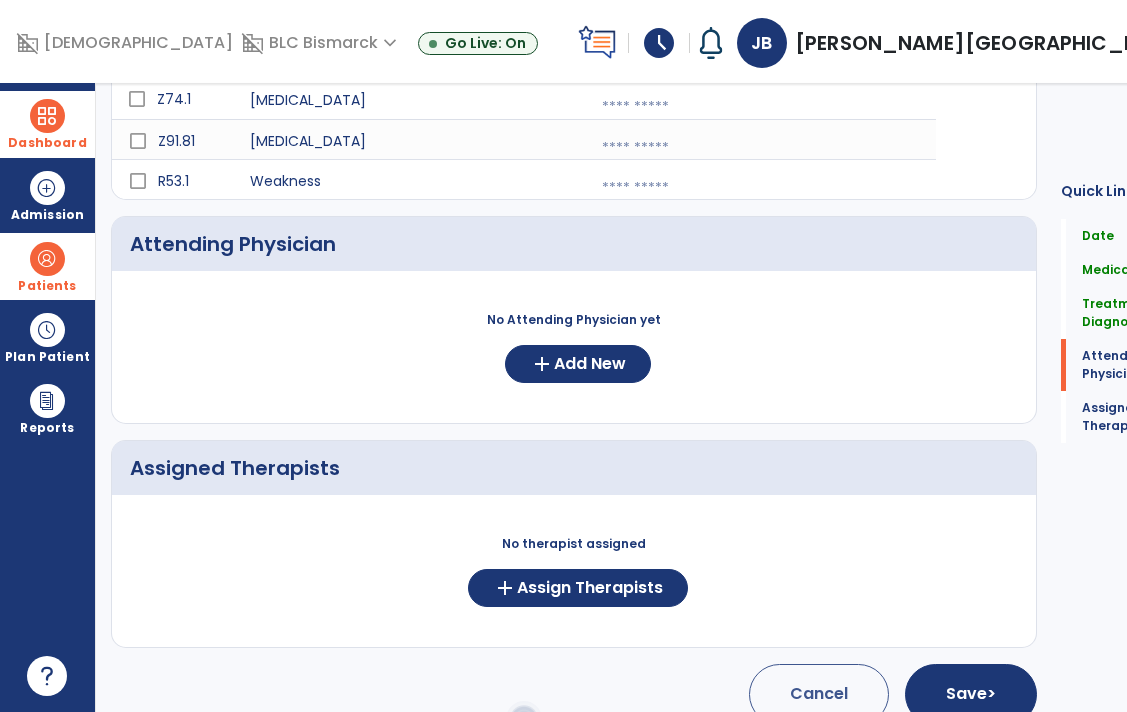 scroll, scrollTop: 476, scrollLeft: 0, axis: vertical 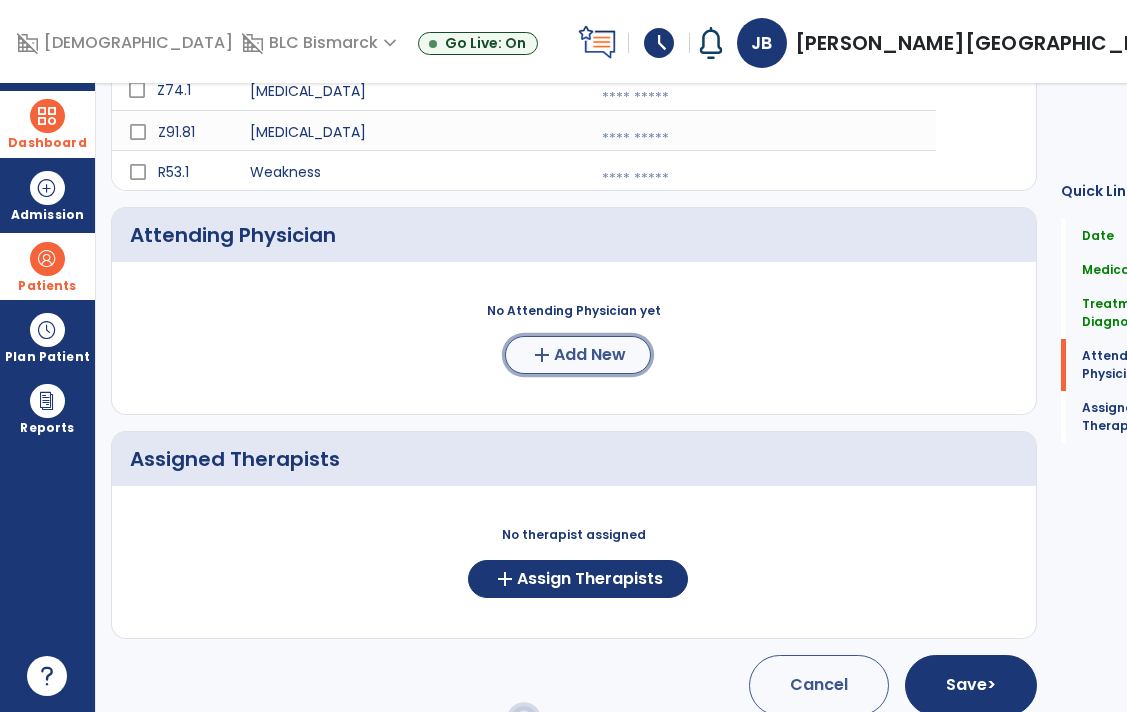 click on "Add New" 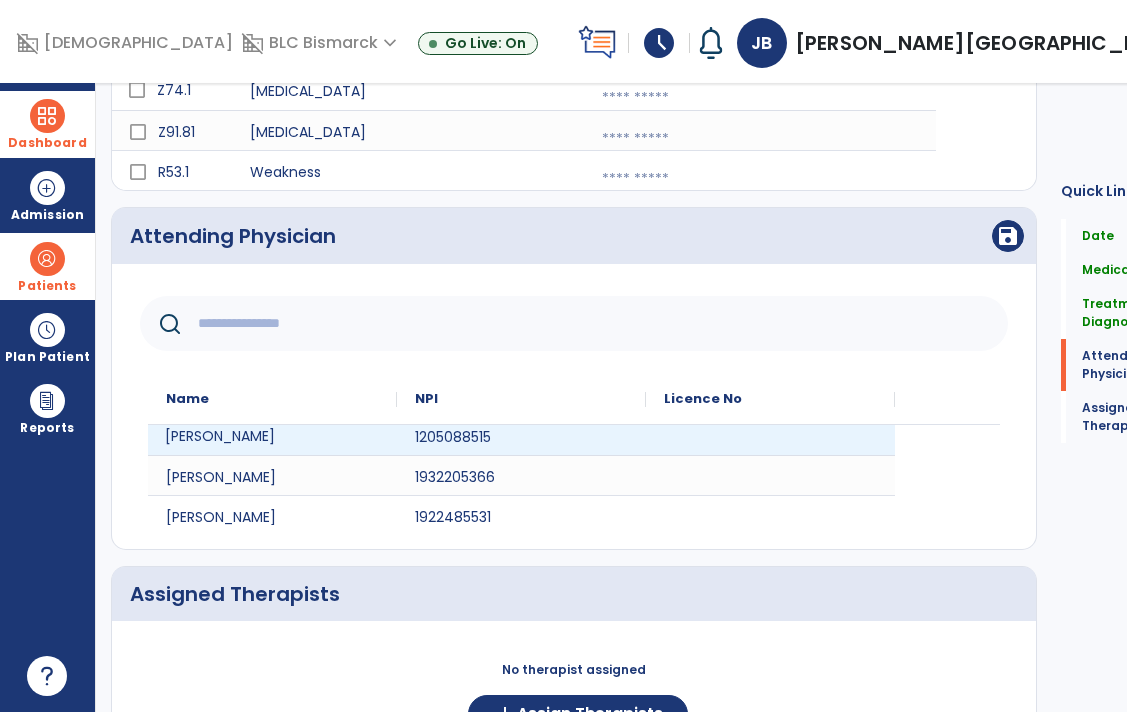 click on "[PERSON_NAME]" 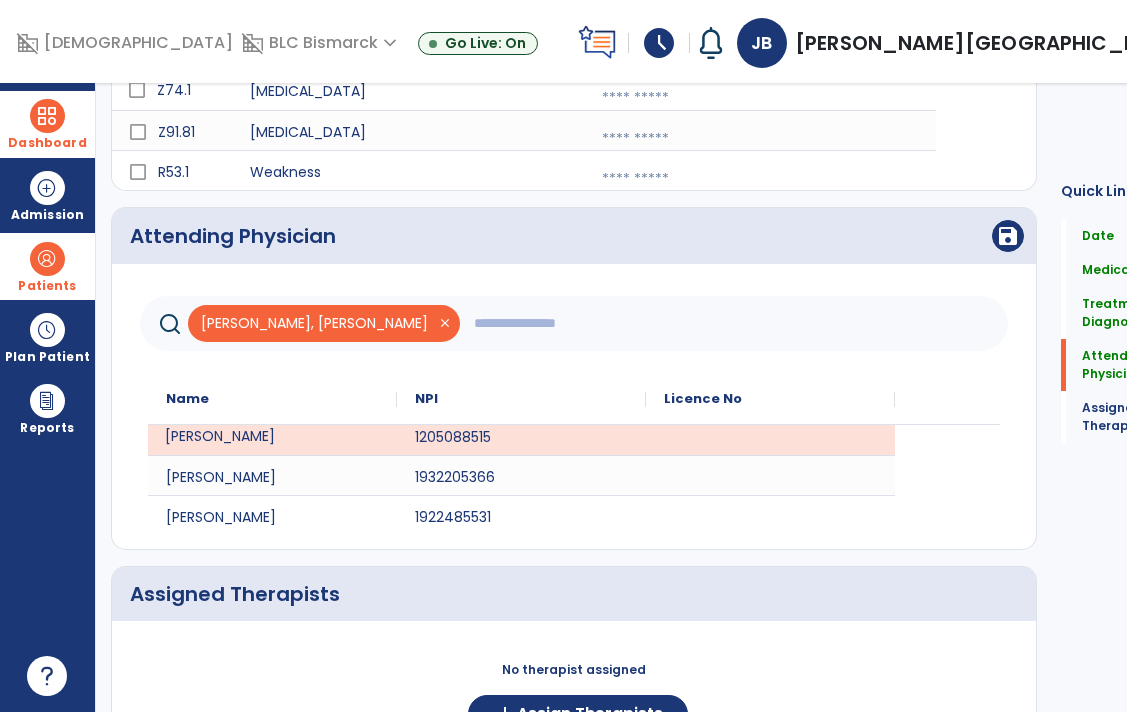 scroll, scrollTop: 161, scrollLeft: 0, axis: vertical 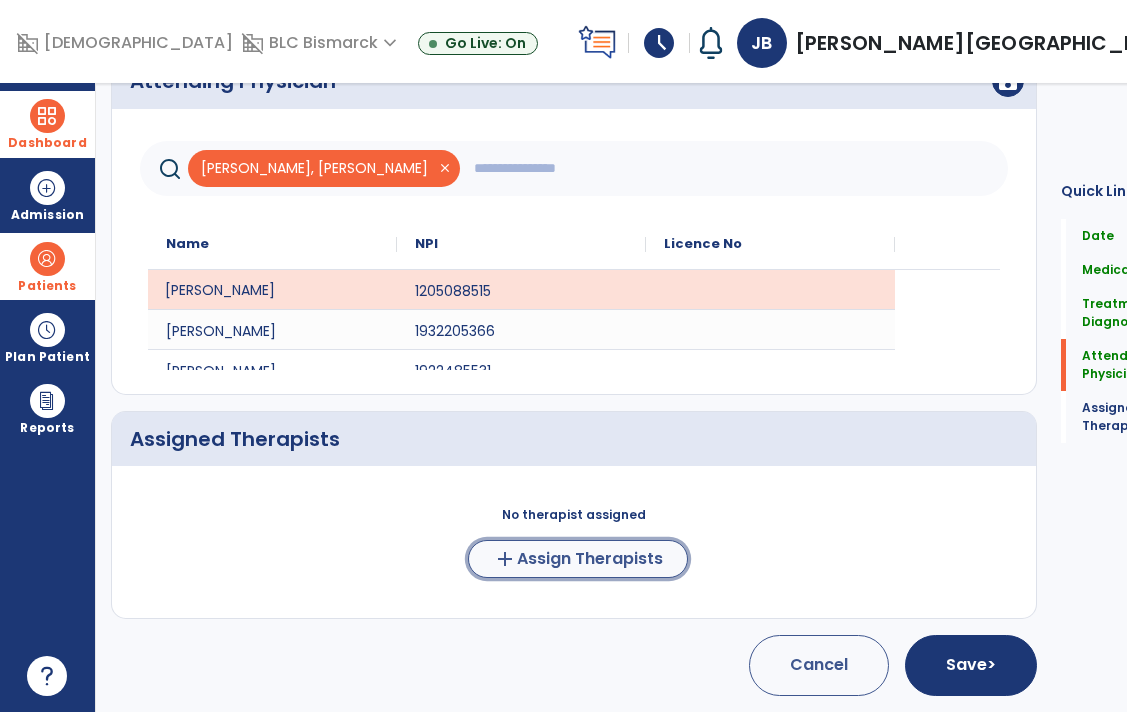 click on "add  Assign Therapists" 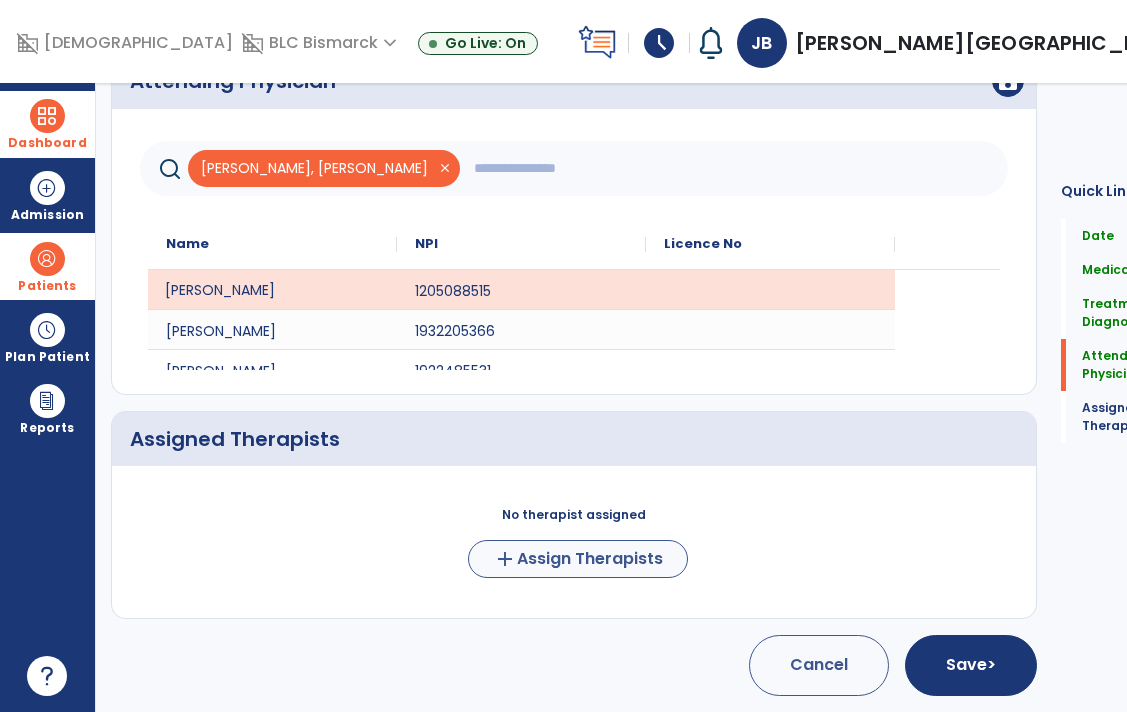 scroll, scrollTop: 627, scrollLeft: 0, axis: vertical 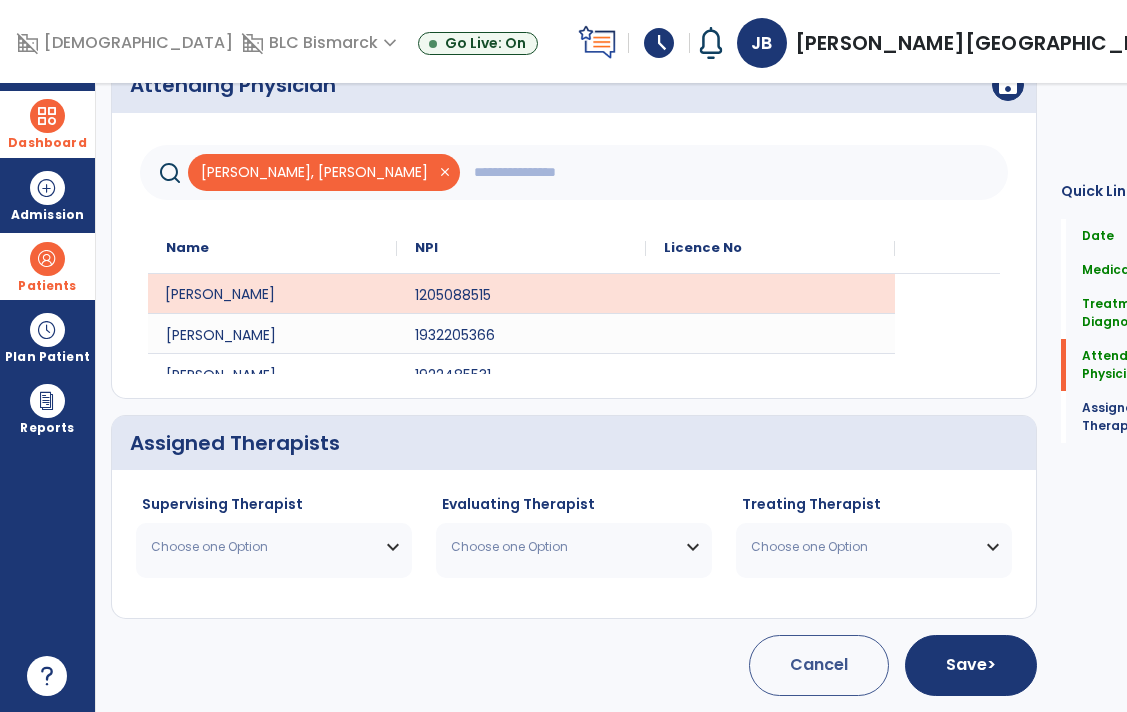 click on "Choose one Option" at bounding box center [261, 547] 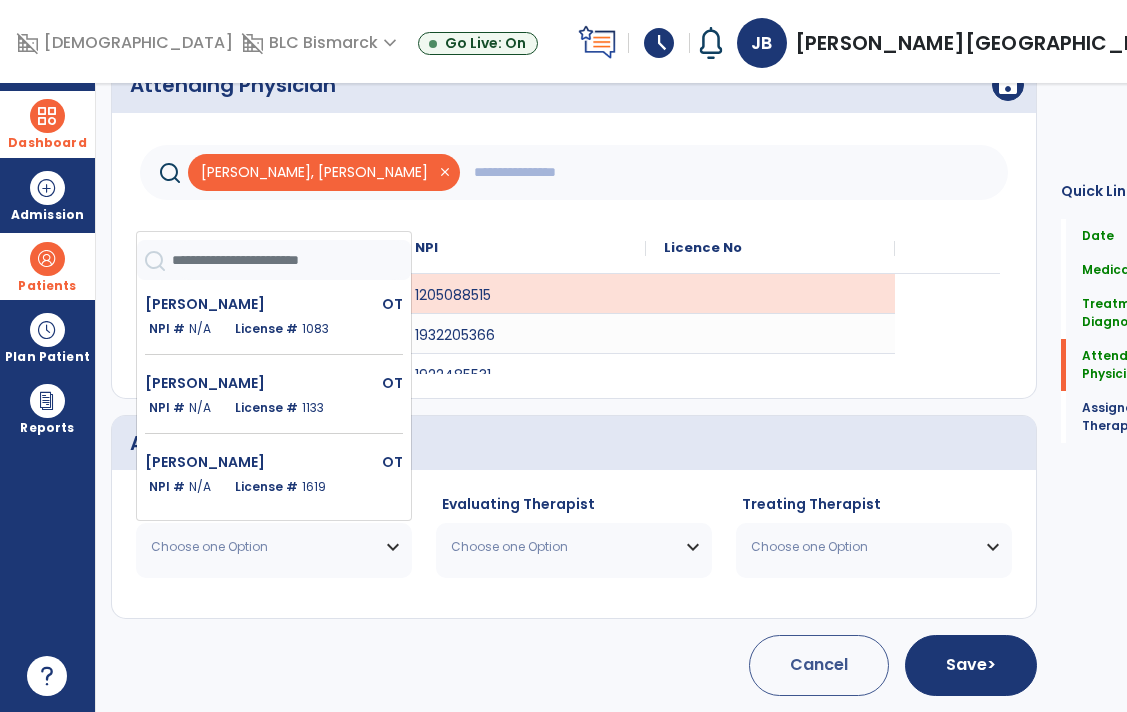 click on "[PERSON_NAME]" 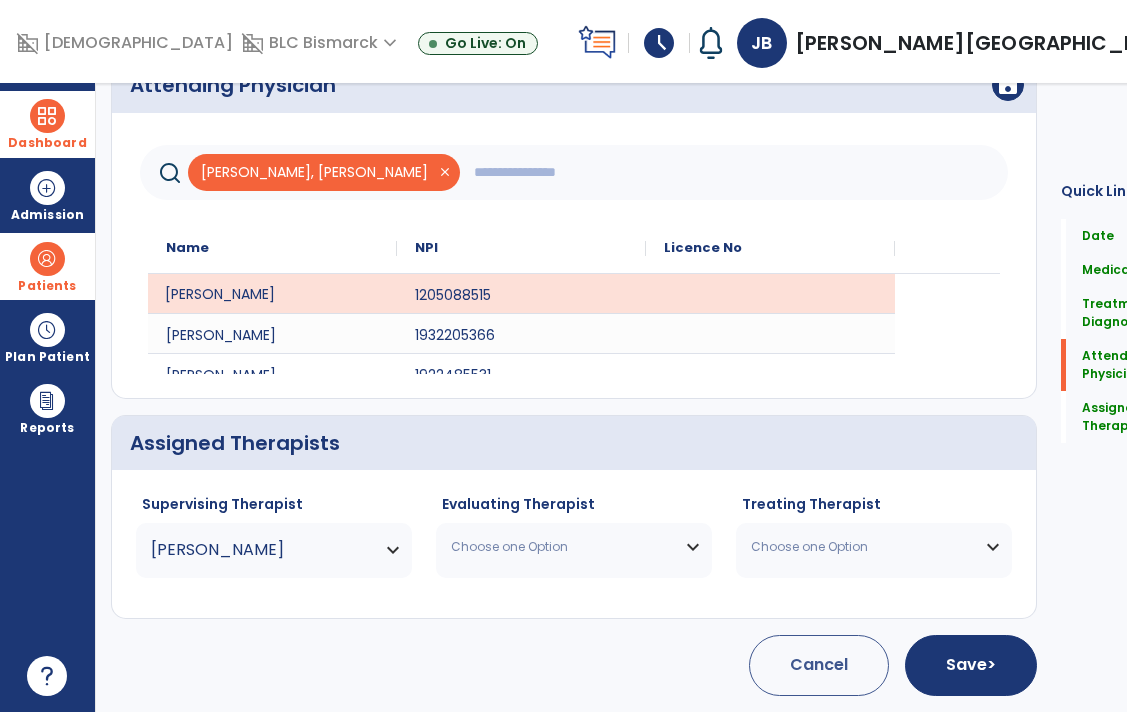 click on "Choose one Option" at bounding box center (574, 547) 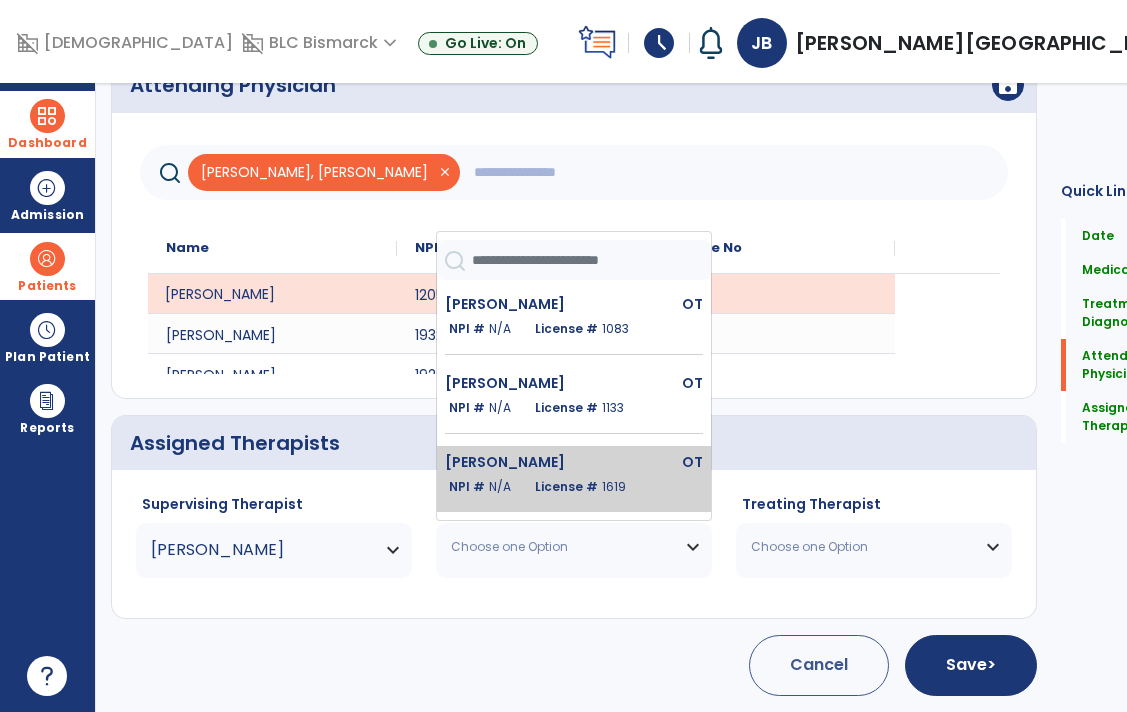 click on "N/A" 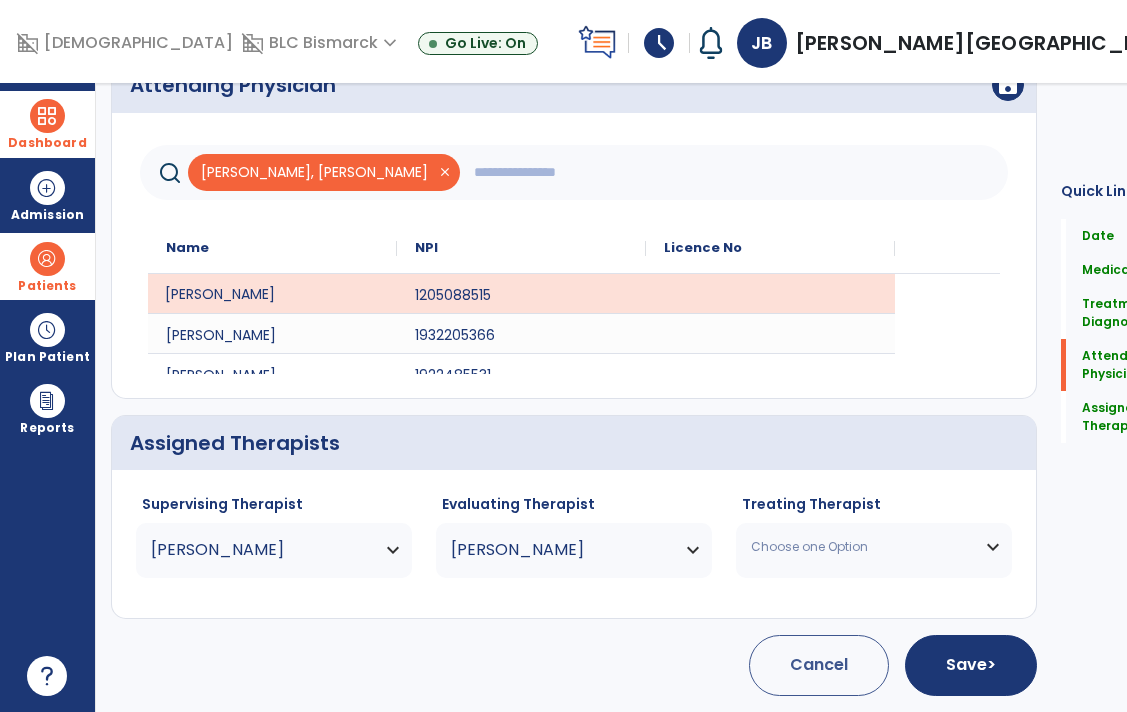 click on "Choose one Option" at bounding box center (861, 547) 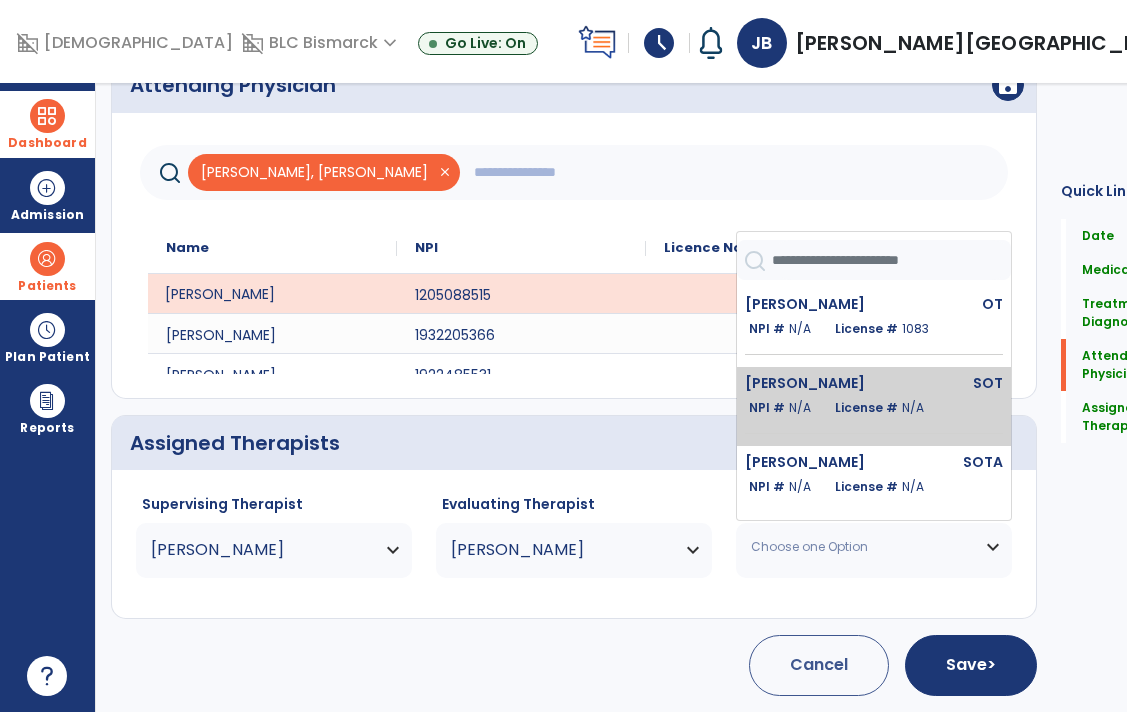 click on "NPI #  N/A   License #  N/A" 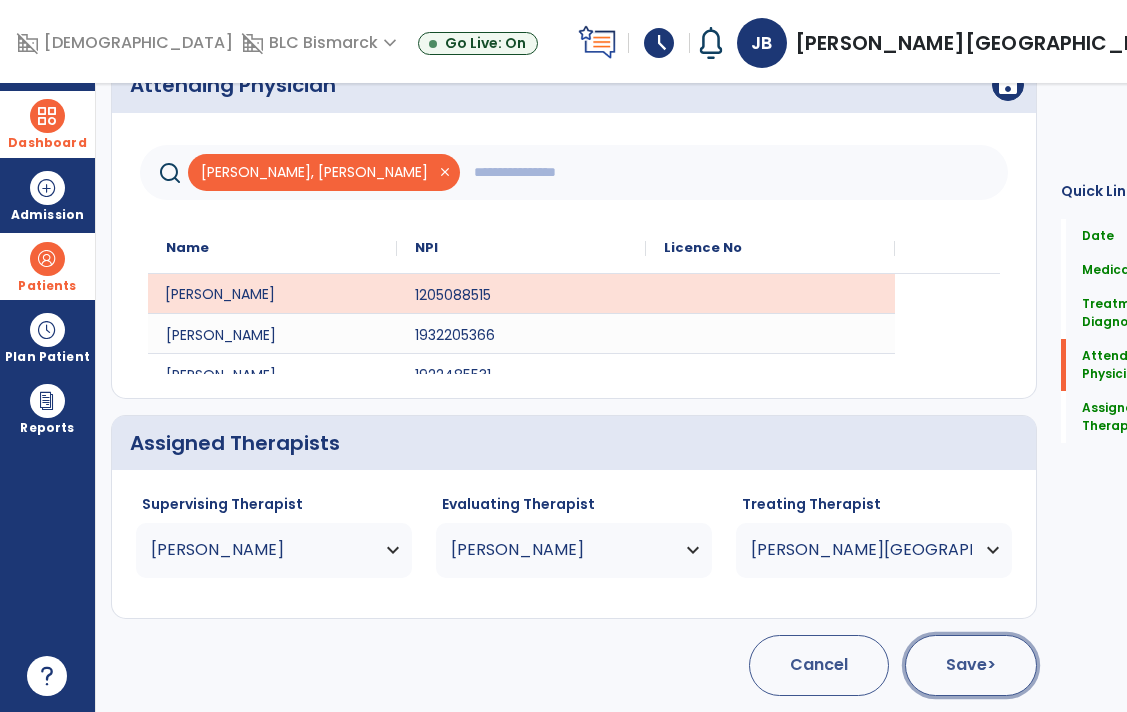 click on "Save  >" 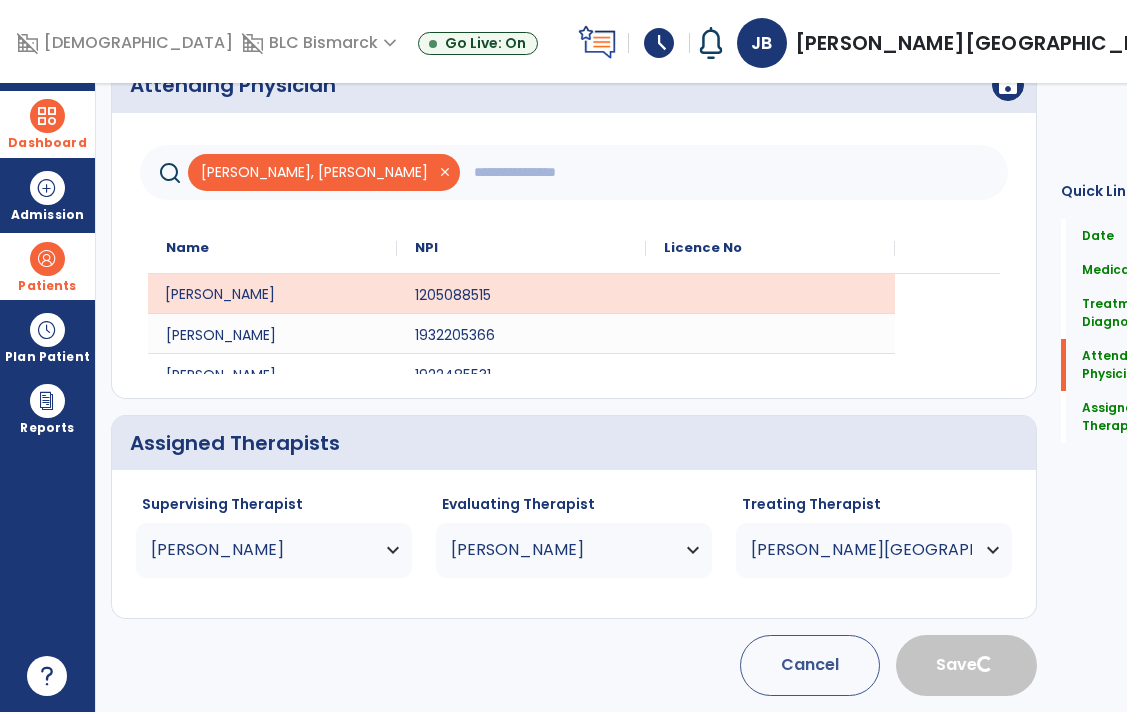 type 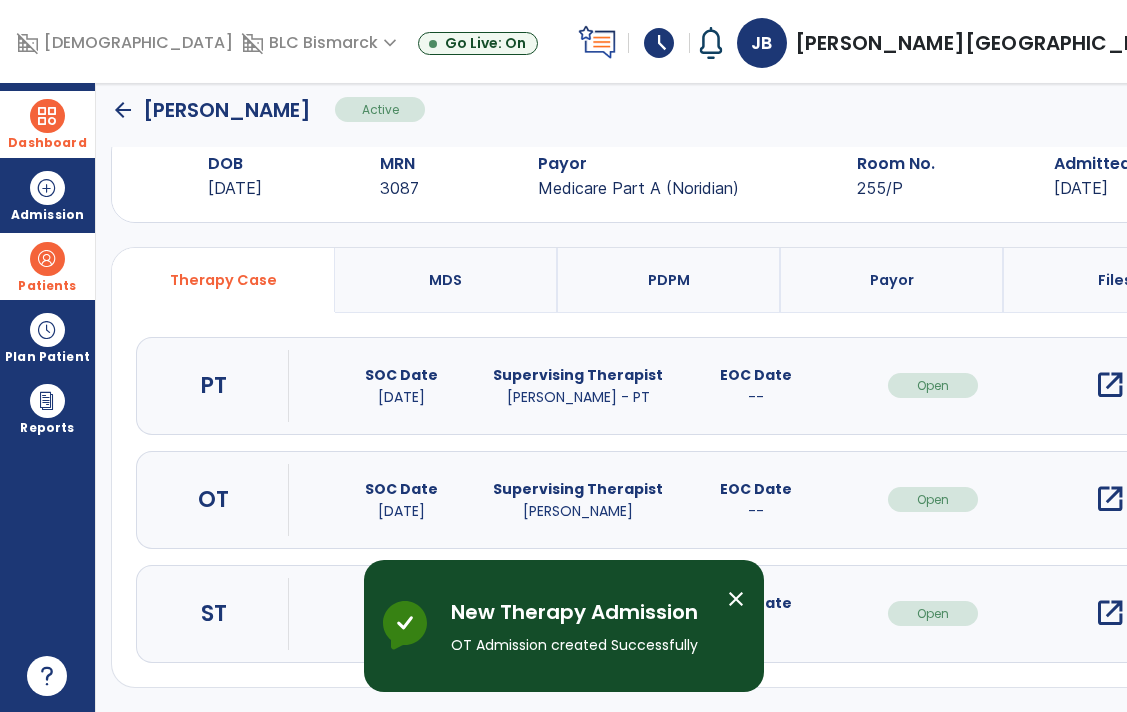 scroll, scrollTop: 49, scrollLeft: 0, axis: vertical 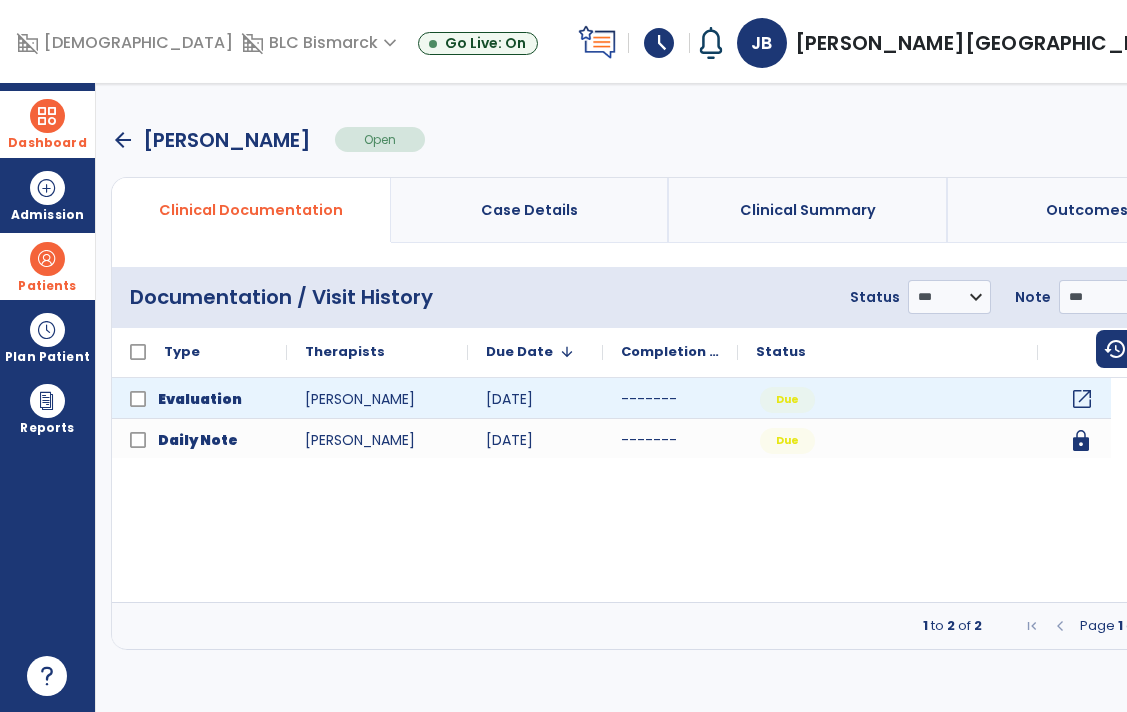 click on "open_in_new" 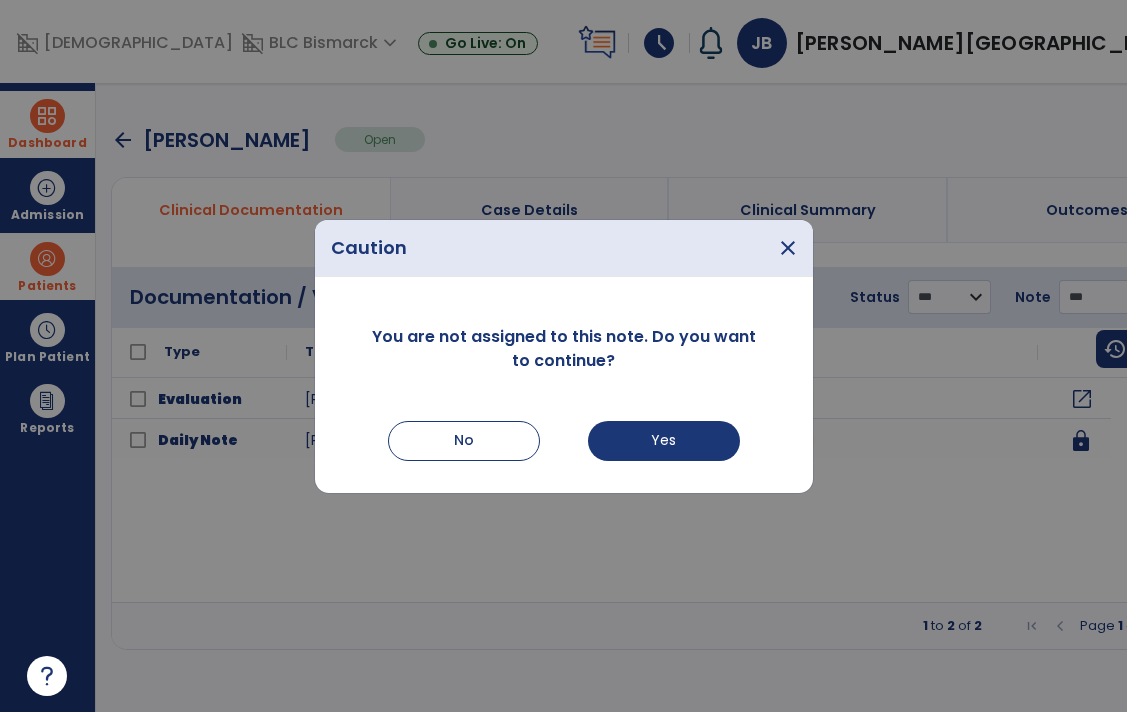 click on "You are not assigned to this note. Do you want to continue?     No   Yes" at bounding box center (564, 385) 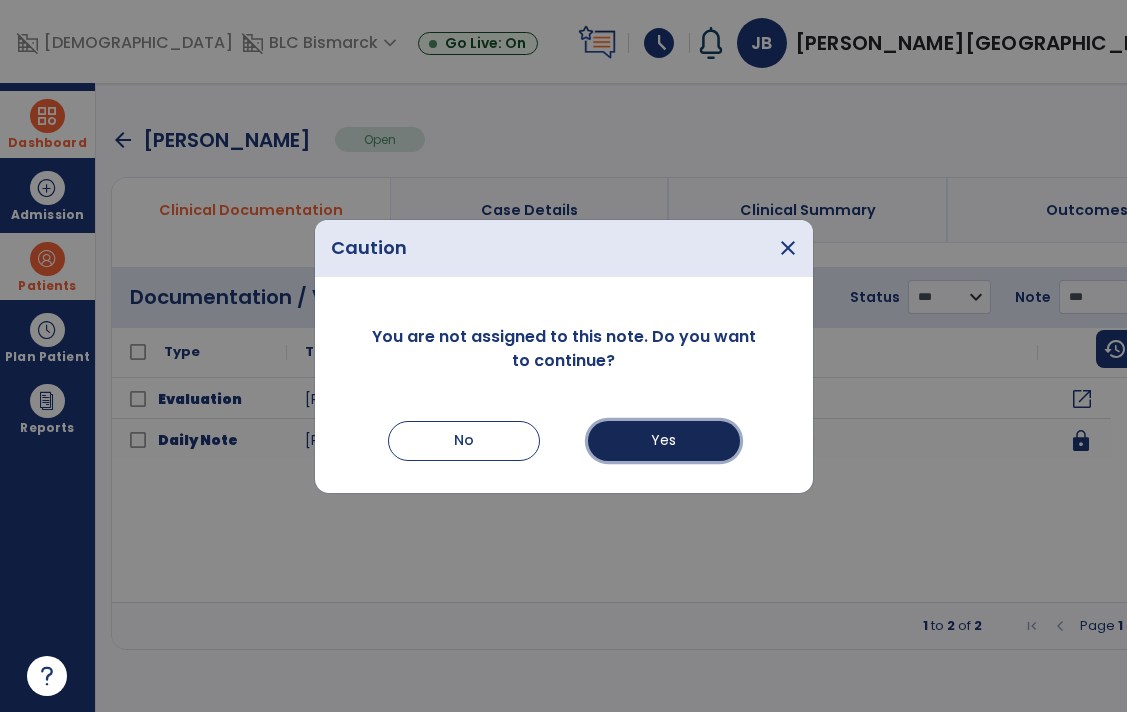 click on "Yes" at bounding box center [664, 441] 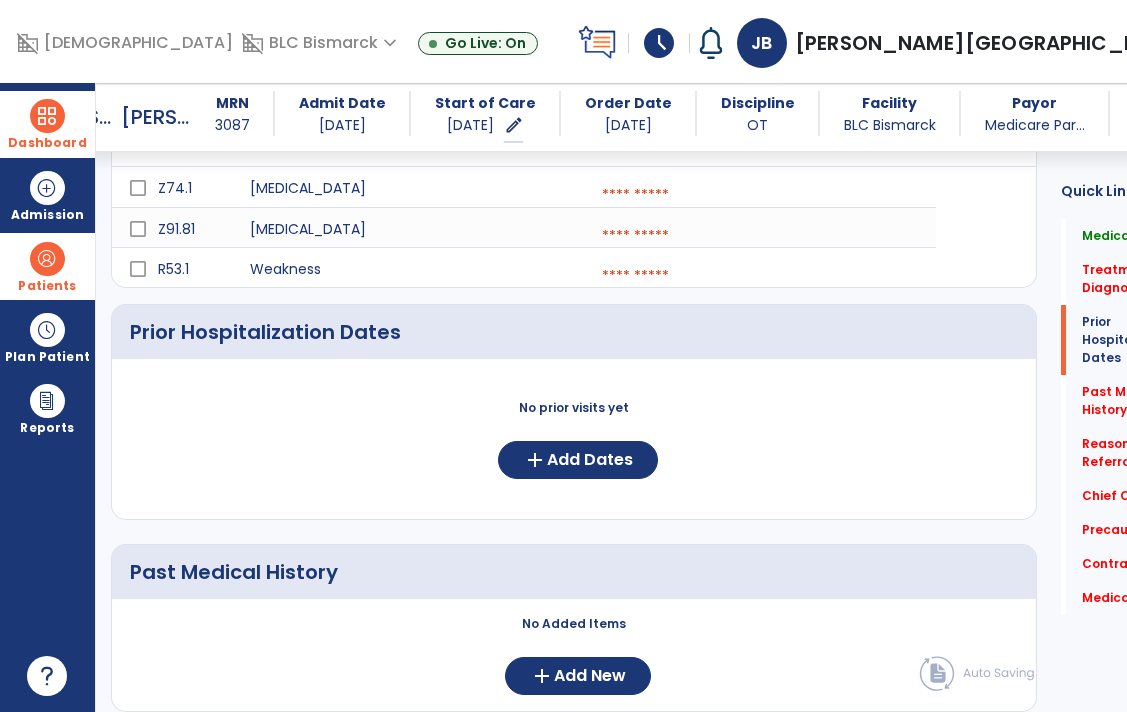 scroll, scrollTop: 460, scrollLeft: 0, axis: vertical 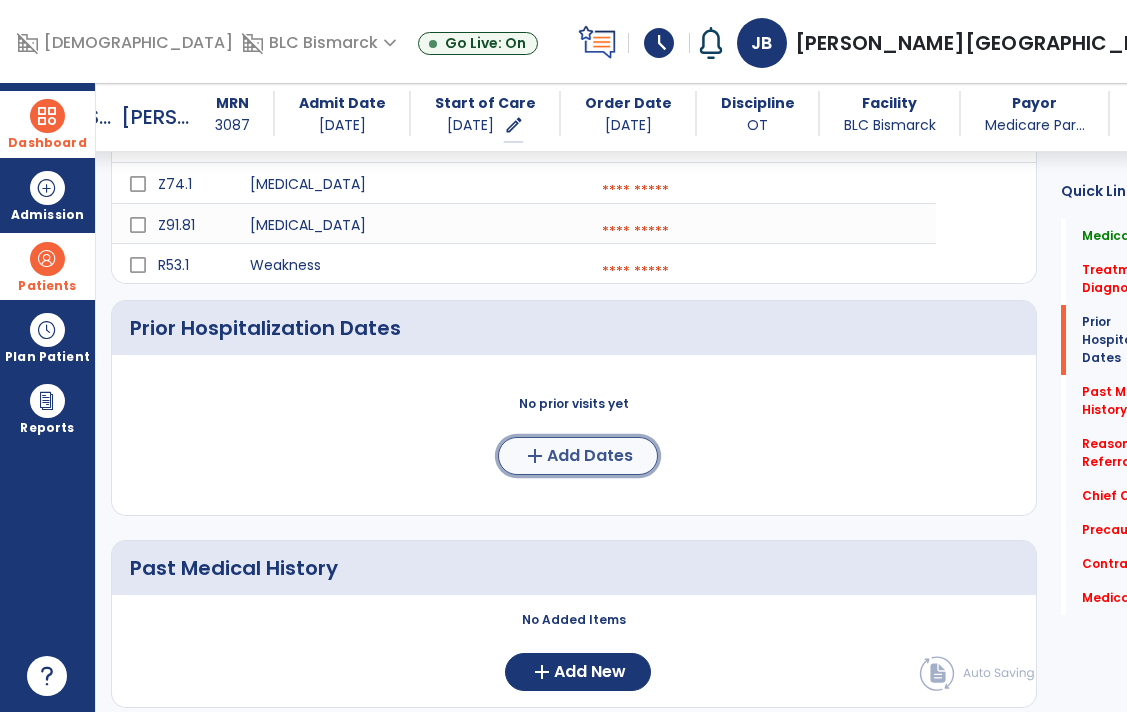 click on "Add Dates" 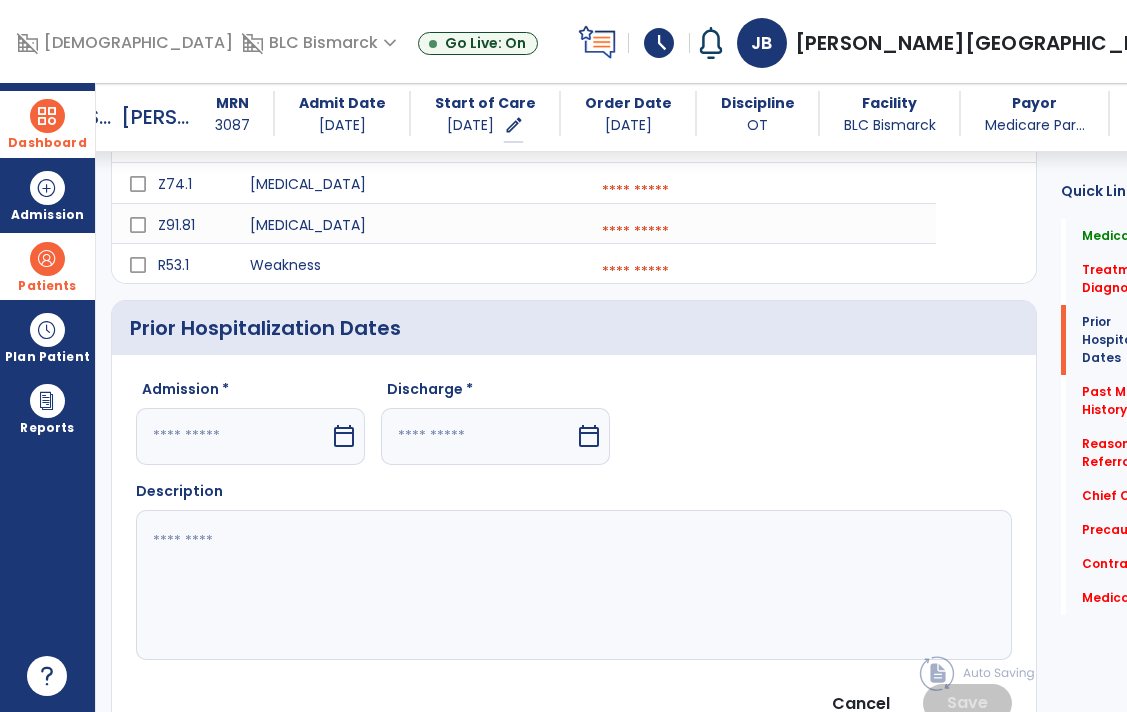 click on "calendar_today" at bounding box center [344, 436] 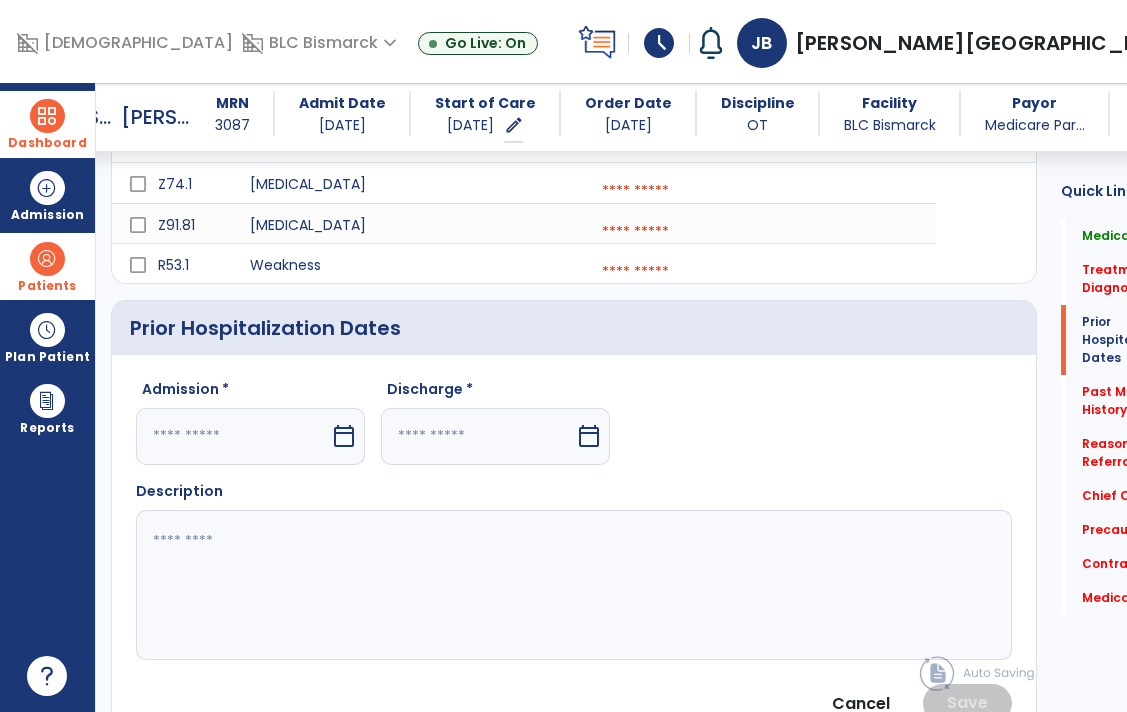select on "*" 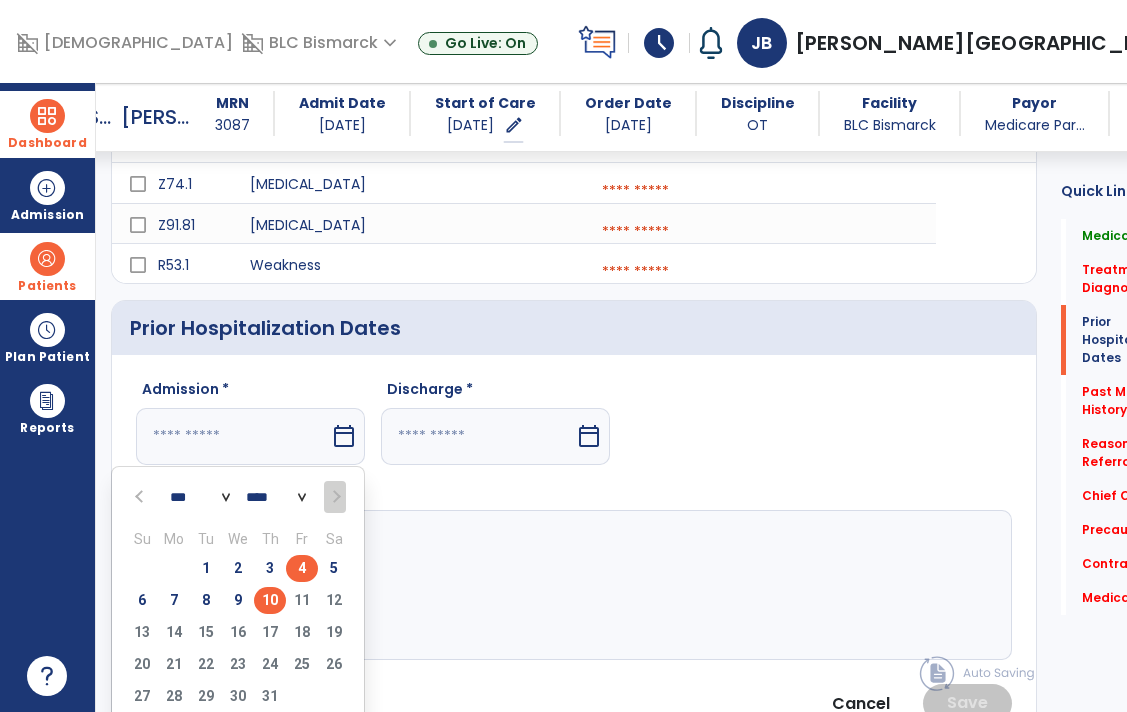 click on "4" at bounding box center [302, 568] 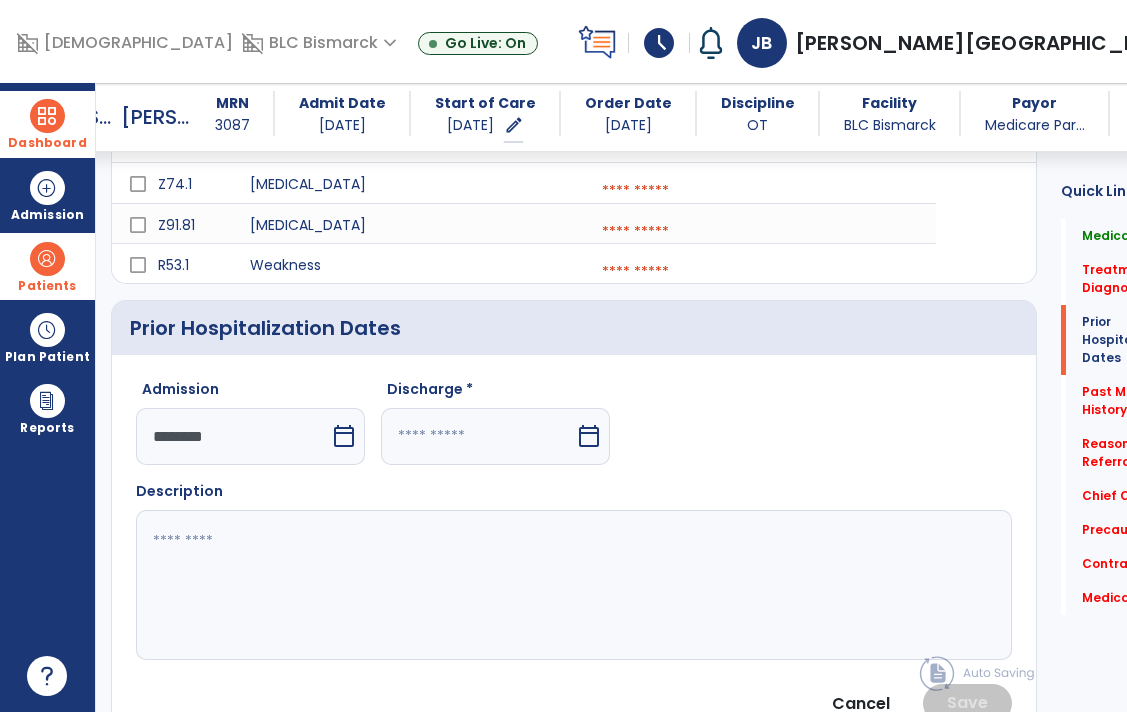 click on "calendar_today" at bounding box center [589, 436] 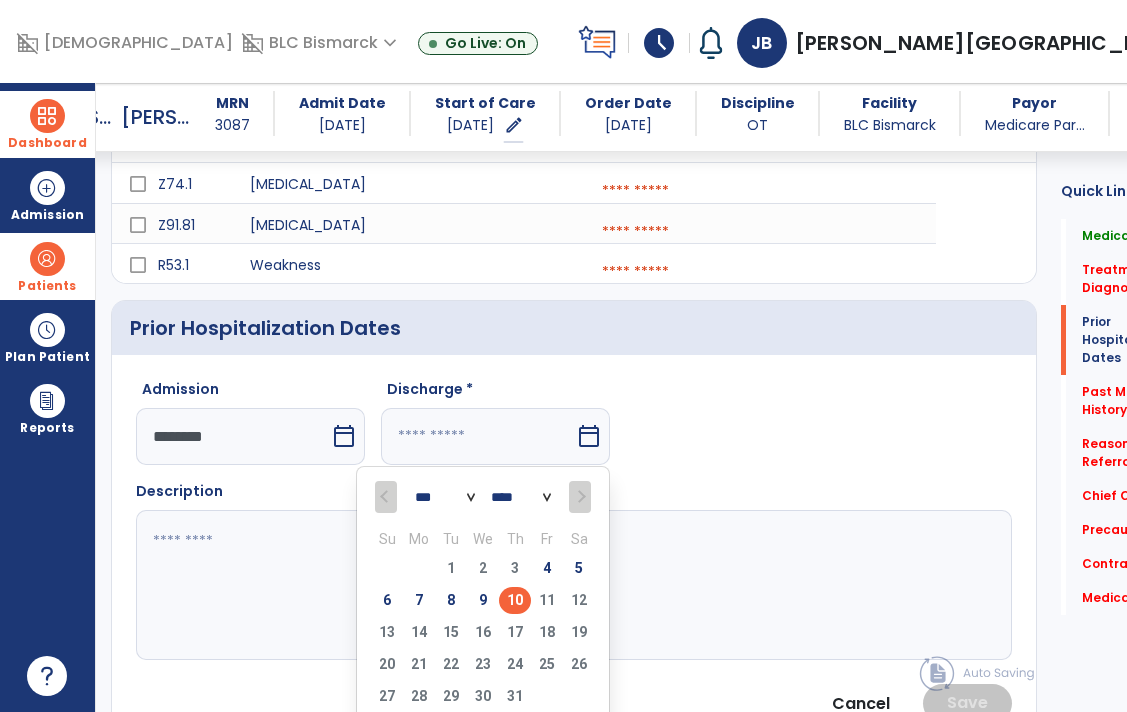 click on "10" at bounding box center (515, 600) 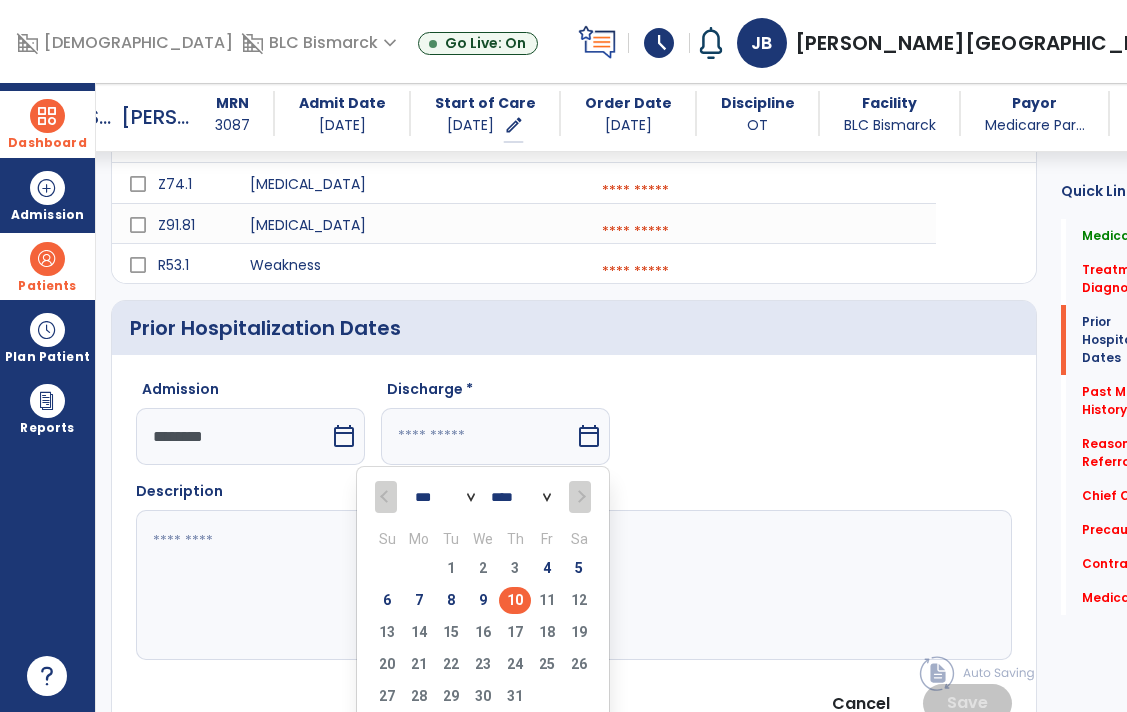 type on "*********" 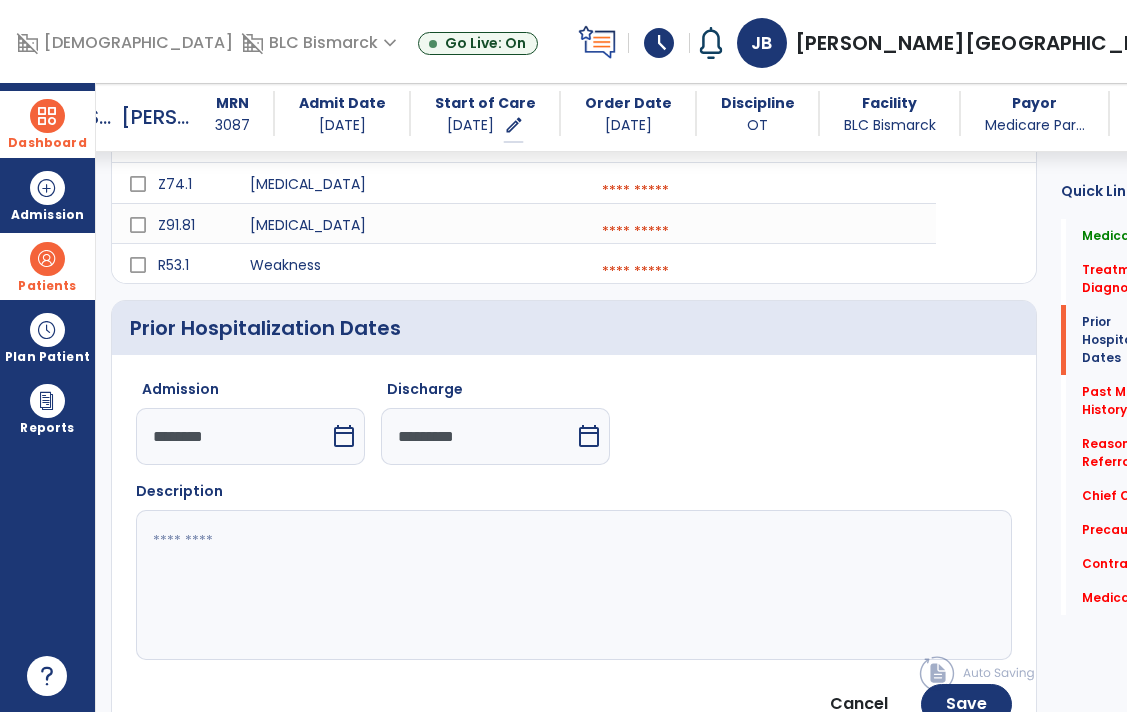 click 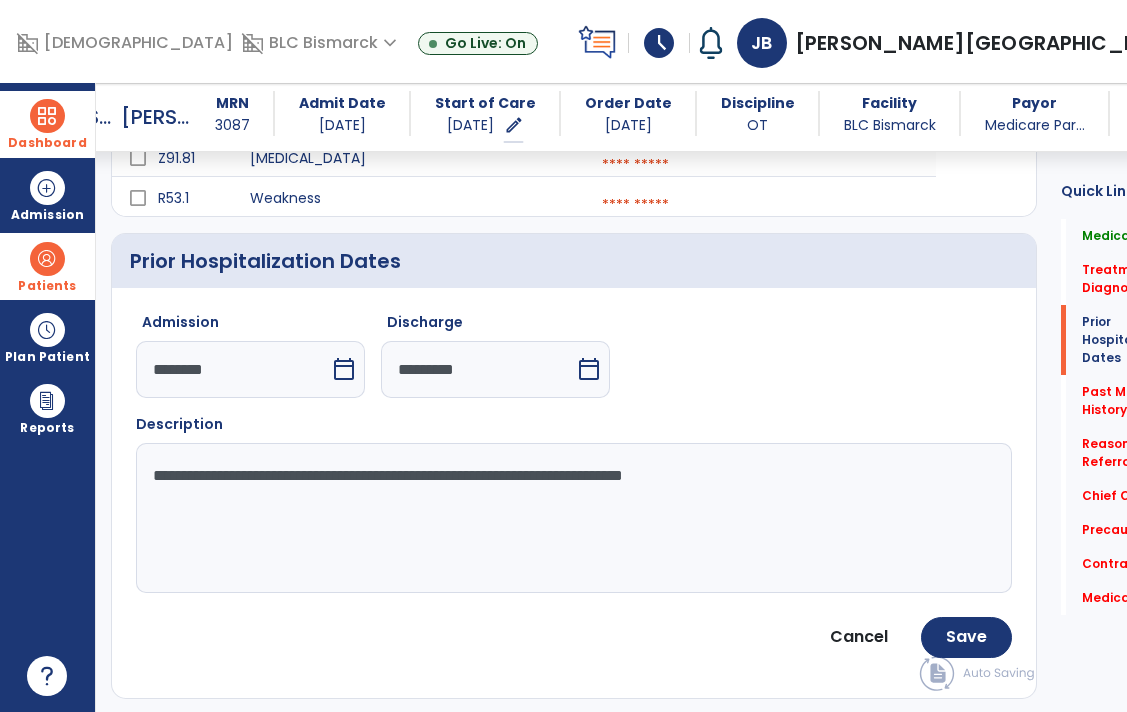 scroll, scrollTop: 655, scrollLeft: 0, axis: vertical 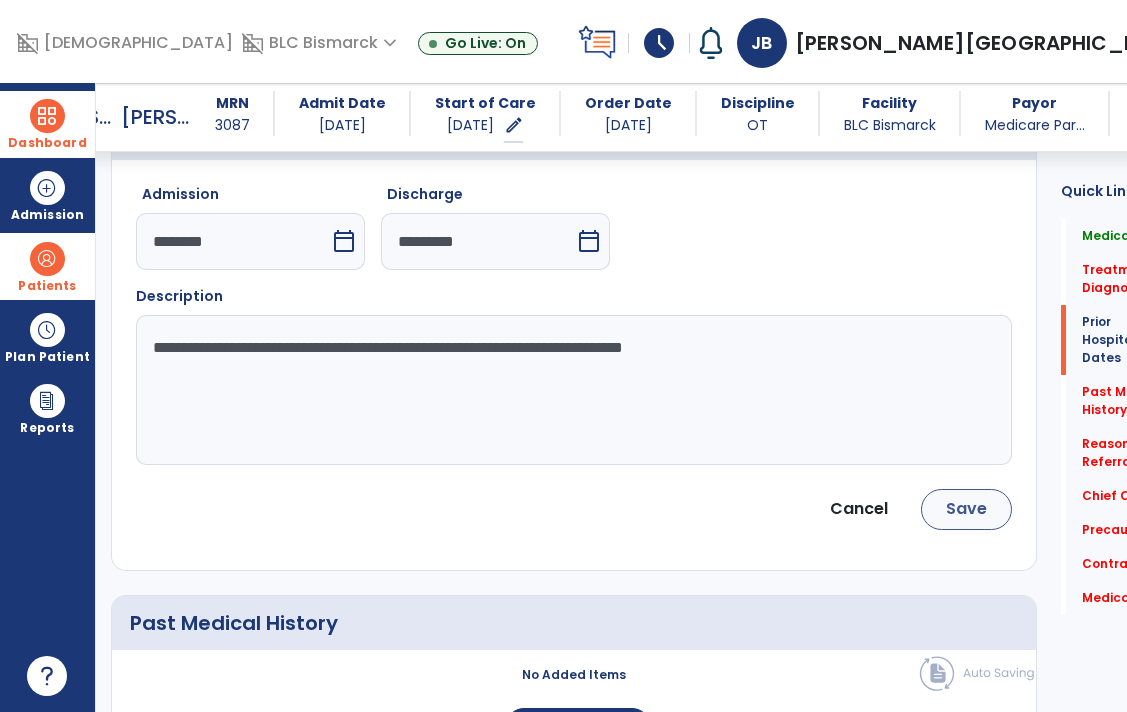 type on "**********" 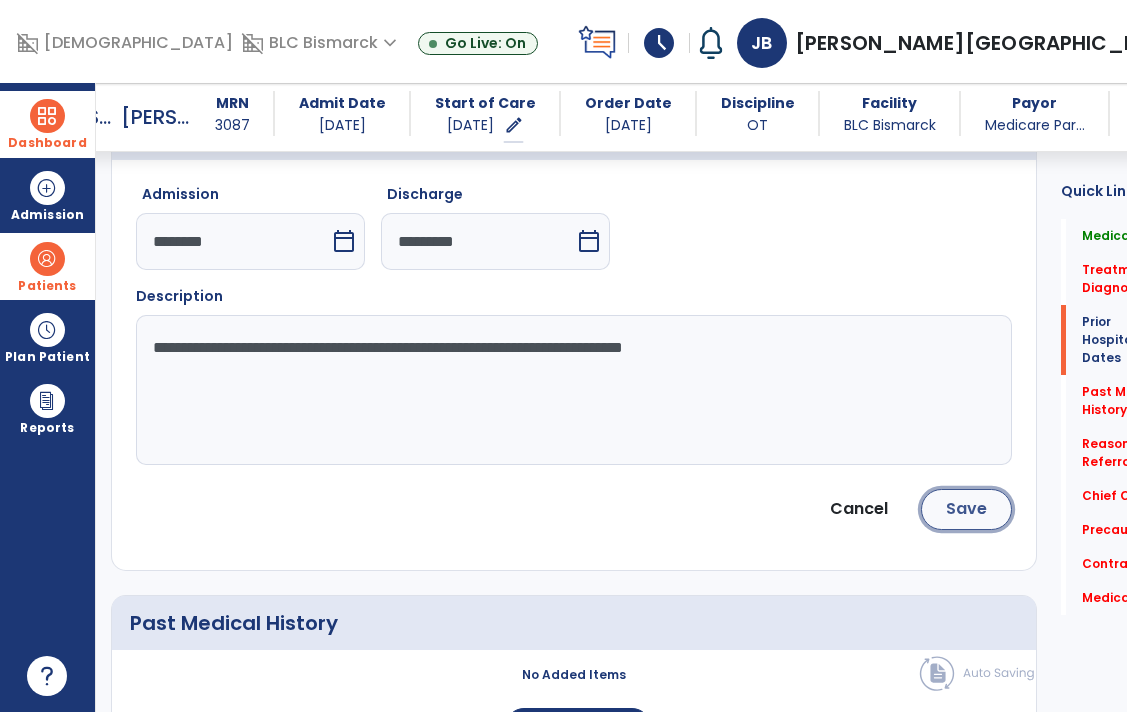 click on "Save" 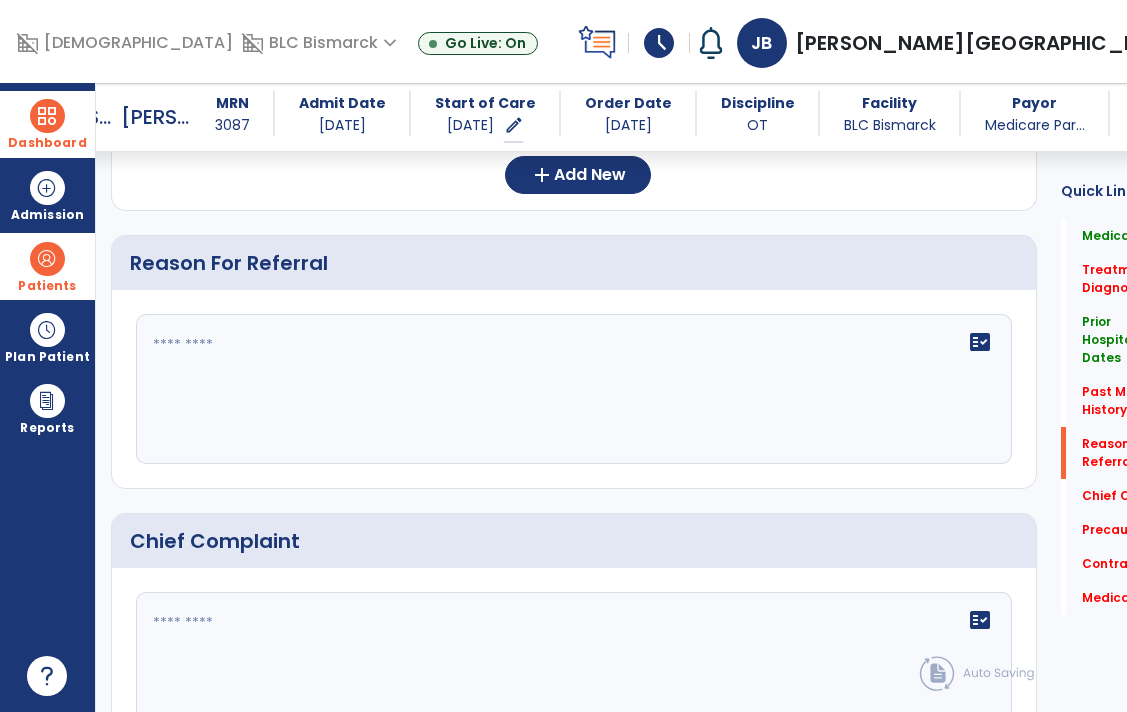 scroll, scrollTop: 918, scrollLeft: 0, axis: vertical 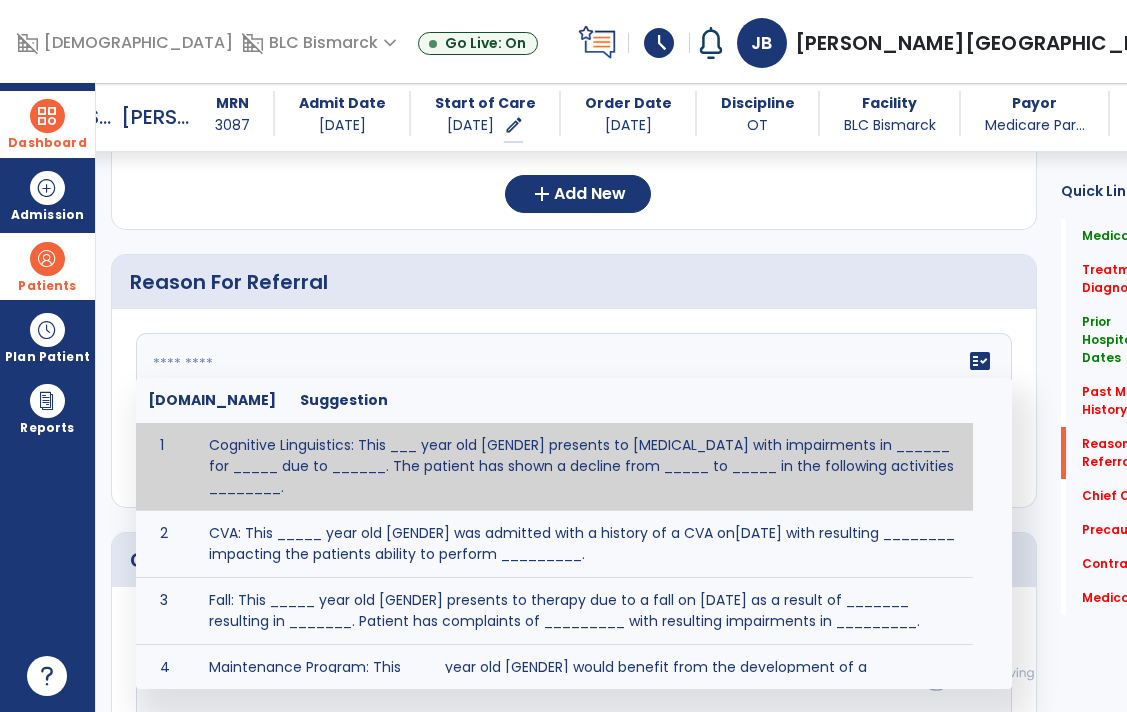 click 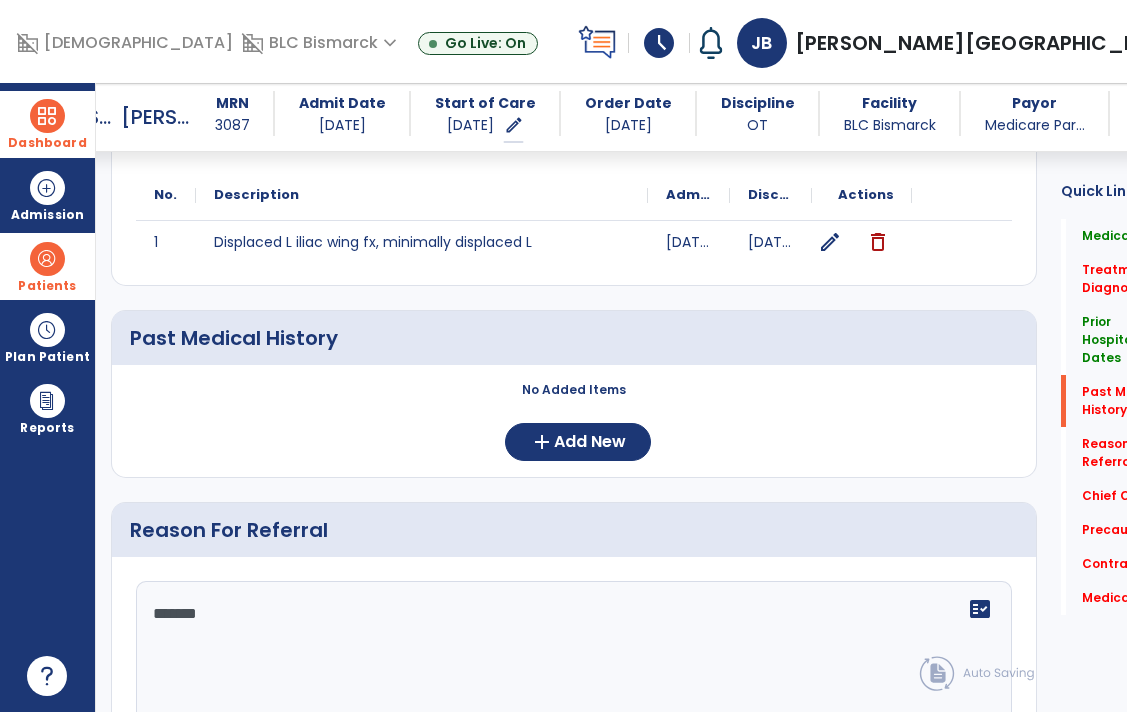 scroll, scrollTop: 576, scrollLeft: 0, axis: vertical 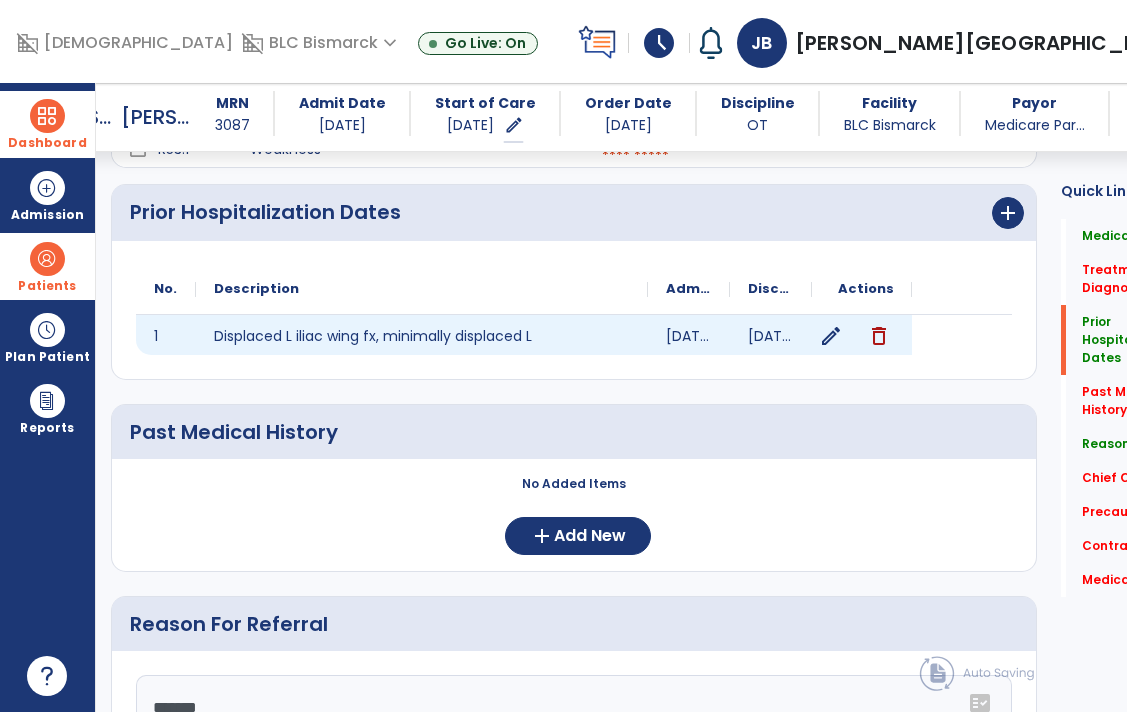 click on "edit" 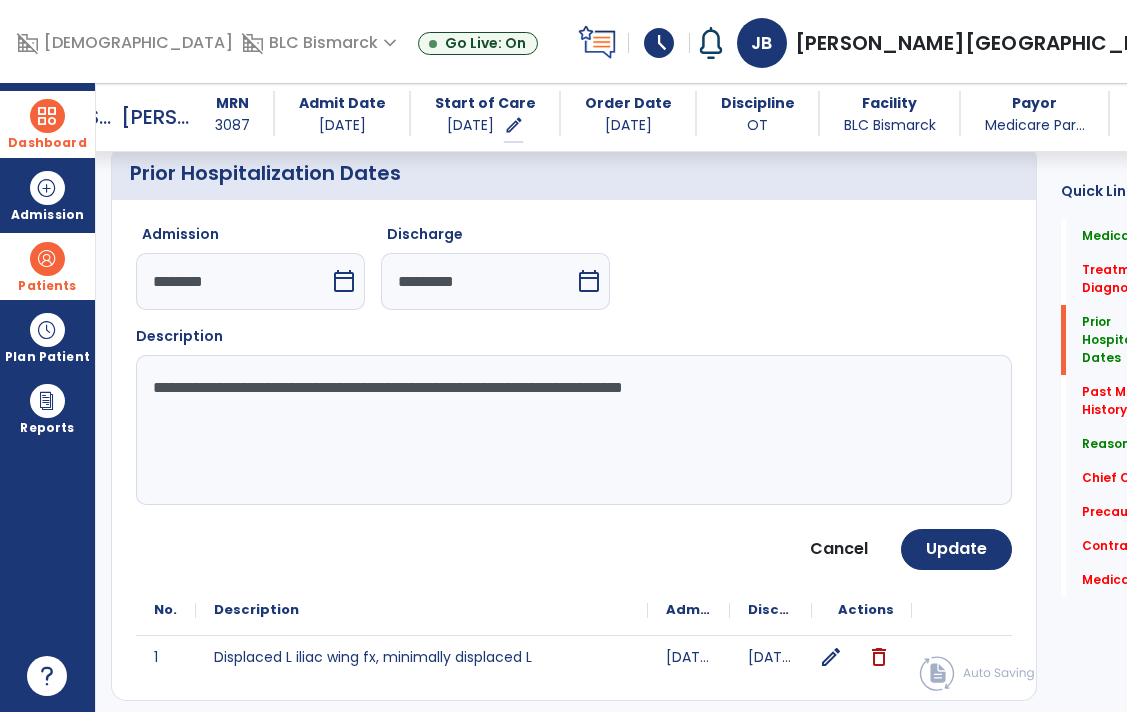 drag, startPoint x: 757, startPoint y: 386, endPoint x: 147, endPoint y: 389, distance: 610.0074 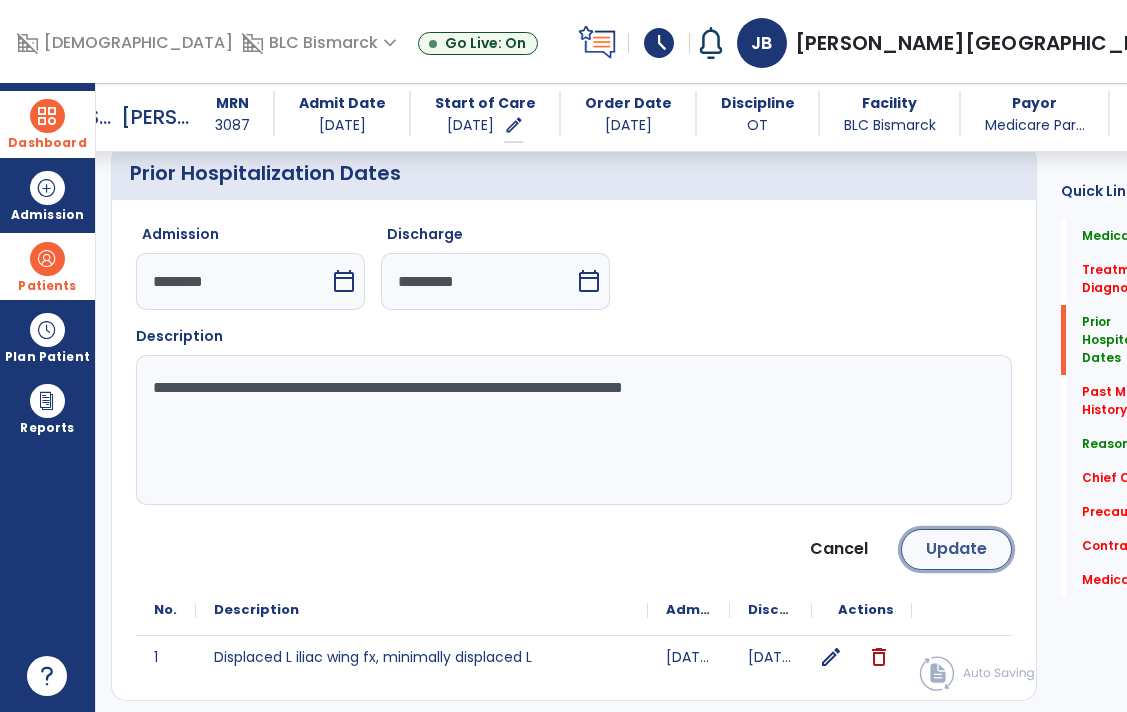 click on "Update" 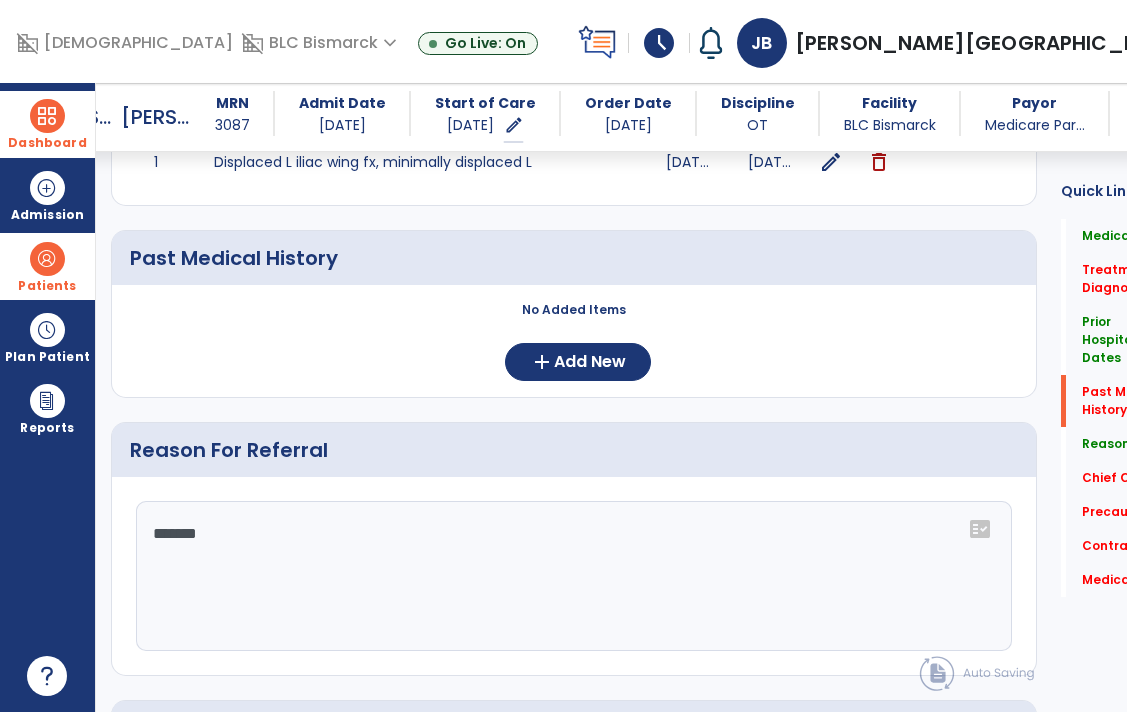 scroll, scrollTop: 786, scrollLeft: 0, axis: vertical 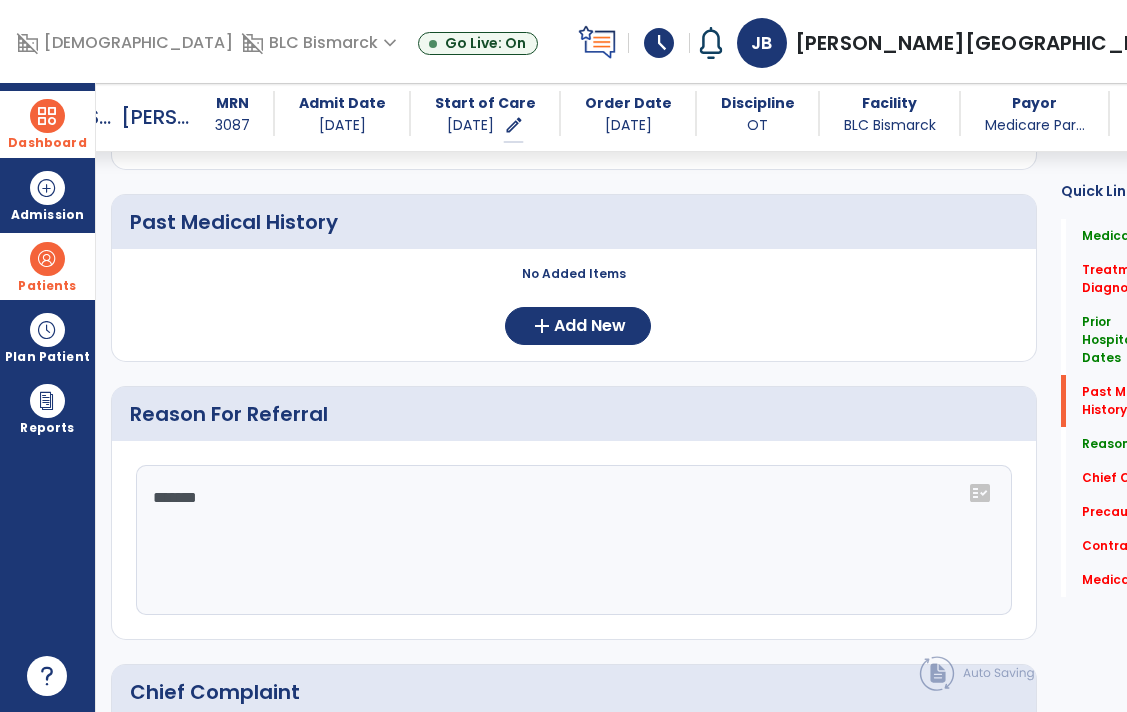 click on "*******" 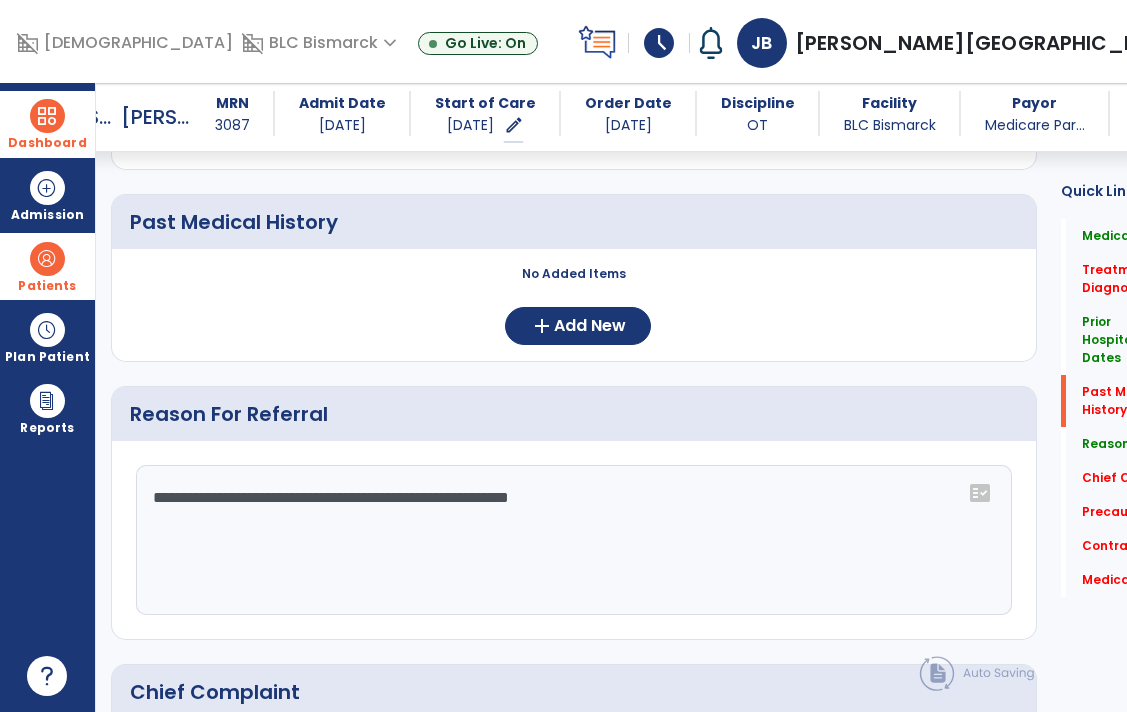 paste on "**********" 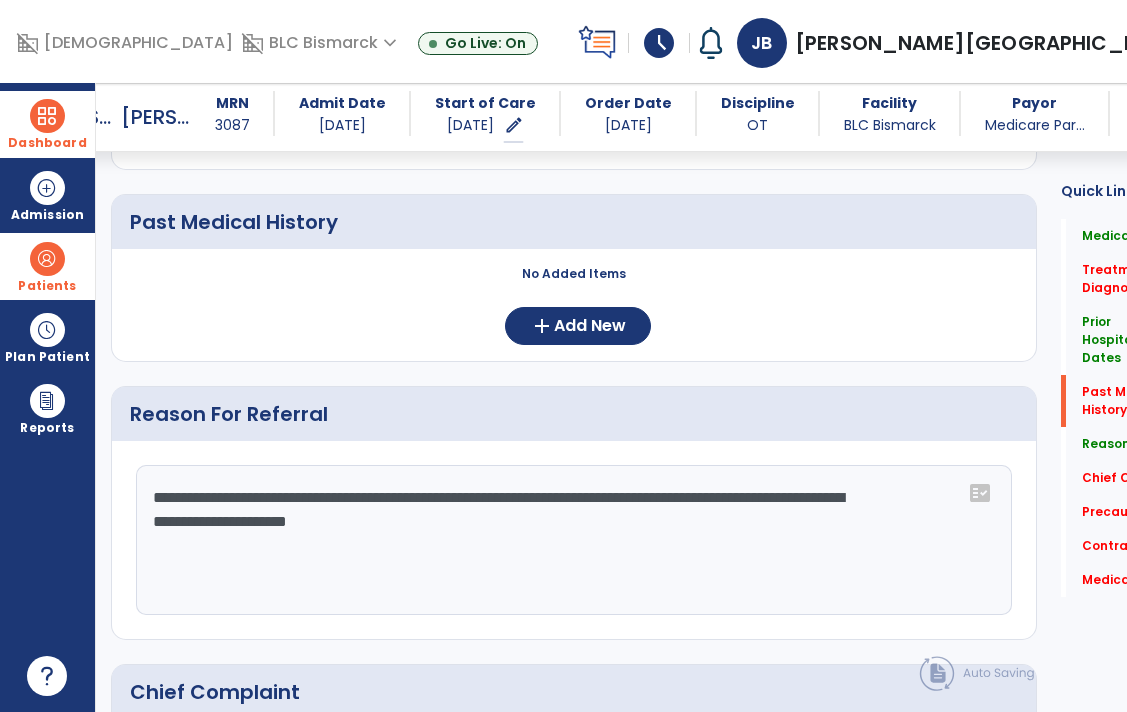 click on "**********" 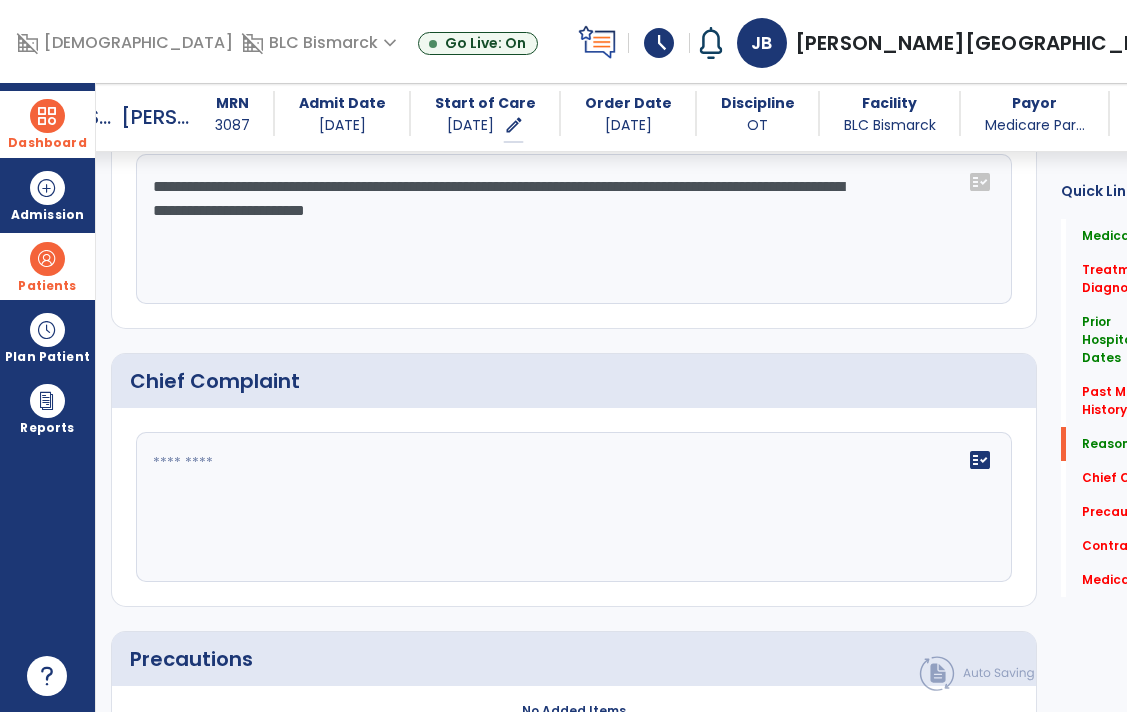 type on "**********" 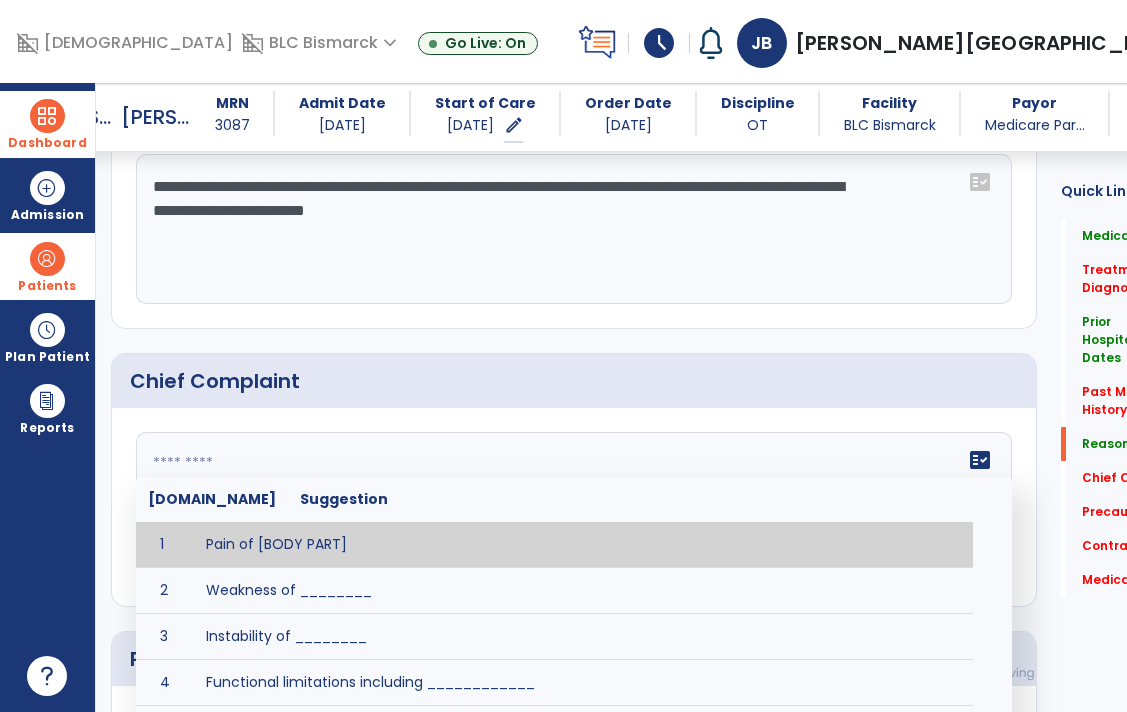 click on "fact_check  [DOMAIN_NAME] Suggestion 1 Pain of [BODY PART] 2 Weakness of ________ 3 Instability of ________ 4 Functional limitations including ____________ 5 ADL's including ___________. 6 Inability to perform work related duties such as _________ 7 Inability to perform house hold duties such as __________. 8 Loss of balance. 9 Problems with gait including _________." 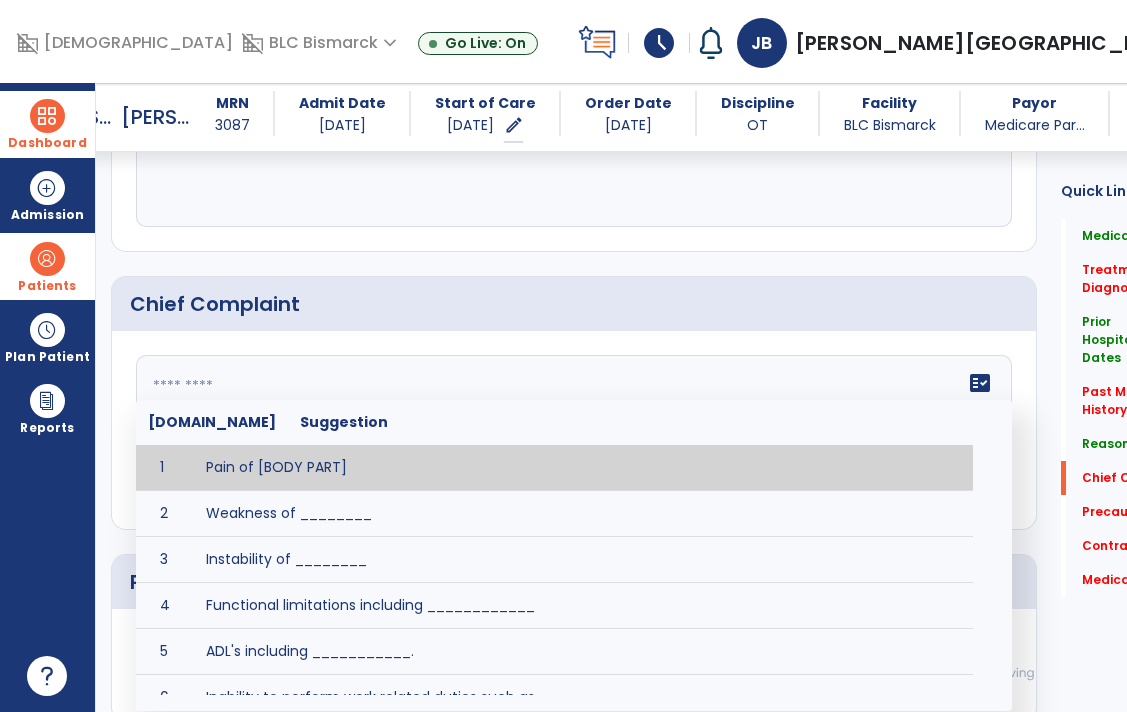 scroll, scrollTop: 1176, scrollLeft: 0, axis: vertical 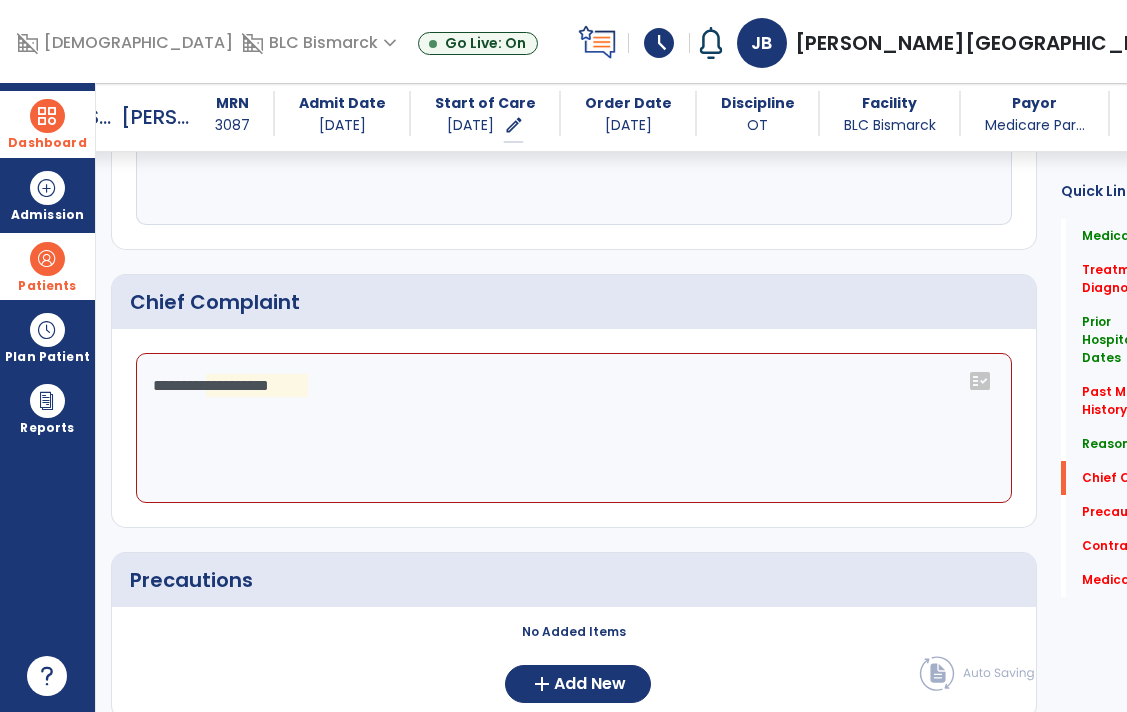 click on "**********" 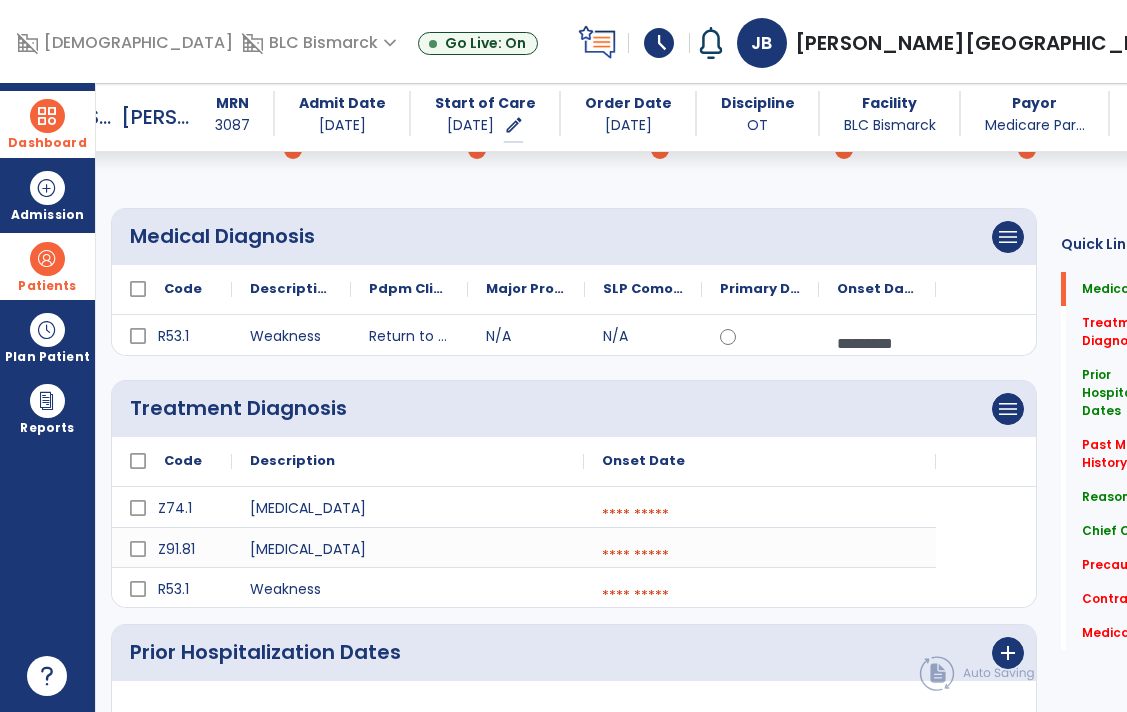scroll, scrollTop: 138, scrollLeft: 0, axis: vertical 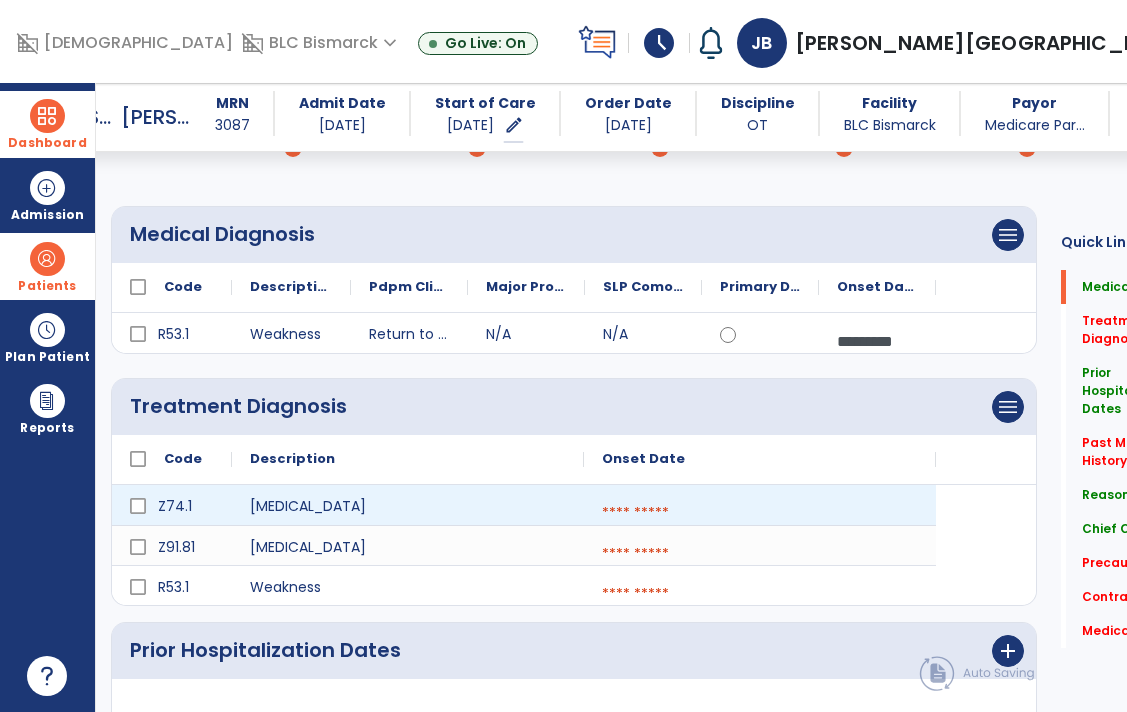 type on "**********" 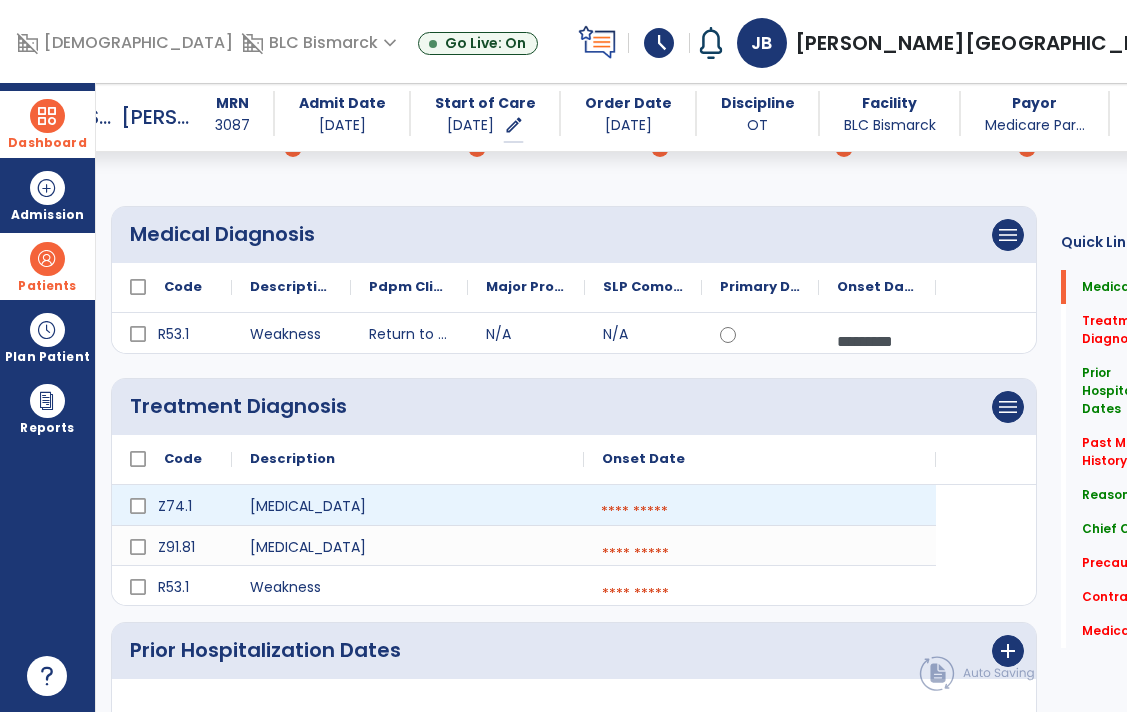 click at bounding box center (760, 512) 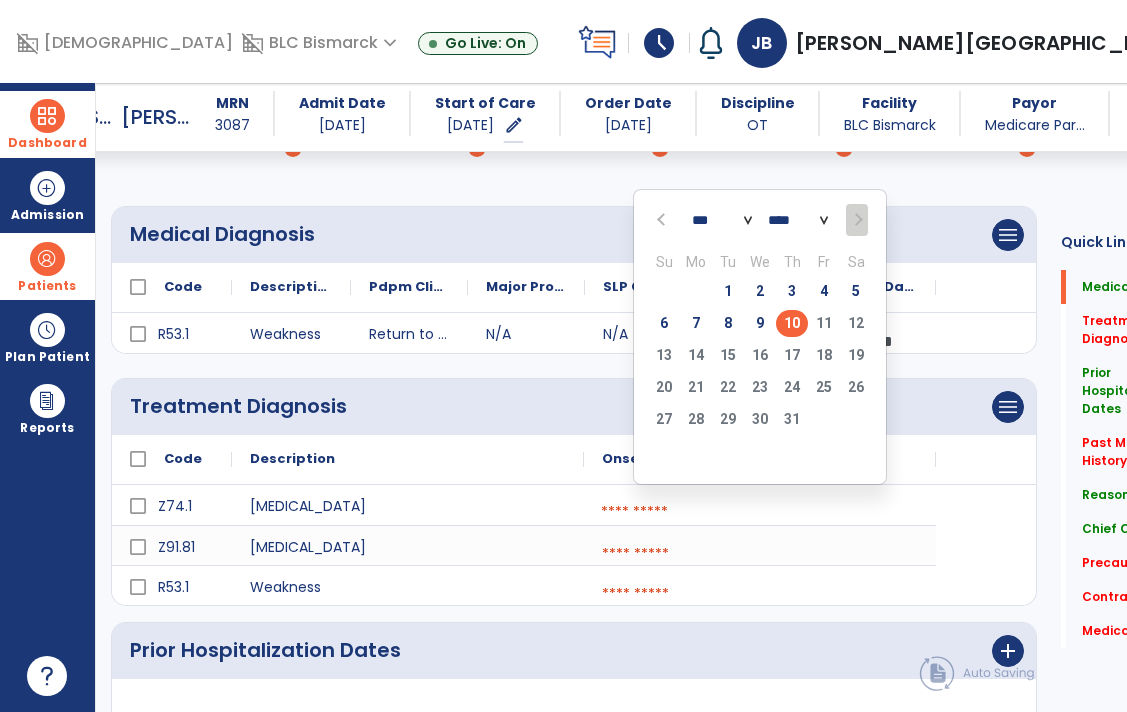 click on "10" 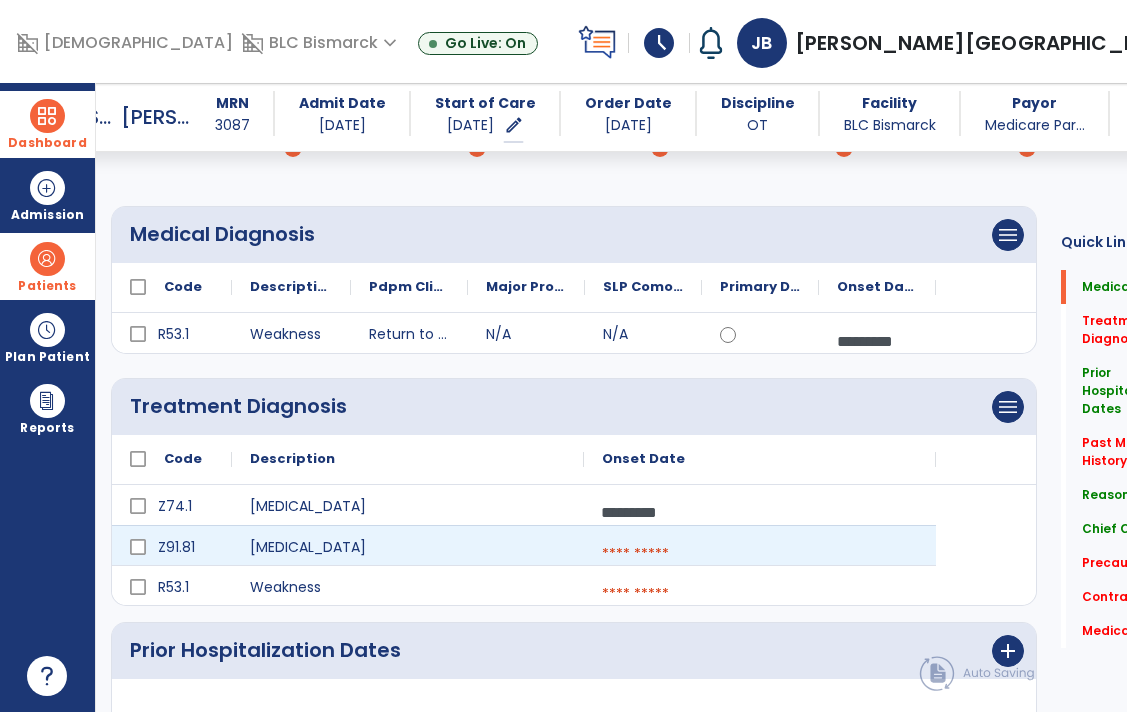 click at bounding box center (760, 554) 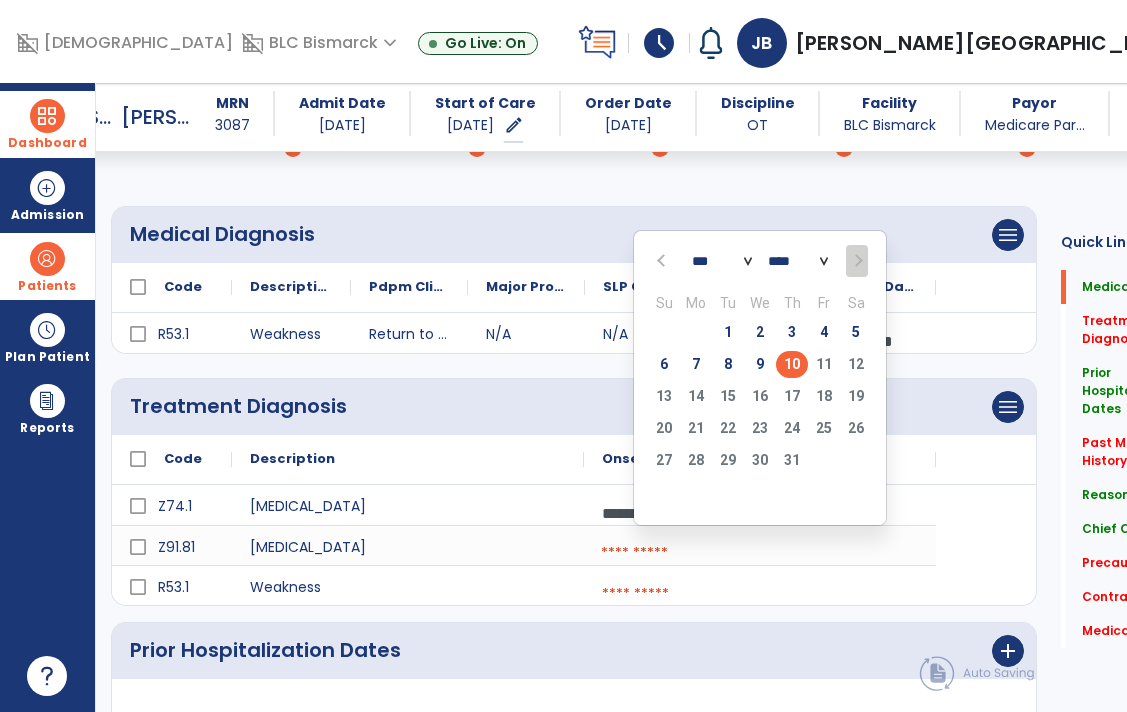 click on "10" 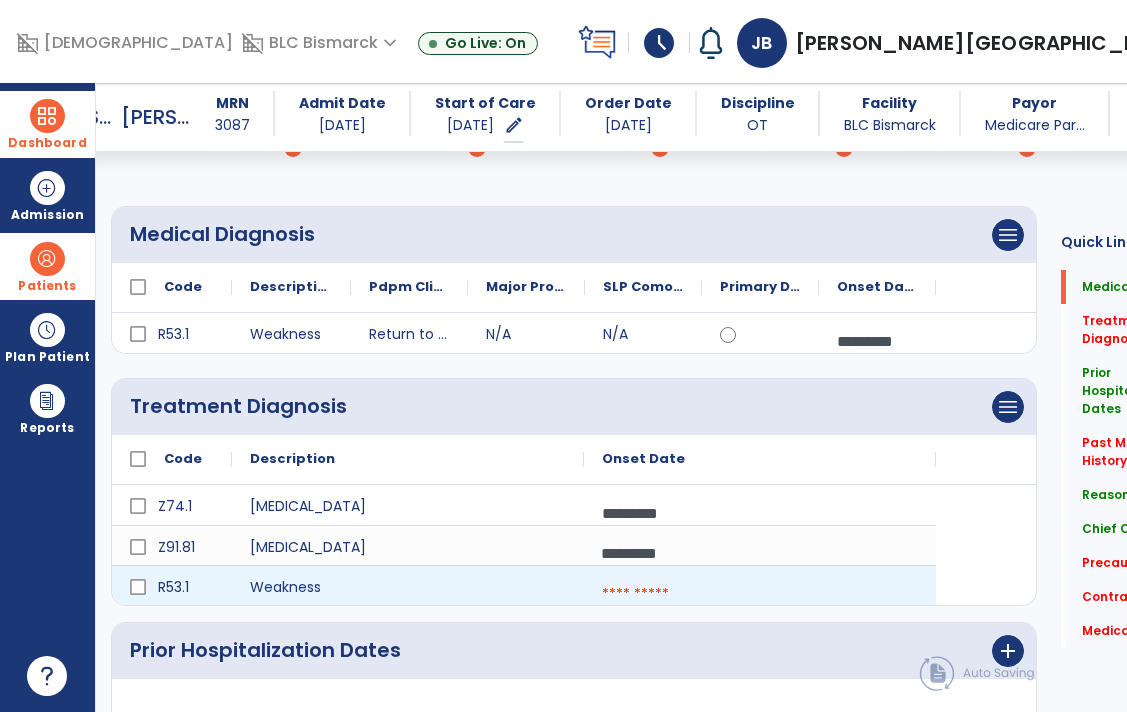 click at bounding box center [760, 594] 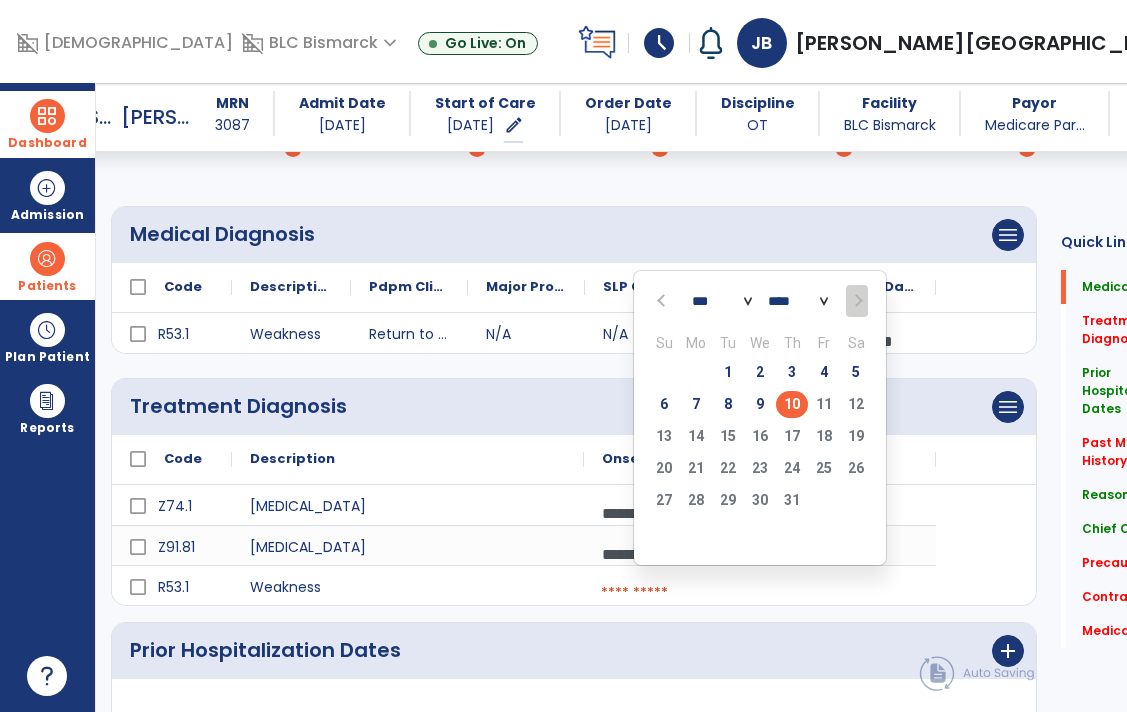 click on "10" 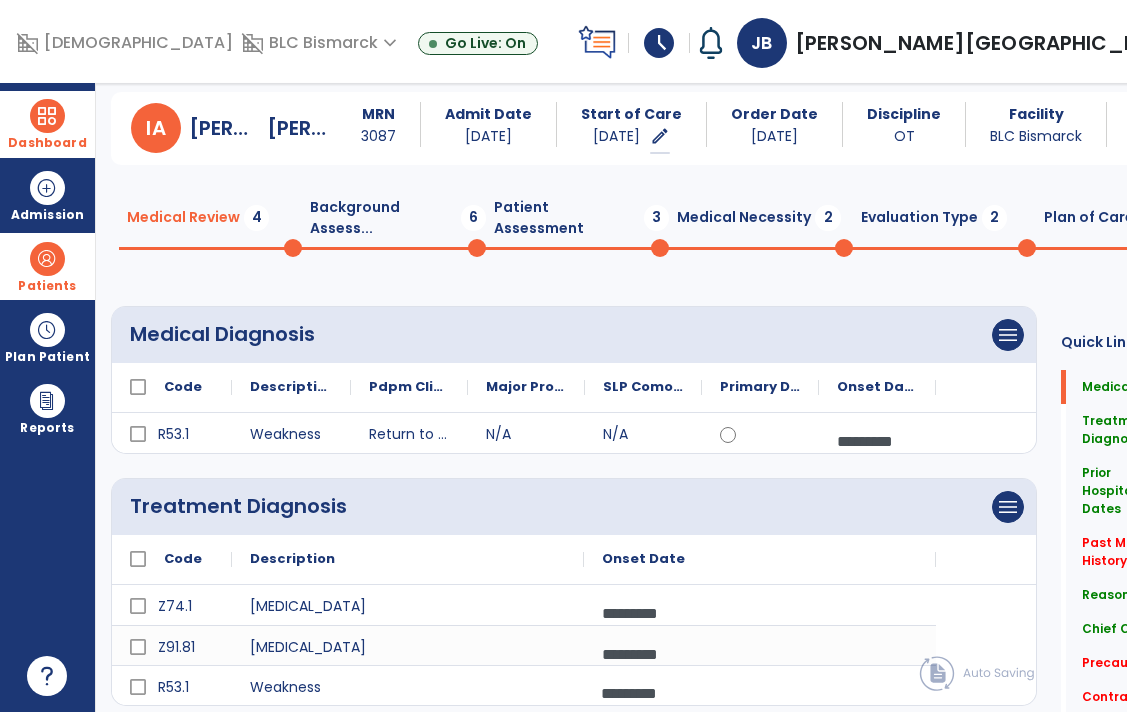 scroll, scrollTop: 0, scrollLeft: 0, axis: both 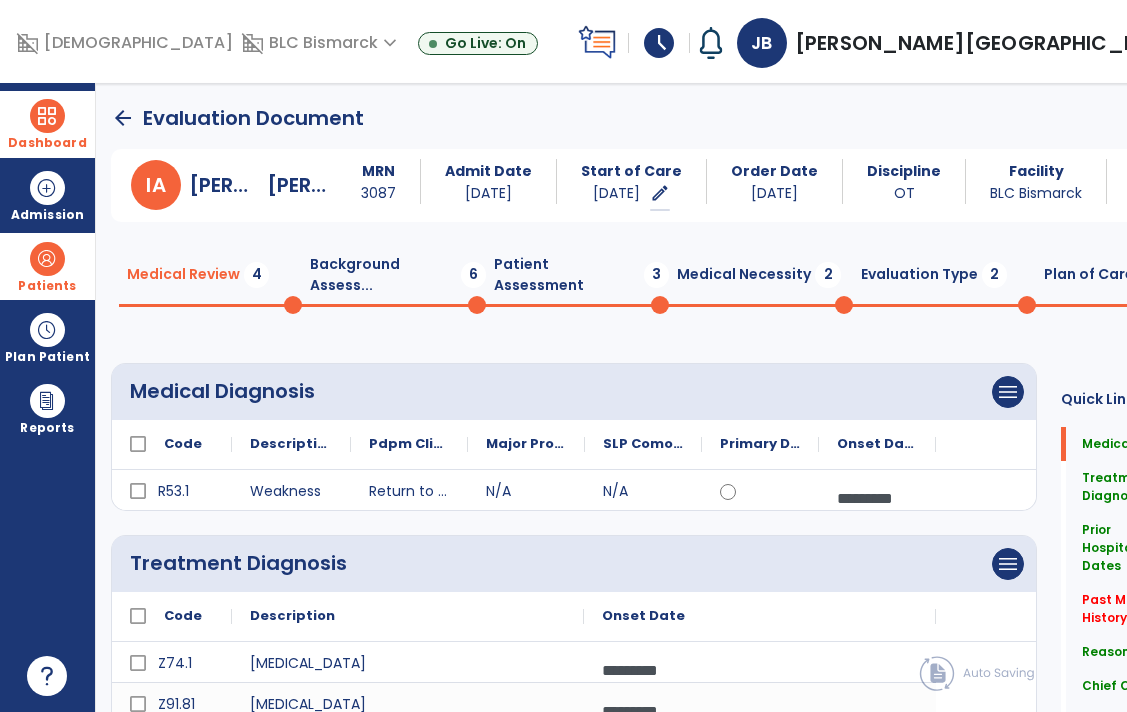 click on "Background Assess...  6" 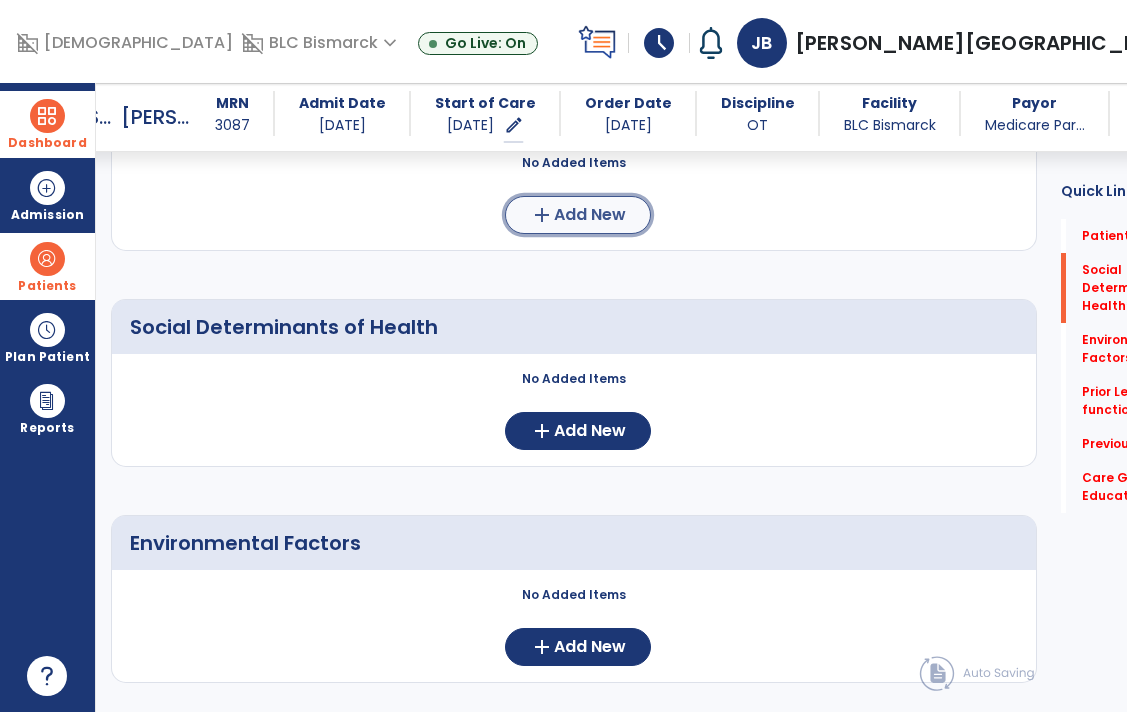 click on "add  Add New" 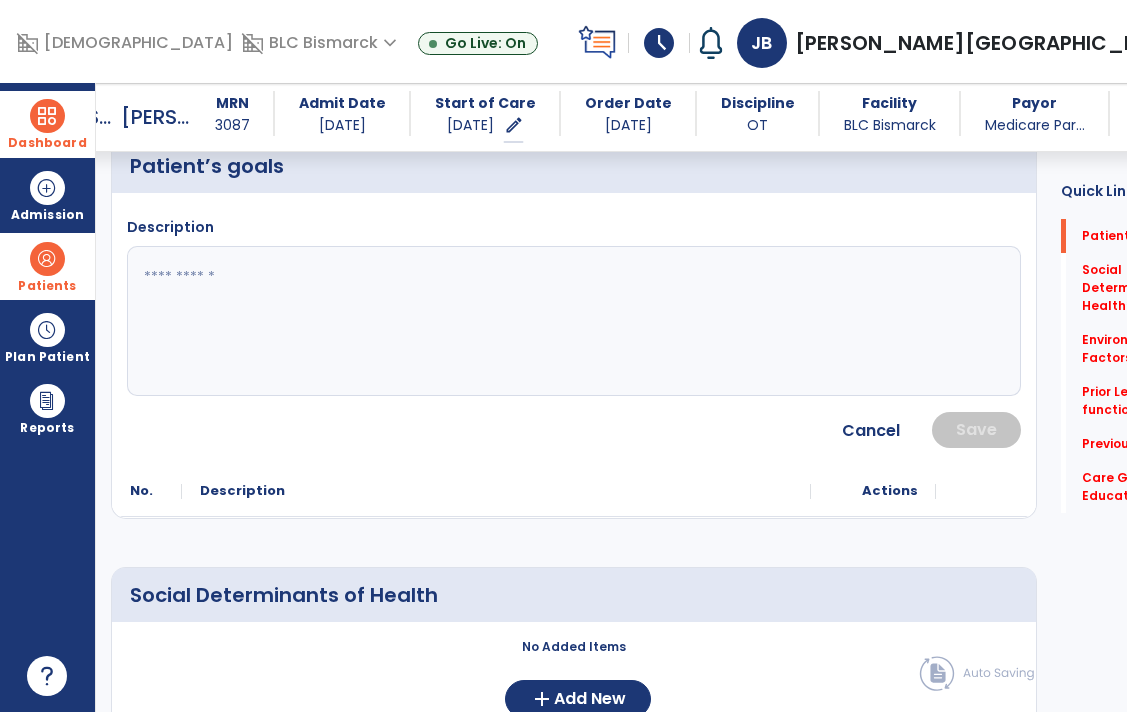 scroll, scrollTop: 207, scrollLeft: 0, axis: vertical 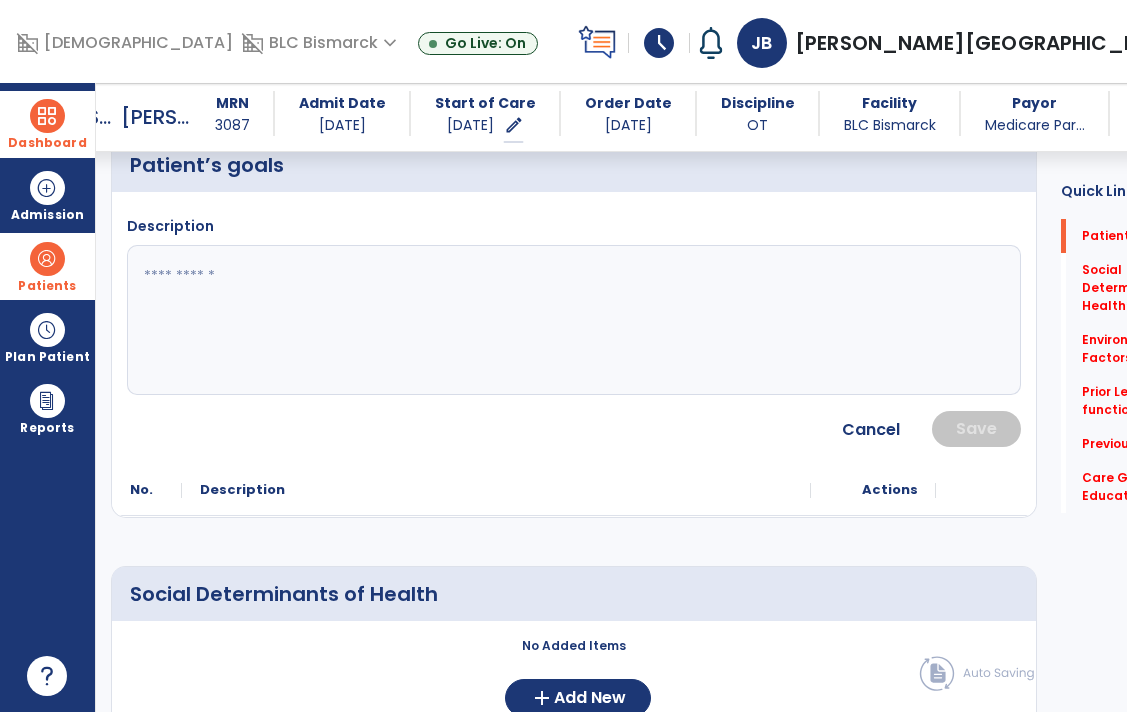 click 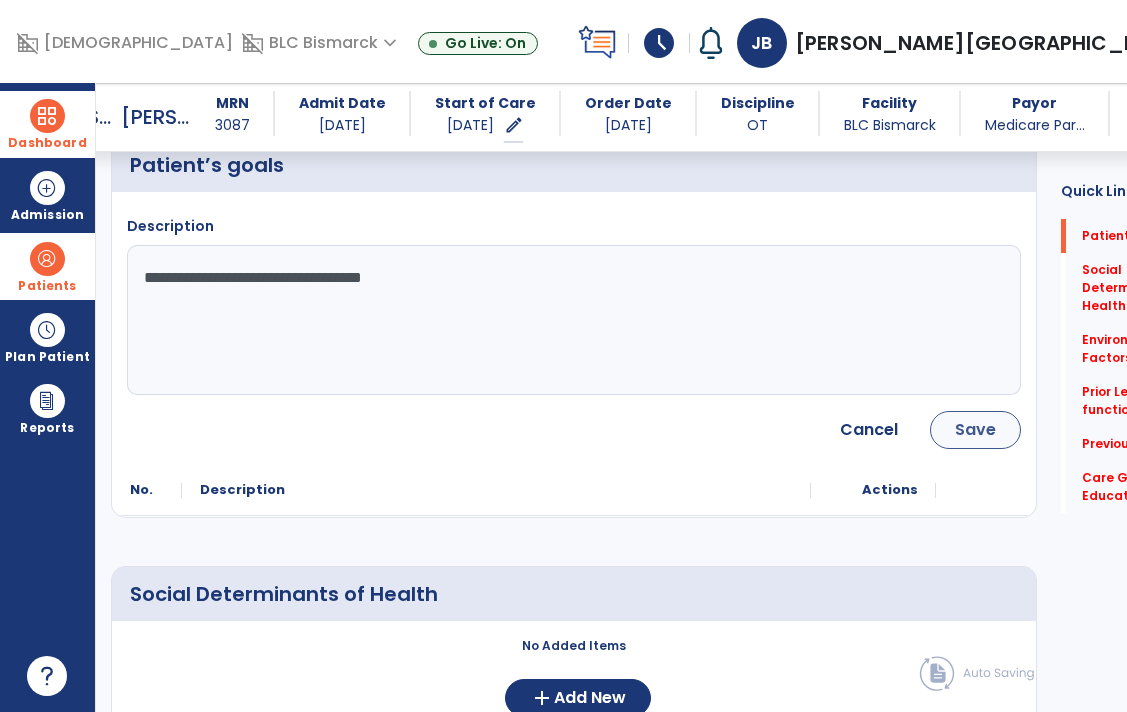 type on "**********" 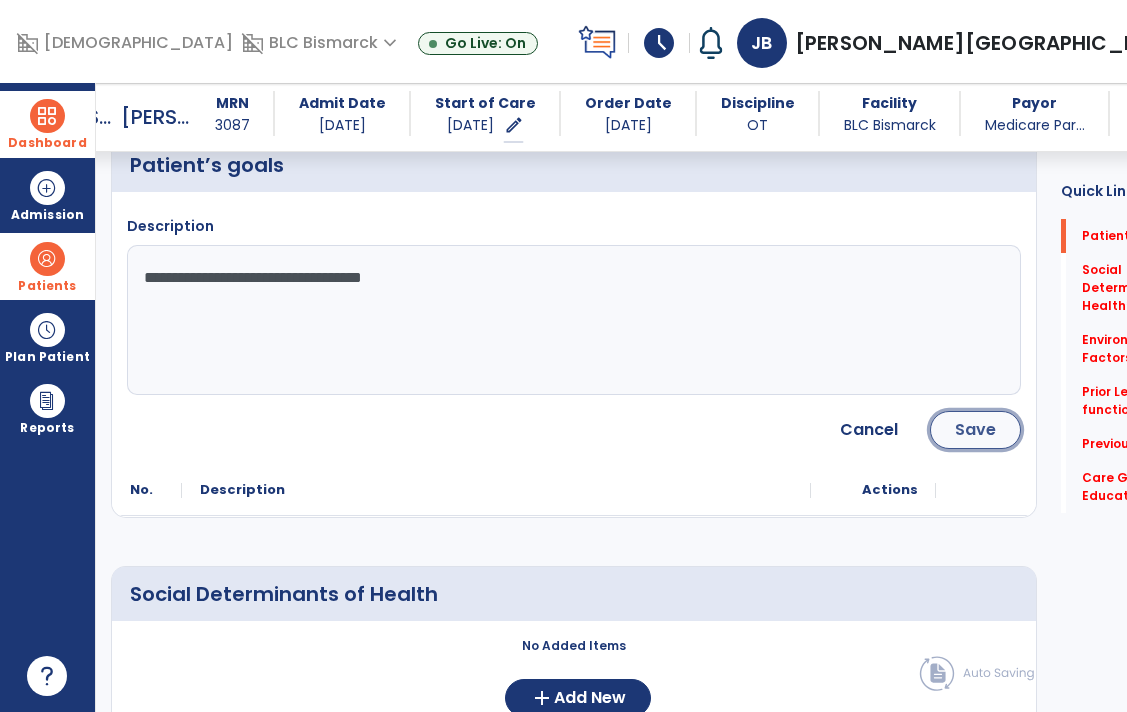 click on "Save" 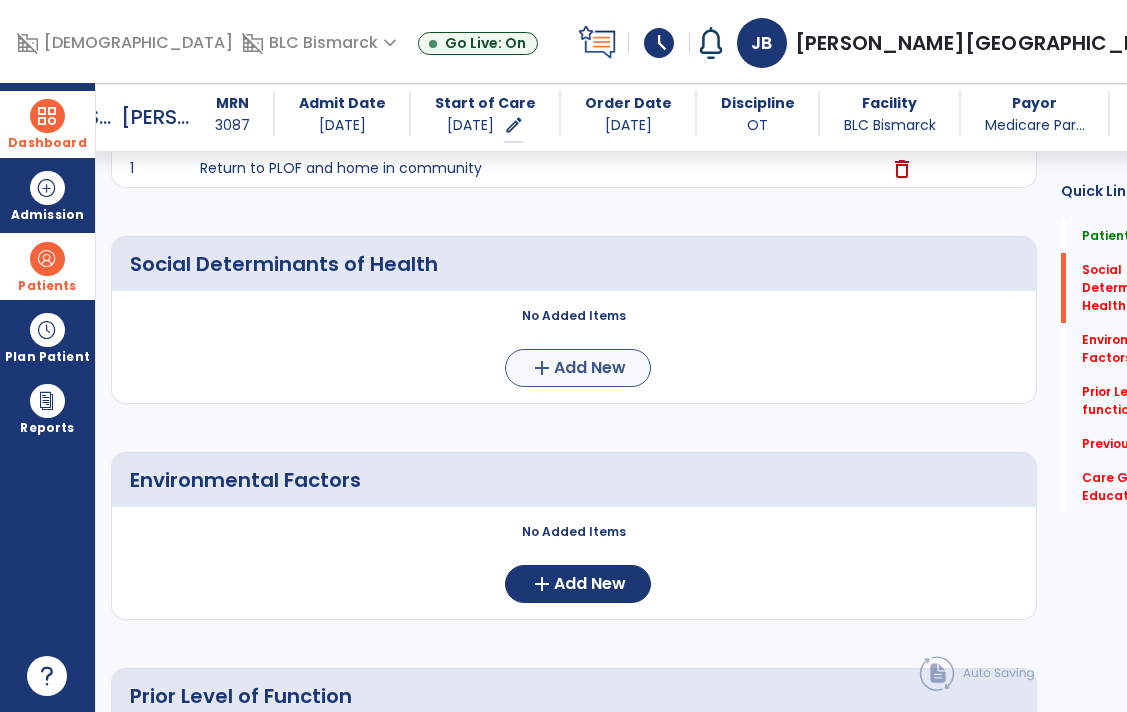 scroll, scrollTop: 333, scrollLeft: 0, axis: vertical 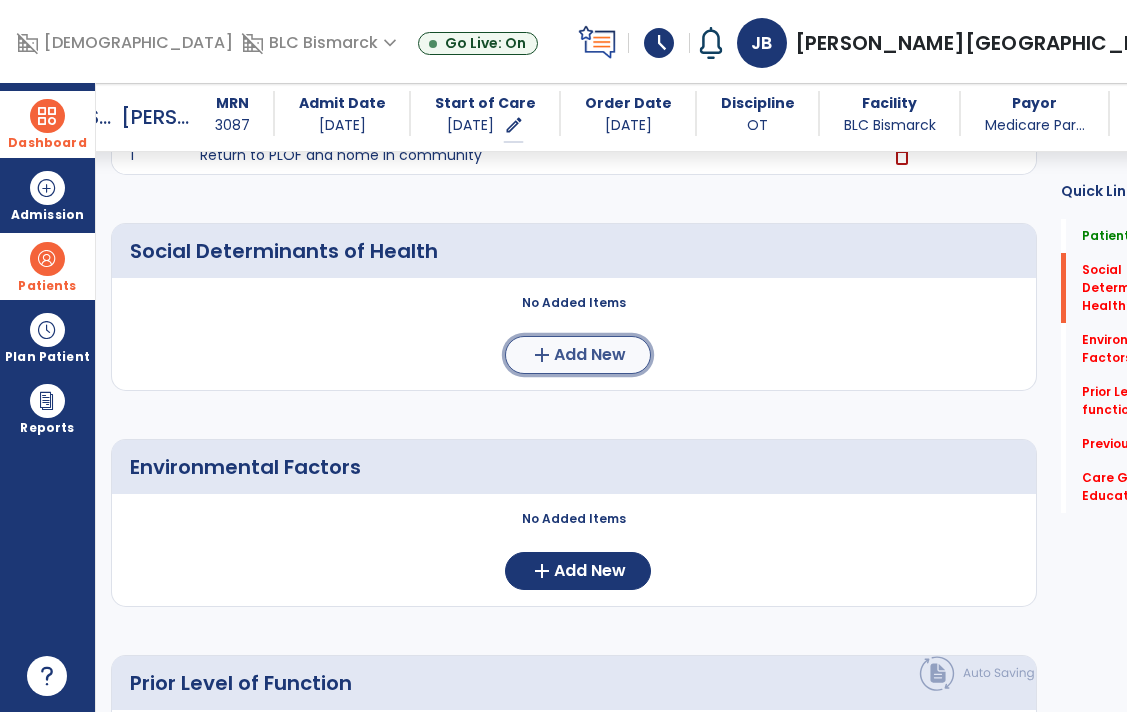 click on "Add New" 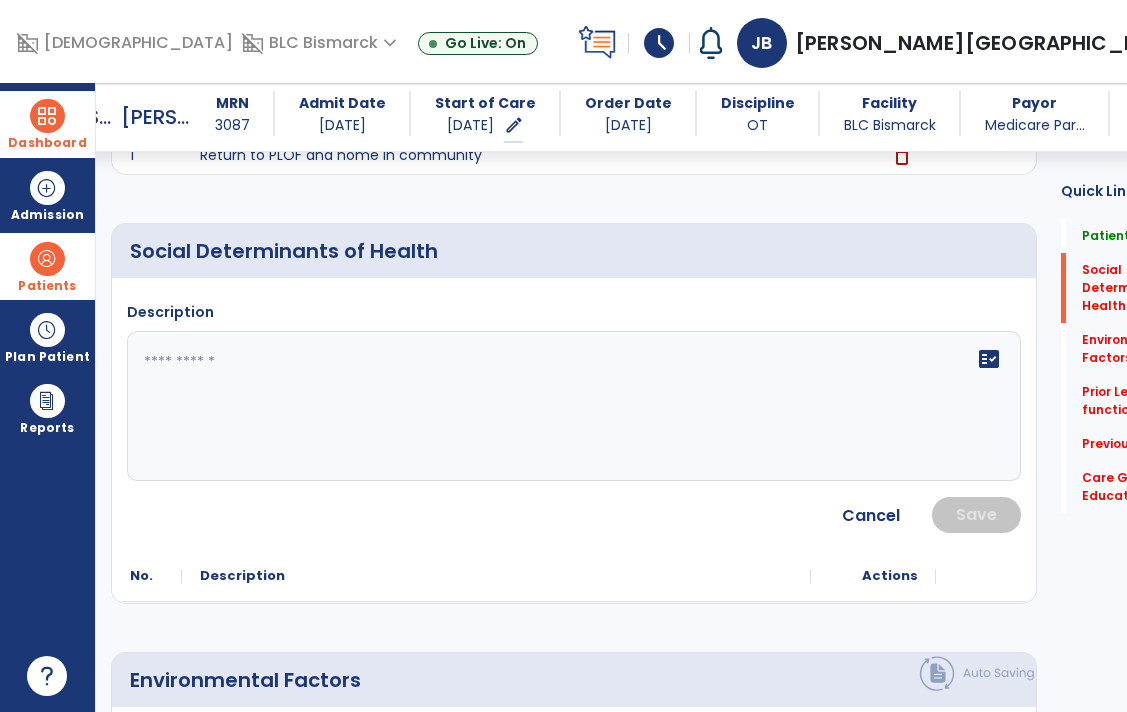 click 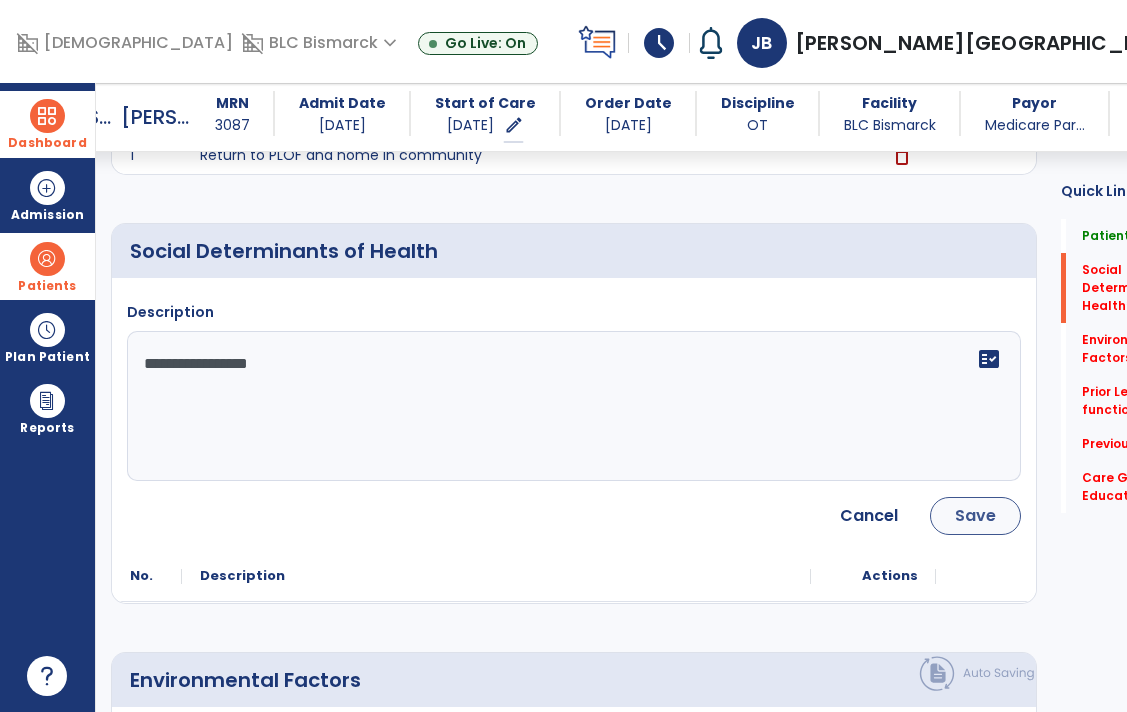 type on "**********" 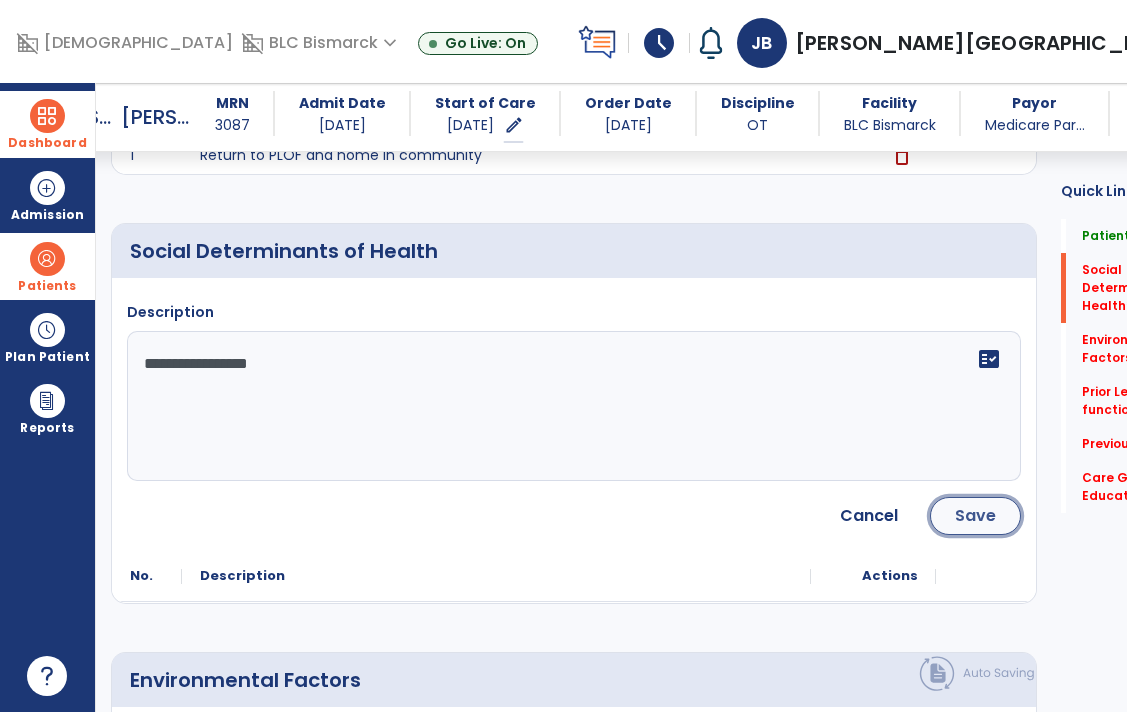 click on "Save" 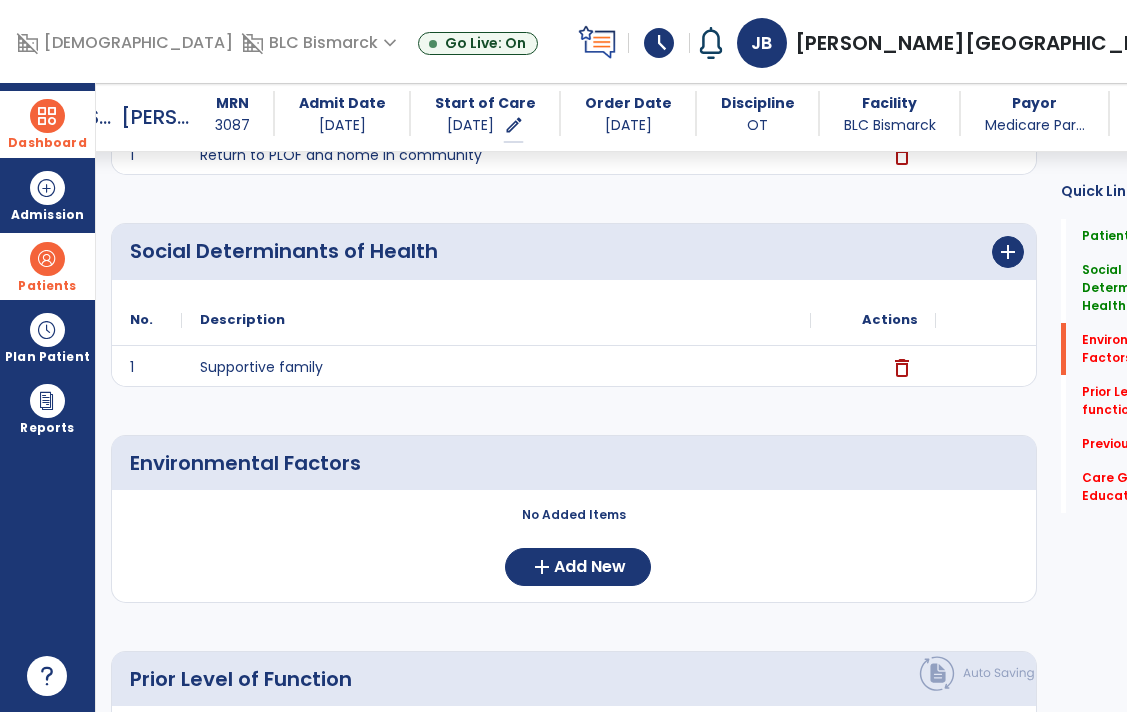 scroll, scrollTop: 383, scrollLeft: 0, axis: vertical 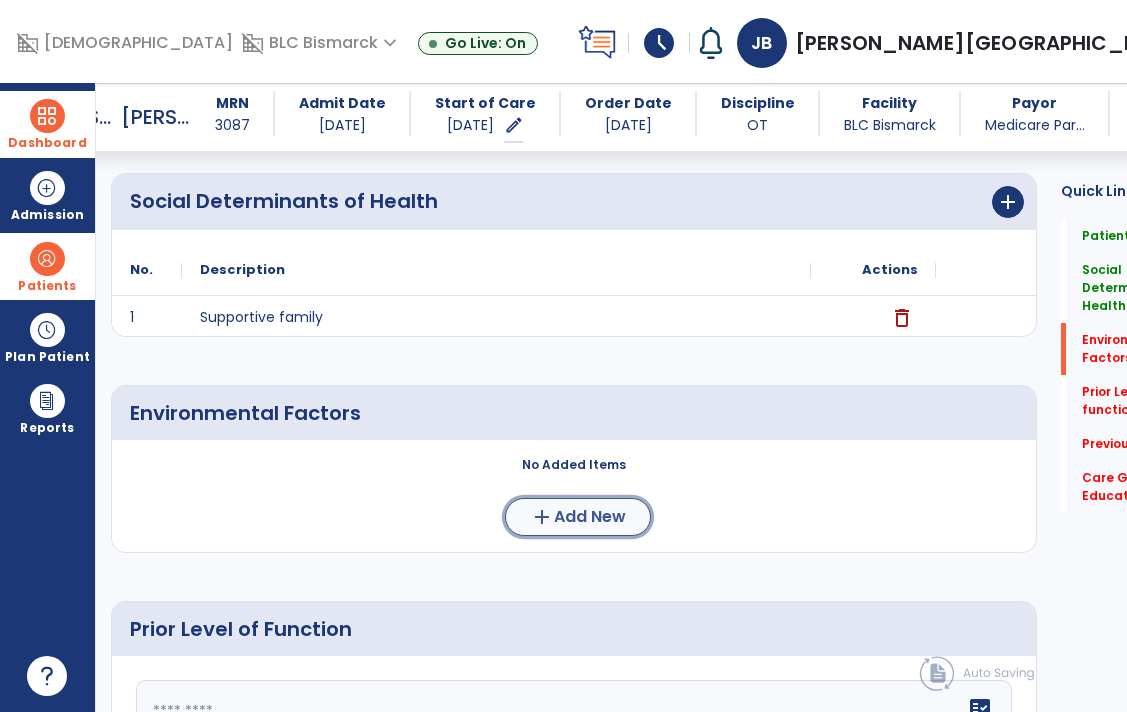 click on "Add New" 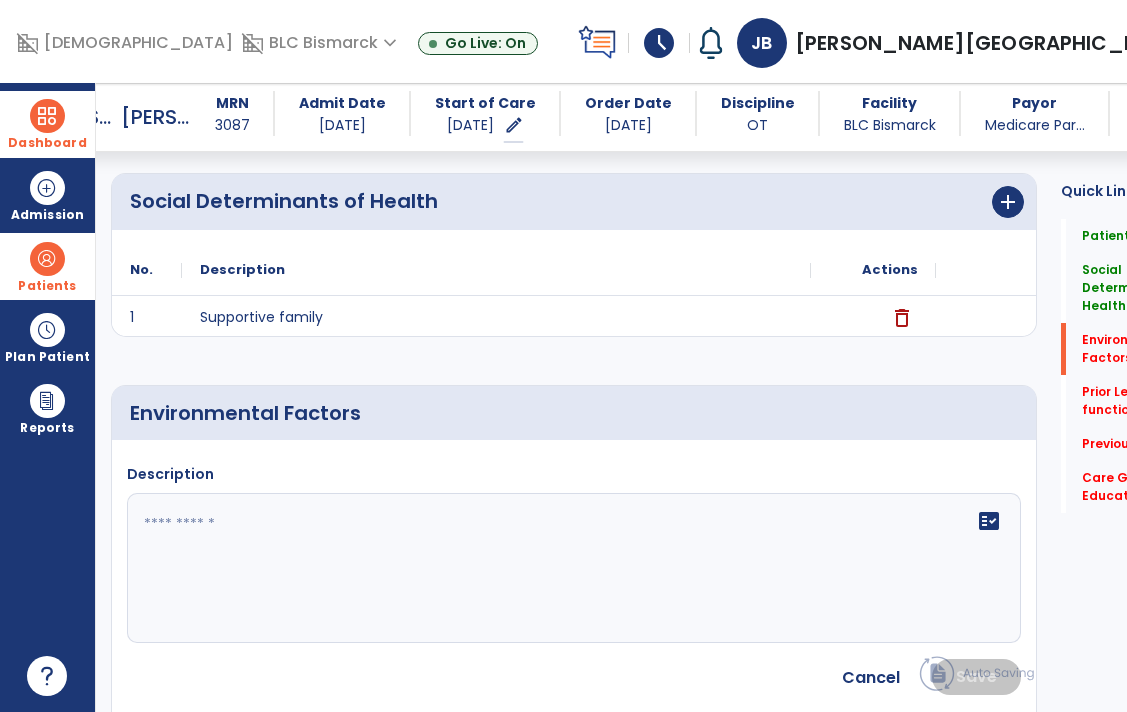click 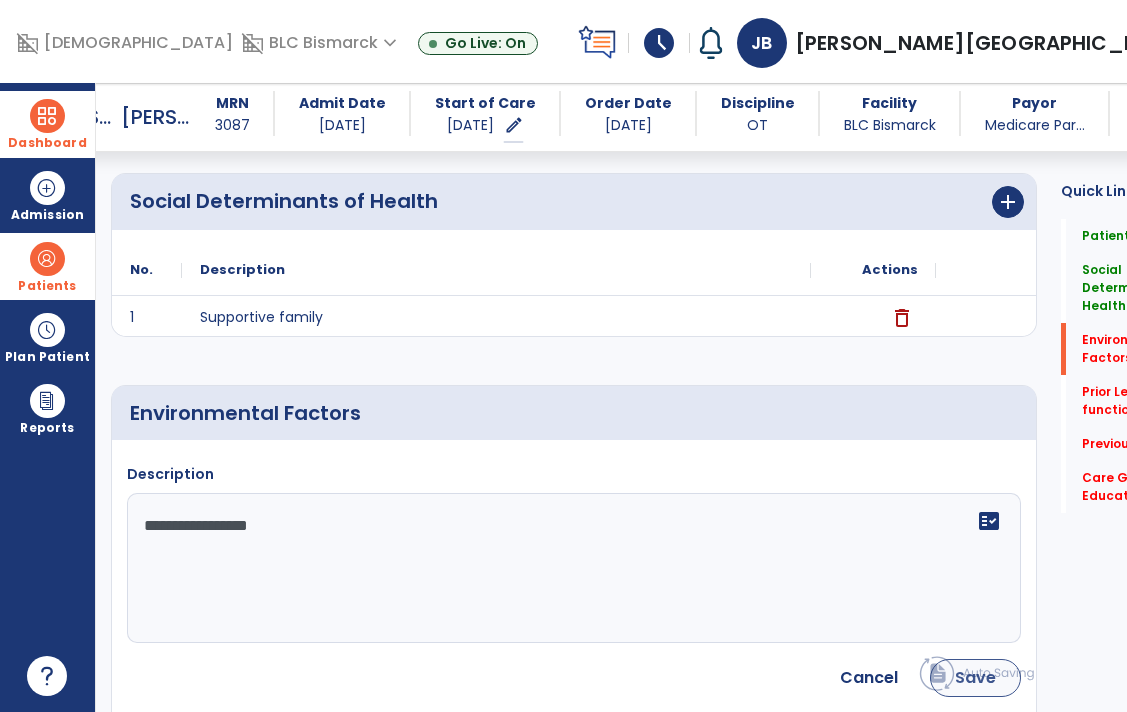 type on "**********" 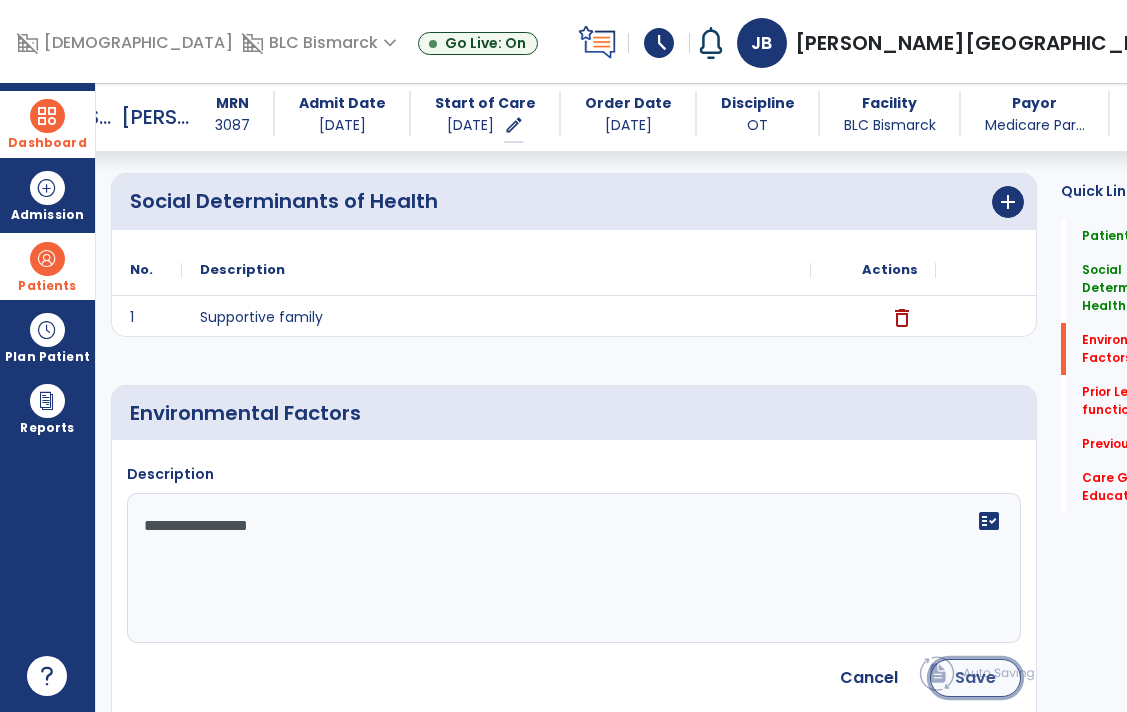 click on "Save" 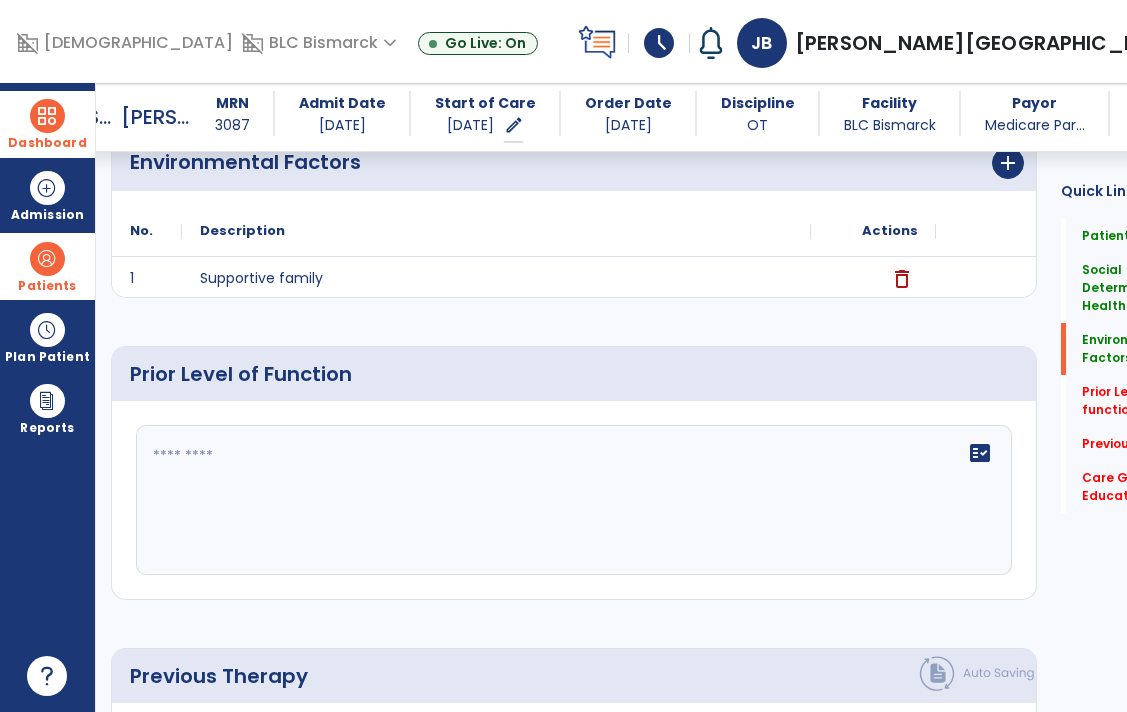 scroll, scrollTop: 644, scrollLeft: 0, axis: vertical 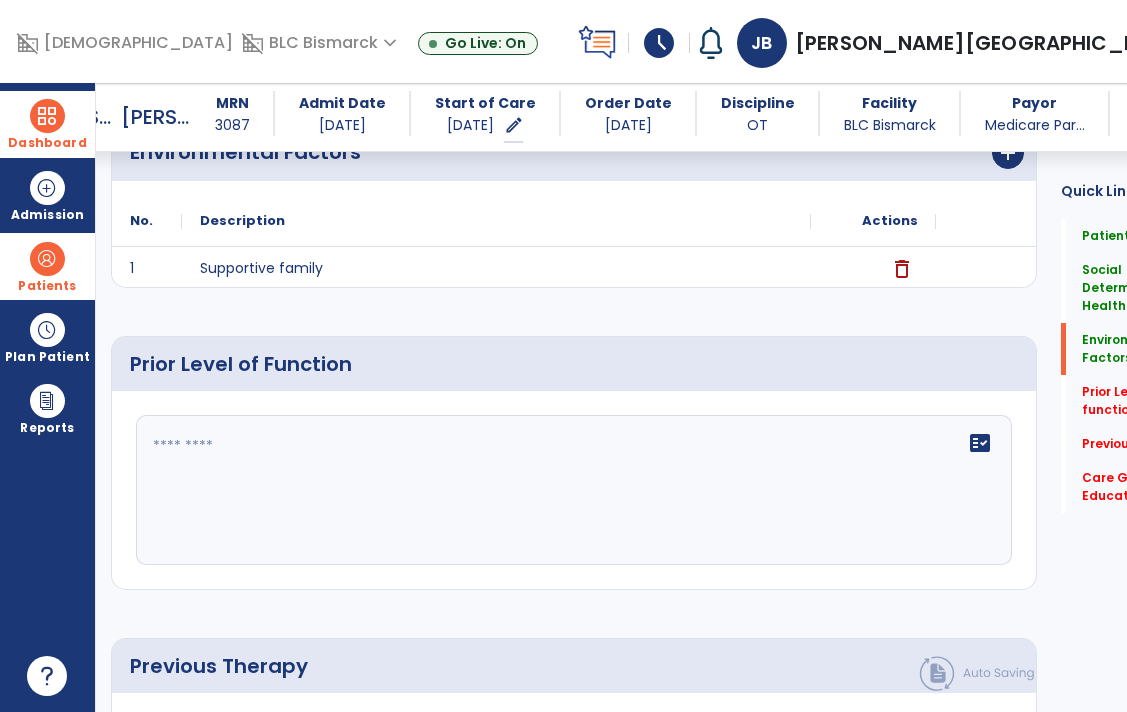 click 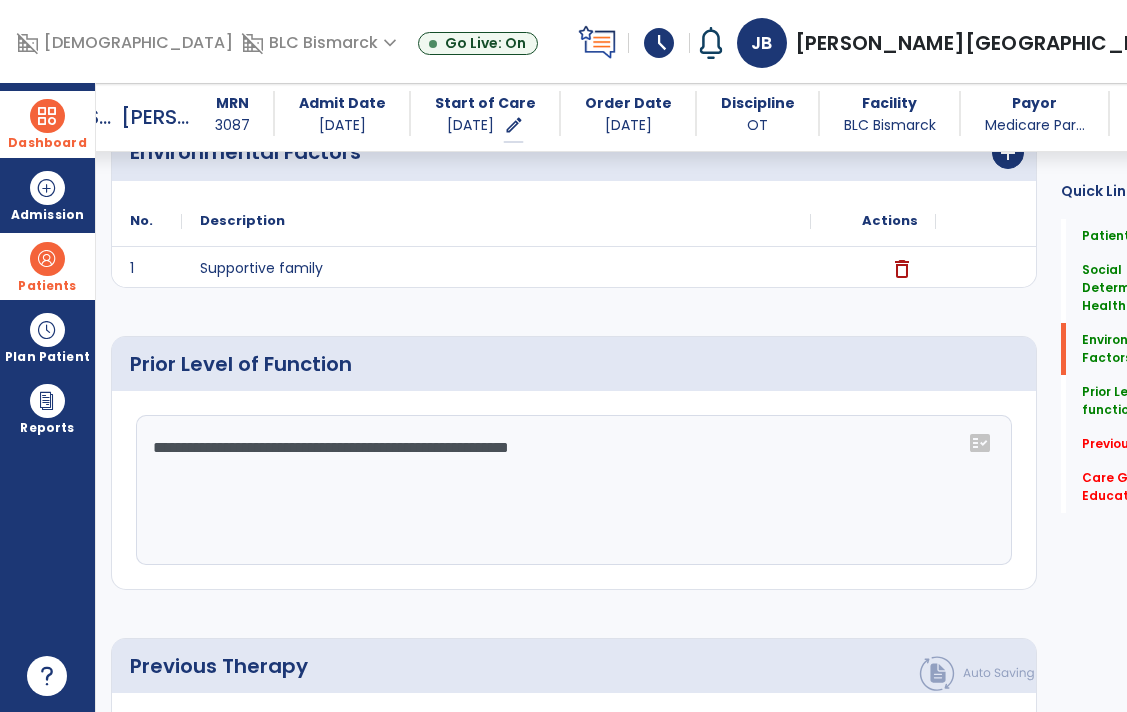 click on "**********" 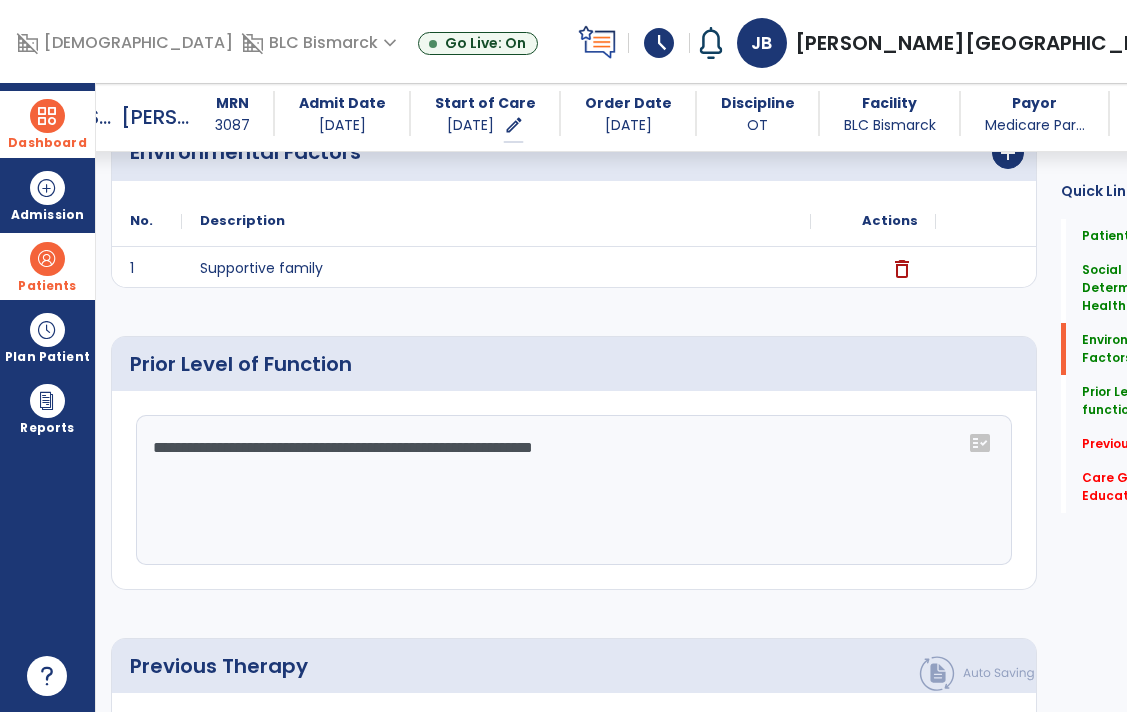 click on "**********" 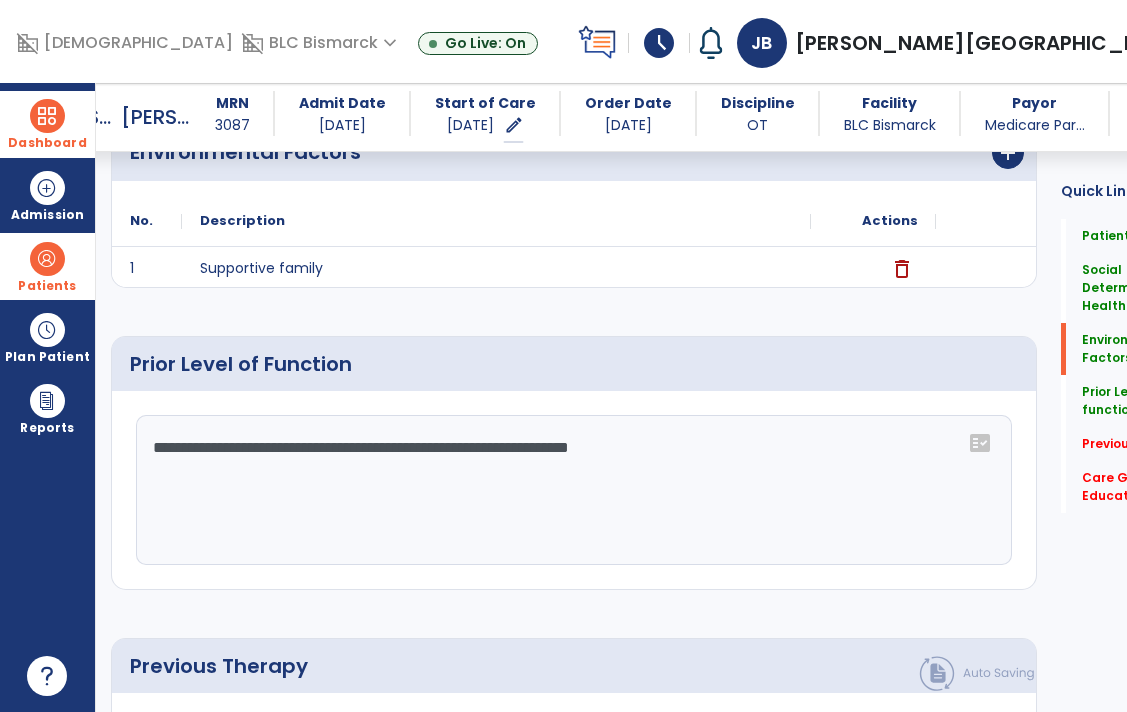 click on "**********" 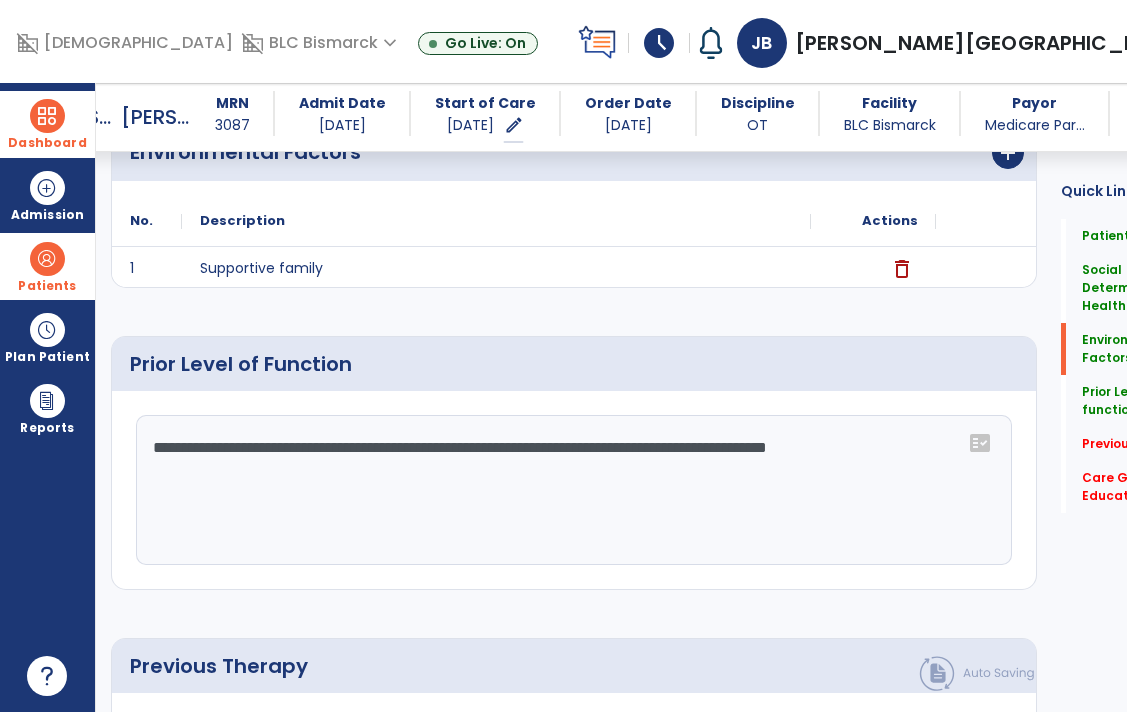 click on "**********" 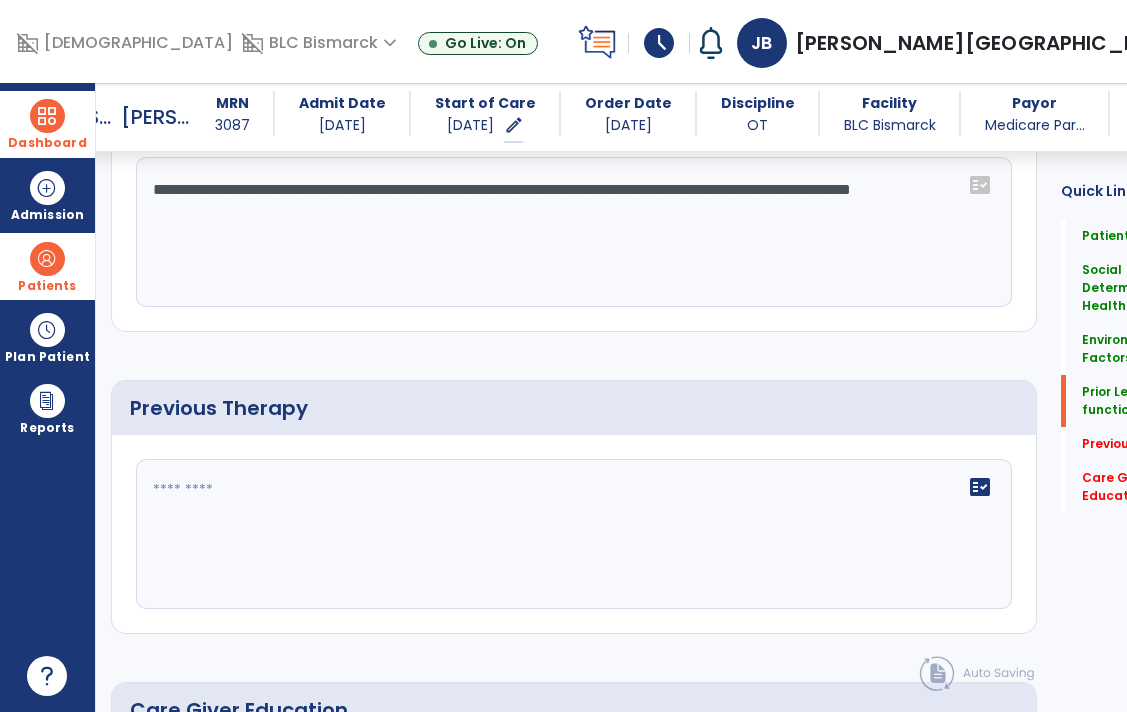 scroll, scrollTop: 910, scrollLeft: 0, axis: vertical 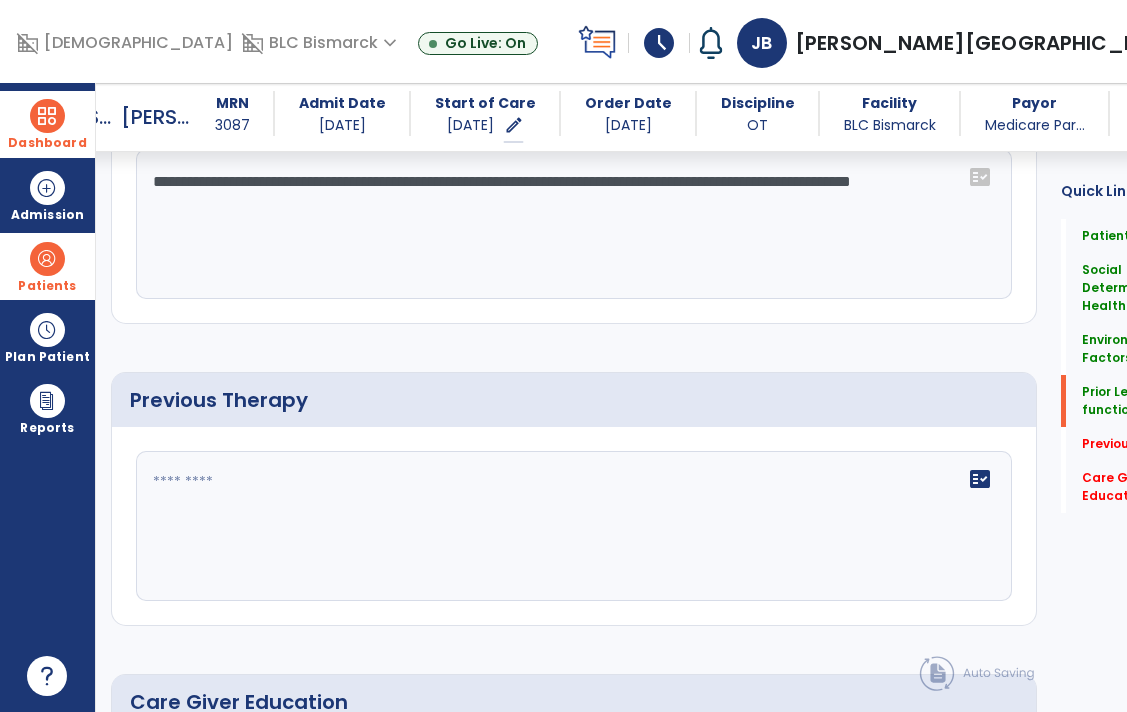 type on "**********" 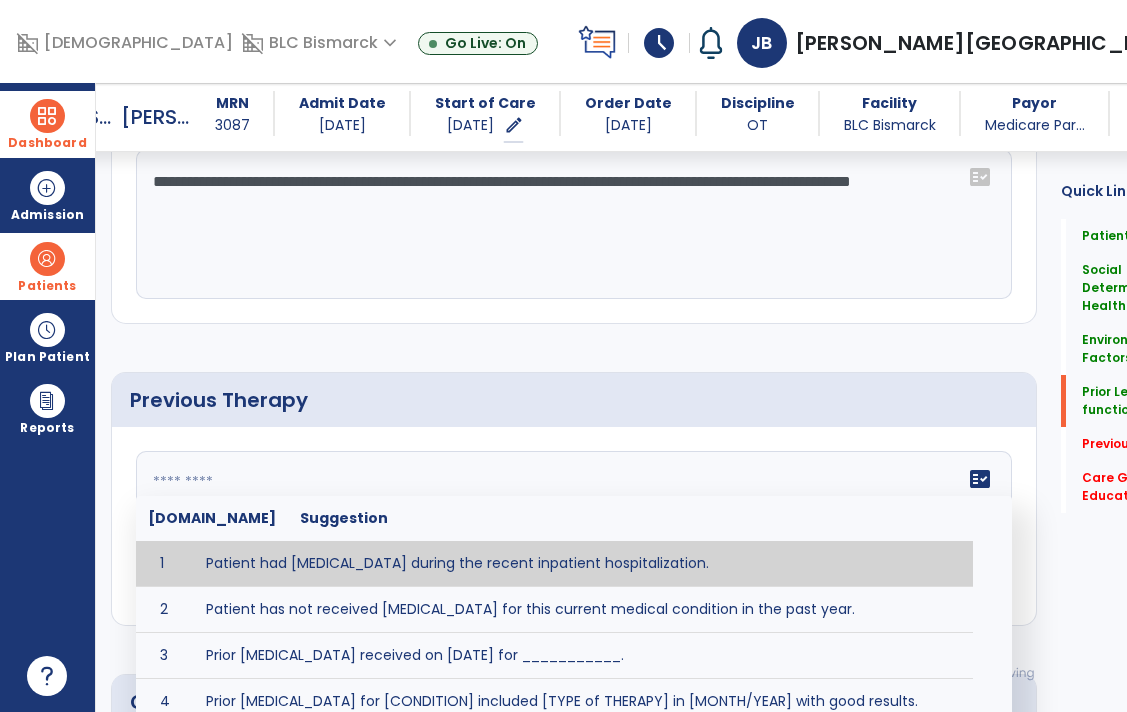 click on "fact_check  [DOMAIN_NAME] Suggestion 1 Patient had [MEDICAL_DATA] during the recent inpatient hospitalization. 2 Patient has not received [MEDICAL_DATA] for this current medical condition in the past year. 3 Prior [MEDICAL_DATA] received on [DATE] for ___________. 4 Prior [MEDICAL_DATA] for [CONDITION] included [TYPE of THERAPY] in [MONTH/YEAR] with good results. 5 Patient has not received [MEDICAL_DATA] for this current medical condition in the past year and had yet to achieve LTGs prior to being hospitalized. 6 Prior to this recent hospitalization, the patient had been on therapy case load for [TIME]and was still working to achieve LTGs before being hospitalized." 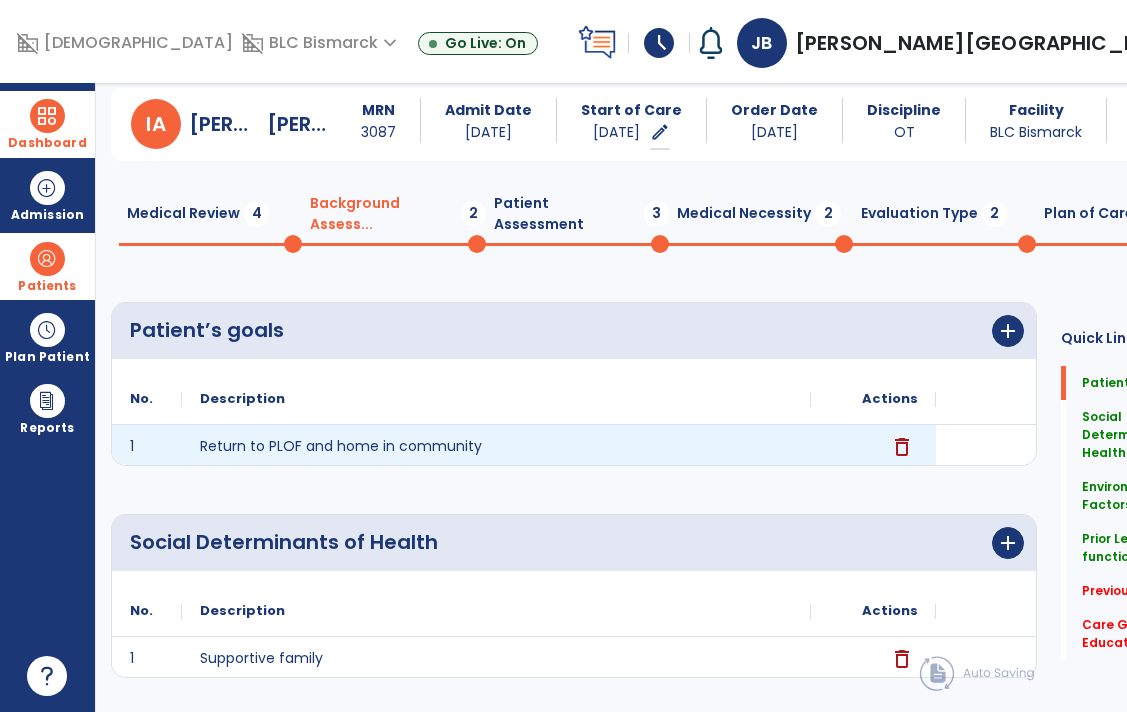 scroll, scrollTop: 0, scrollLeft: 0, axis: both 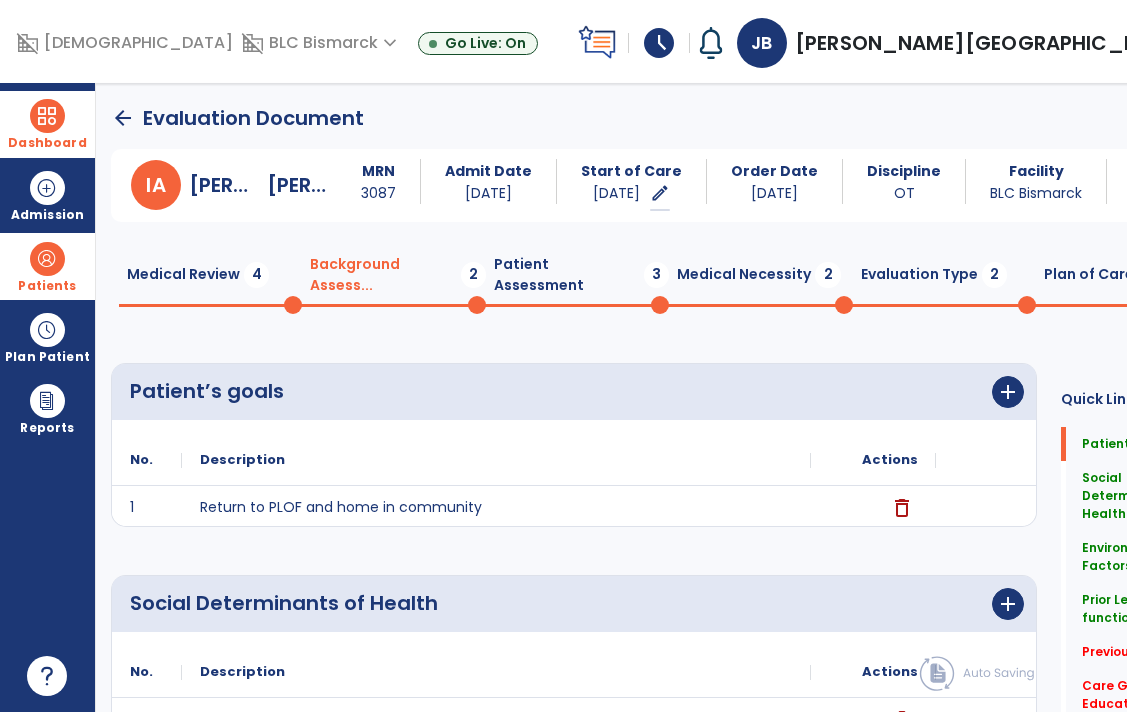 click on "Medical Review  4" 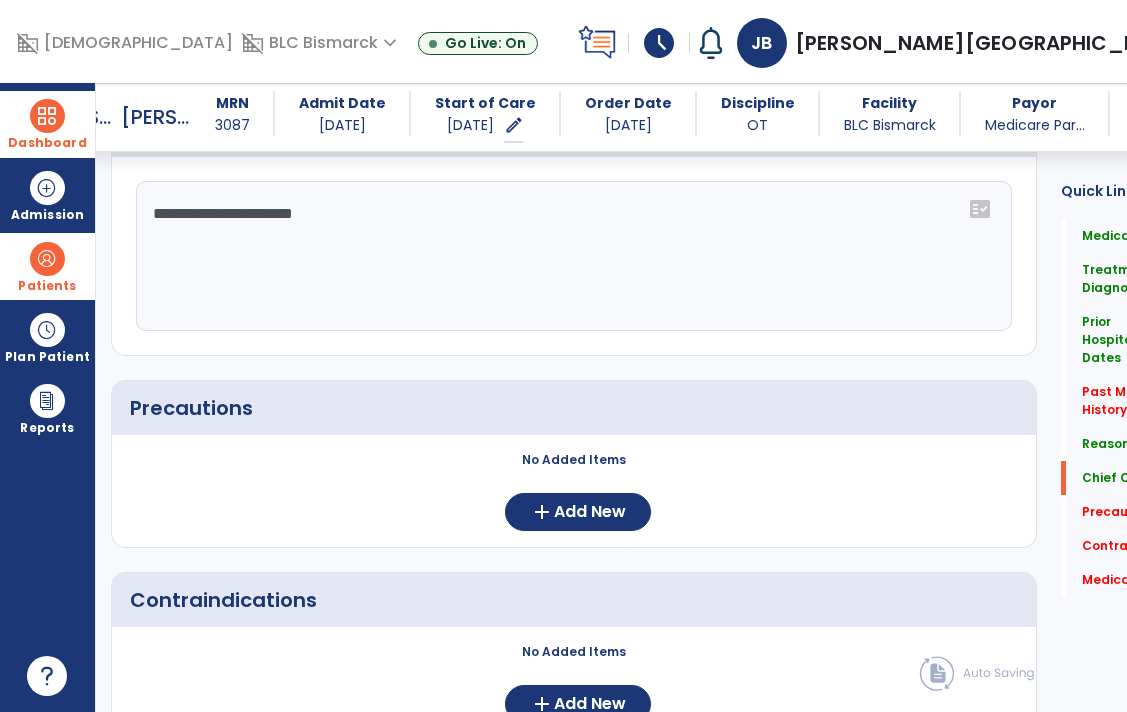 scroll, scrollTop: 1366, scrollLeft: 0, axis: vertical 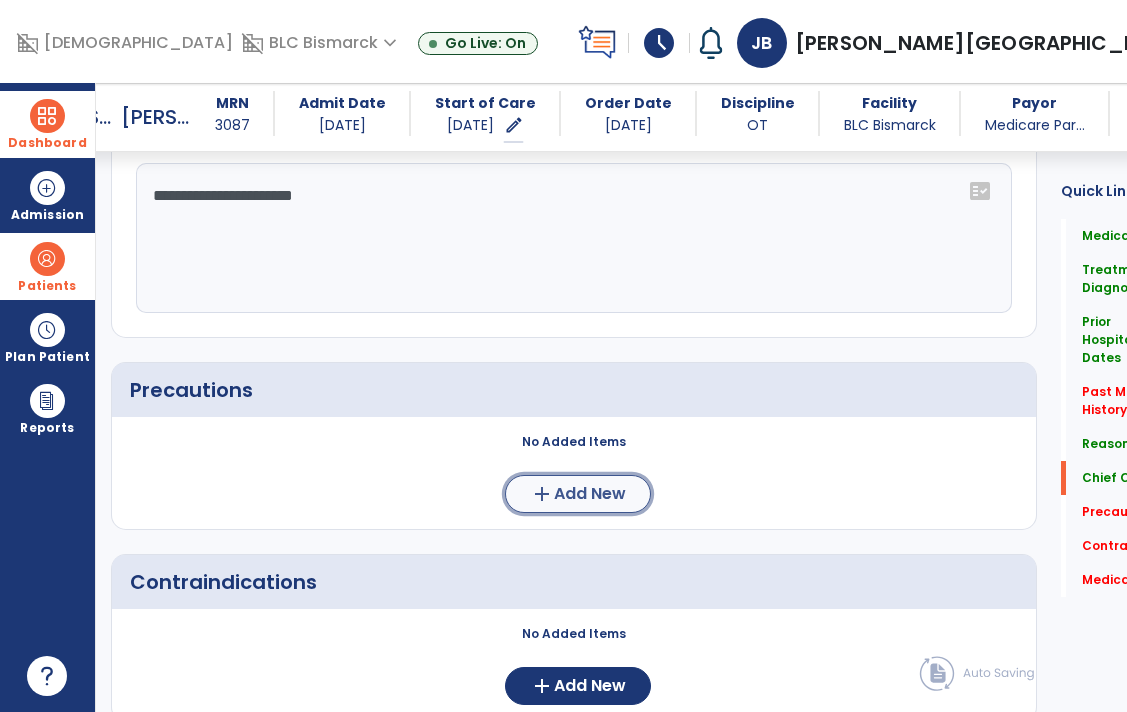 click on "add" 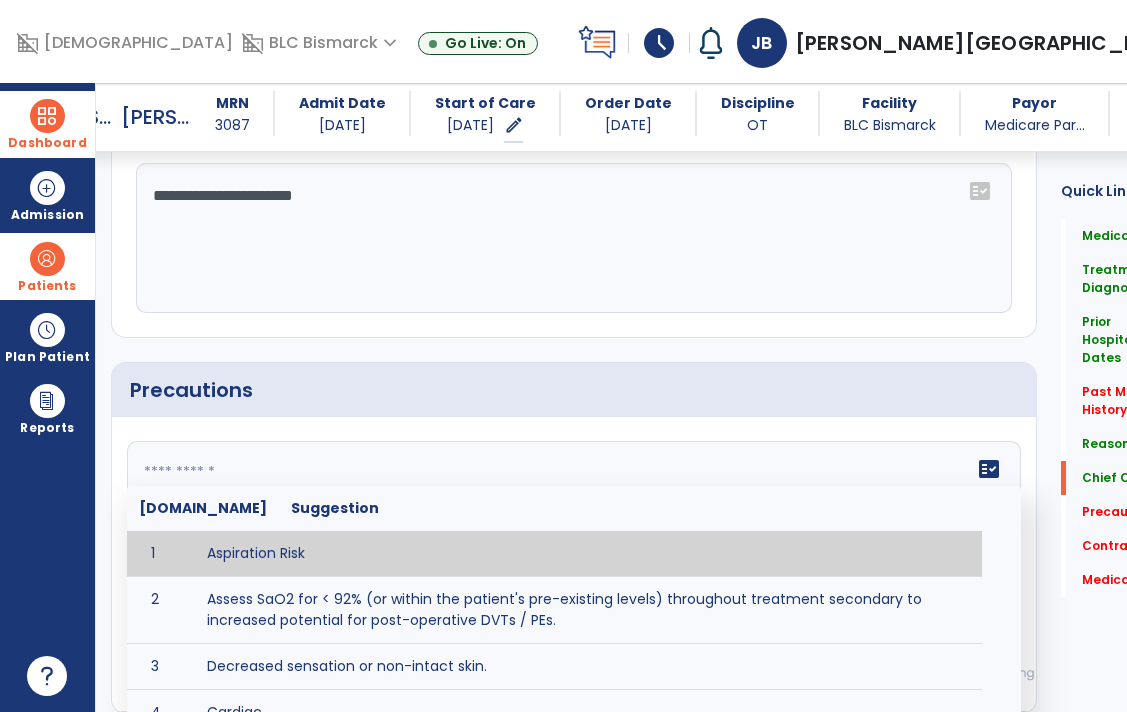 click on "fact_check  [DOMAIN_NAME] Suggestion 1 Aspiration Risk 2 Assess SaO2 for < 92% (or within the patient's pre-existing levels) throughout treatment secondary to increased potential for post-operative DVTs / PEs. 3 Decreased sensation or non-intact skin. 4 Cardiac 5 Cease exercise/activity SpO2 < 88 - 90%, RPE > 16, RR > 45 6 Check for modified diet / oral intake restrictions related to swallowing impairments. Consult ST as appropriate. 7 Check INR lab results prior to activity if patient on [MEDICAL_DATA]. 8 Closely monitor anxiety or stress due to increased SOB/dyspnea and cease activity/exercise until patient is able to control this response 9 Code Status:  10 Confirm surgical approach and discoloration or other precautions. 11 Confirm surgical procedure and specific precautions based on procedure (e.g., no twisting/bending/lifting, need for post-op brace, limiting time in sitting, etc.). 12 Confirm [MEDICAL_DATA] status as defined by the surgeon. 13 14 Precautions for exercise include:  15 [MEDICAL_DATA] 16 17 18 19 20" 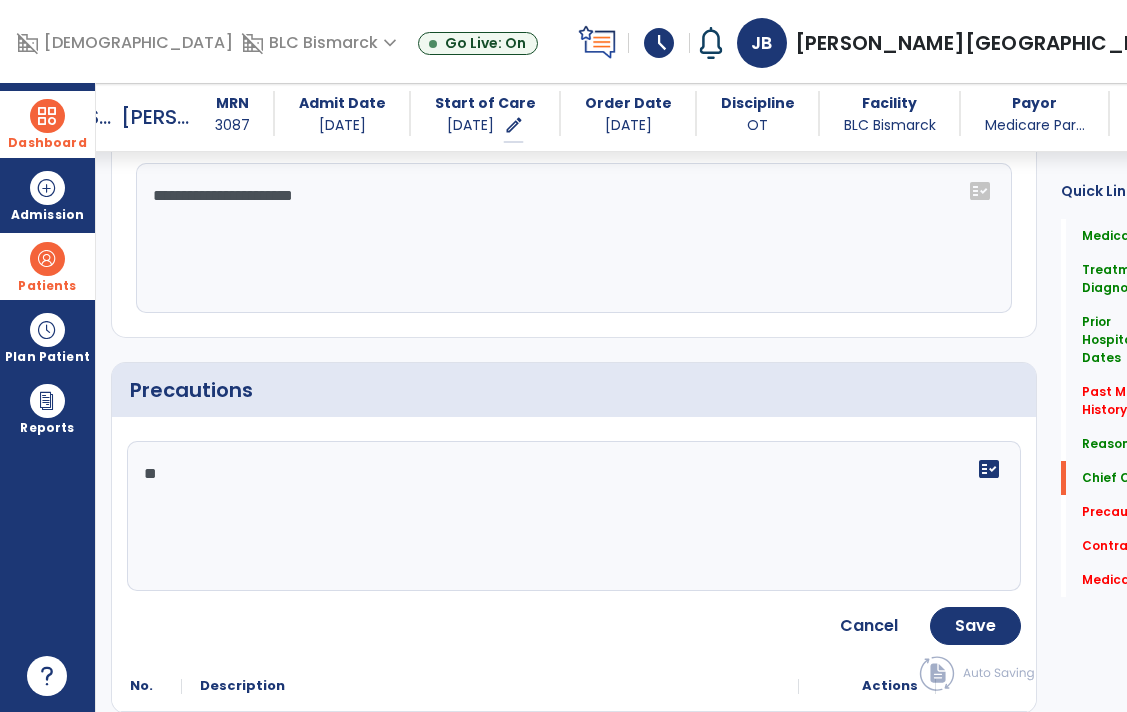 type on "*" 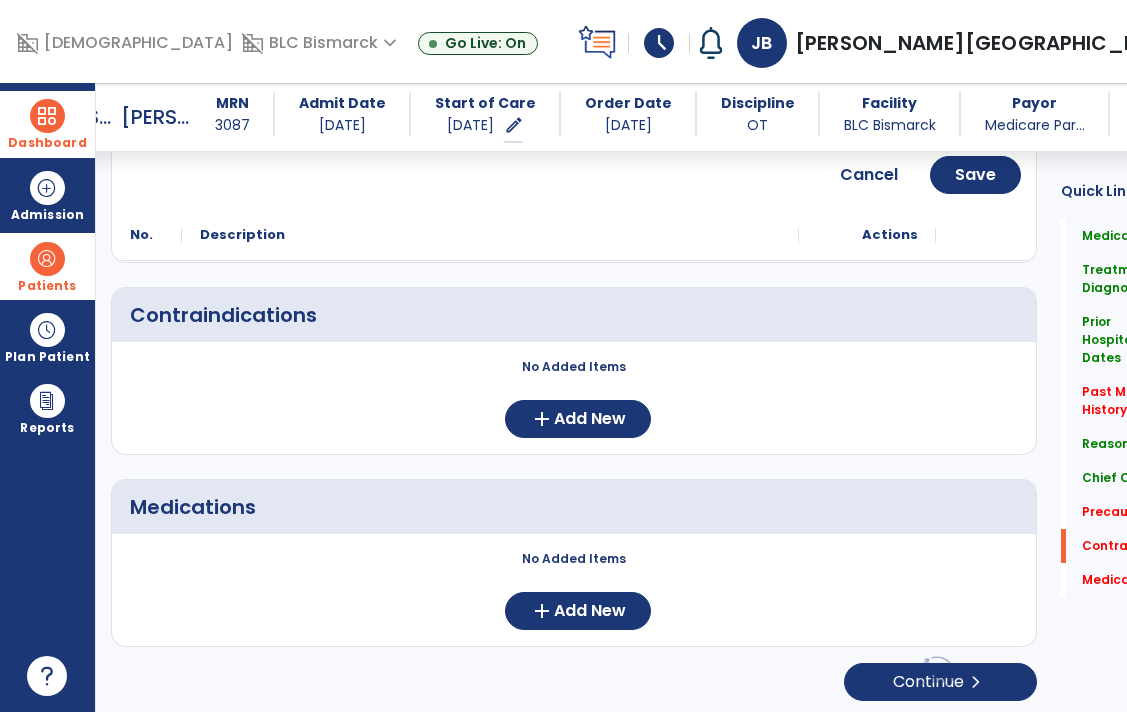scroll, scrollTop: 1822, scrollLeft: 0, axis: vertical 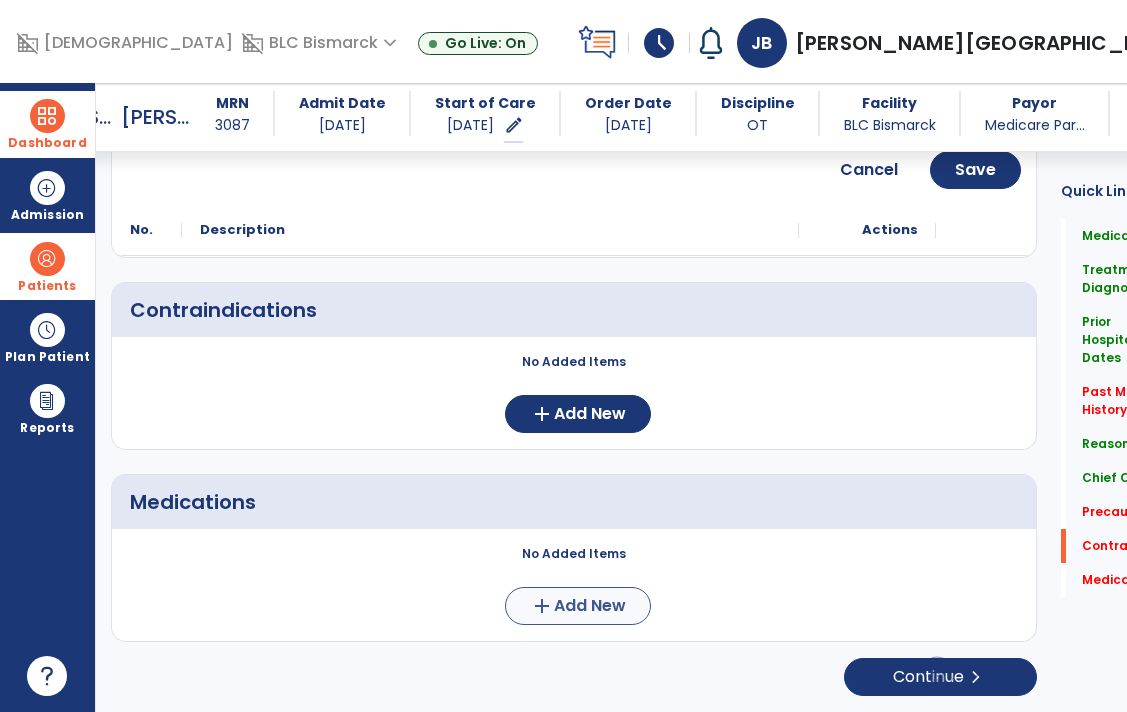 type on "**********" 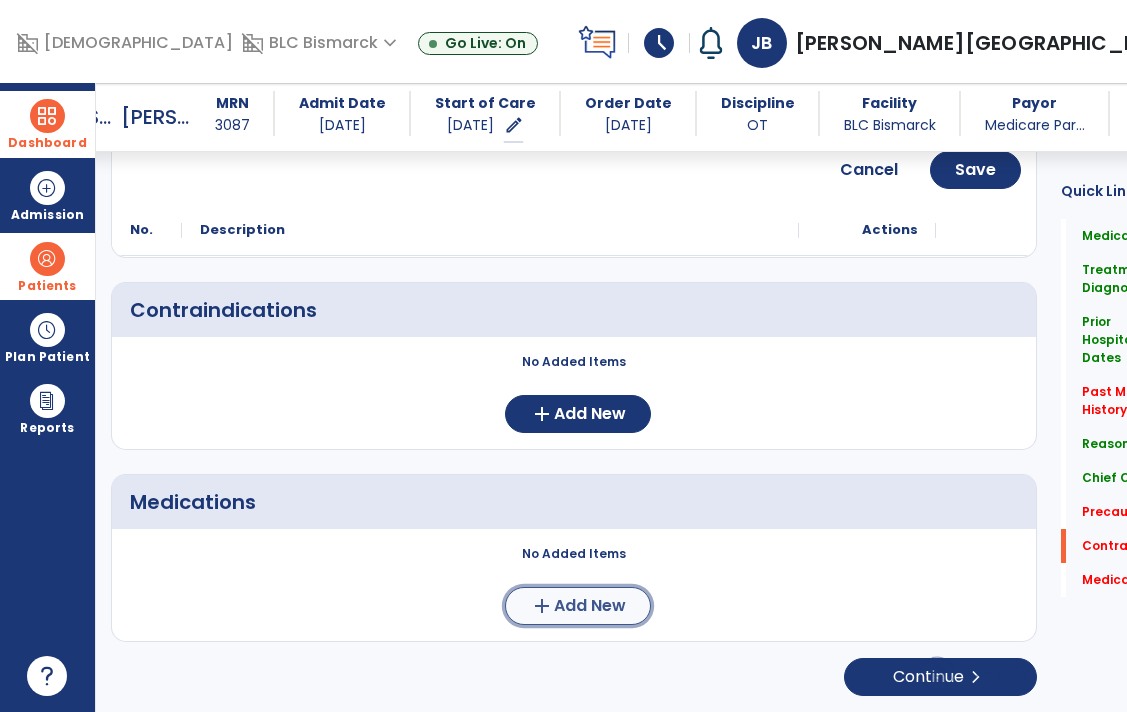 click on "Add New" 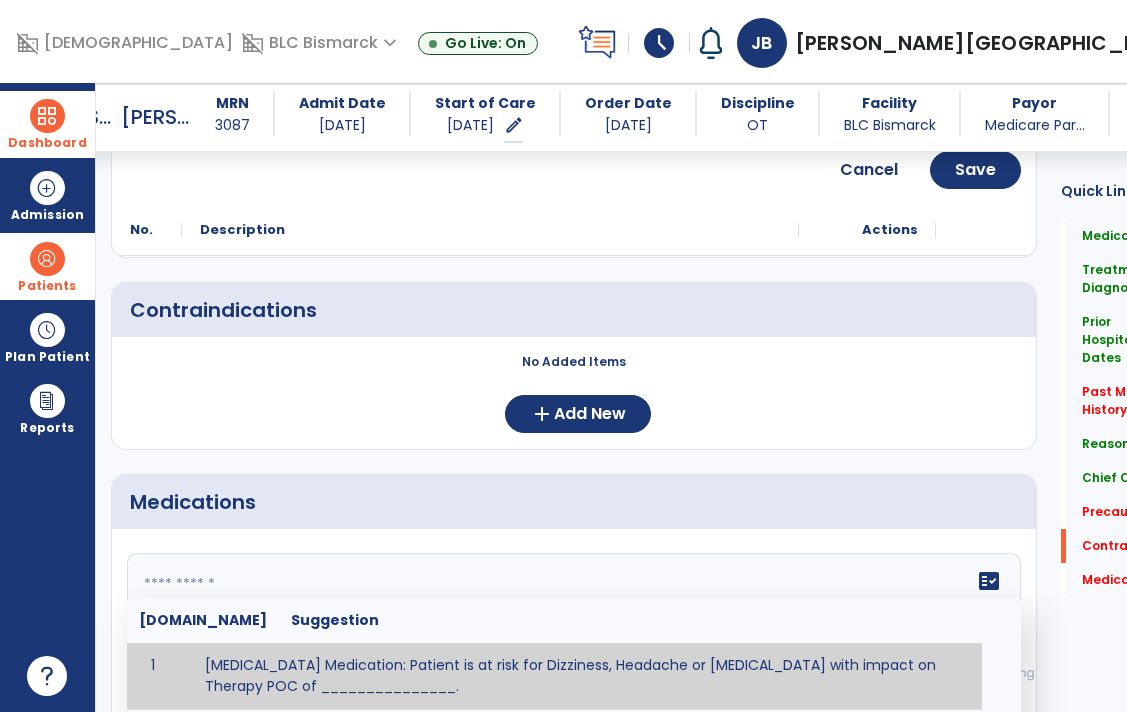 click on "fact_check  [DOMAIN_NAME] Suggestion 1 [MEDICAL_DATA] Medication: Patient is at risk for Dizziness, Headache or [MEDICAL_DATA] with impact on Therapy POC of _______________. 2 Anti-Anxiety Medication: at risk for Abnormal thinking, Anxiety, Arrhythmias, Clumsiness, Dizziness, Drowsiness, Dry mouth, GI disturbances, Headache, Increased appetite, Loss of appetite, [MEDICAL_DATA], Sedation, Seizures, [MEDICAL_DATA], Unsteadiness, Weakness or Weight gain with impact on Therapy POC of _____________. 3 Anti-Arrhythmic Agents: at risk for Arrhythmias, Confusion, EKG changes, Hallucinations, [MEDICAL_DATA], Increased blood pressure, Increased heart rate, [MEDICAL_DATA] or Toxicity with impact on Therapy POC of 4 Anti-Coagulant medications: with potential risk for hemorrhage (including [MEDICAL_DATA] and coughing up blood), and [MEDICAL_DATA] syndrome). Potential impact on therapy progress includes _________. 5 6 7 8 [MEDICAL_DATA] for ______________. 9 10 11 12 13 14 15 16 17 18 19 20 21 22 23 24" 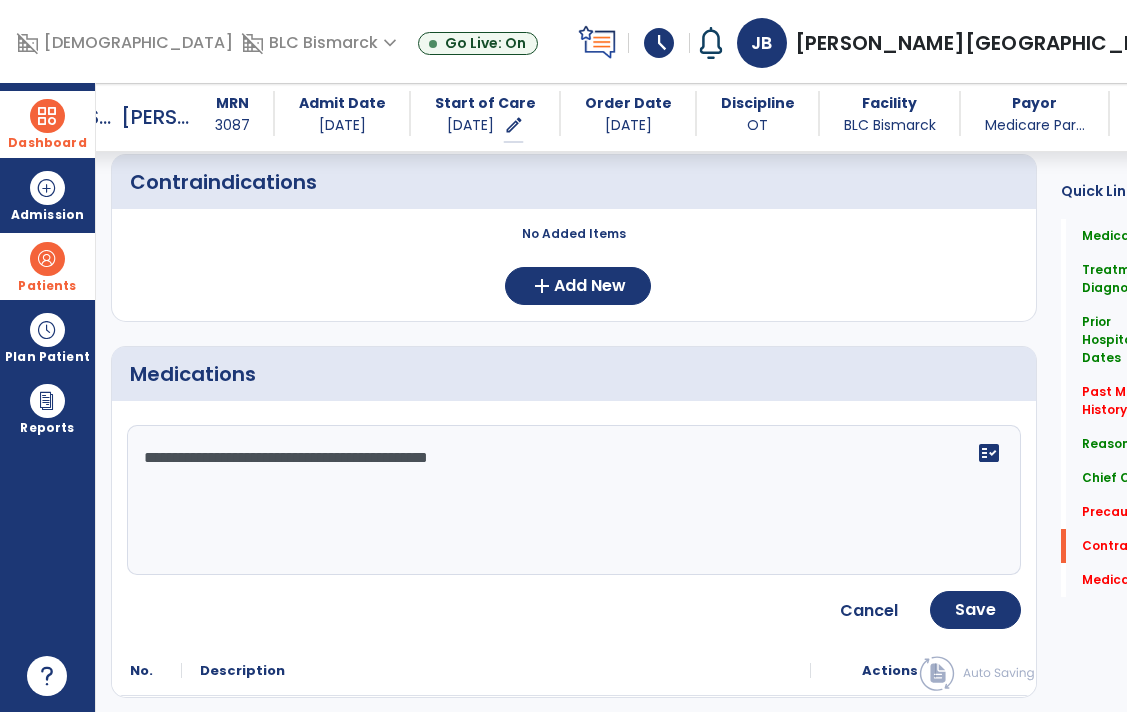 scroll, scrollTop: 1951, scrollLeft: 0, axis: vertical 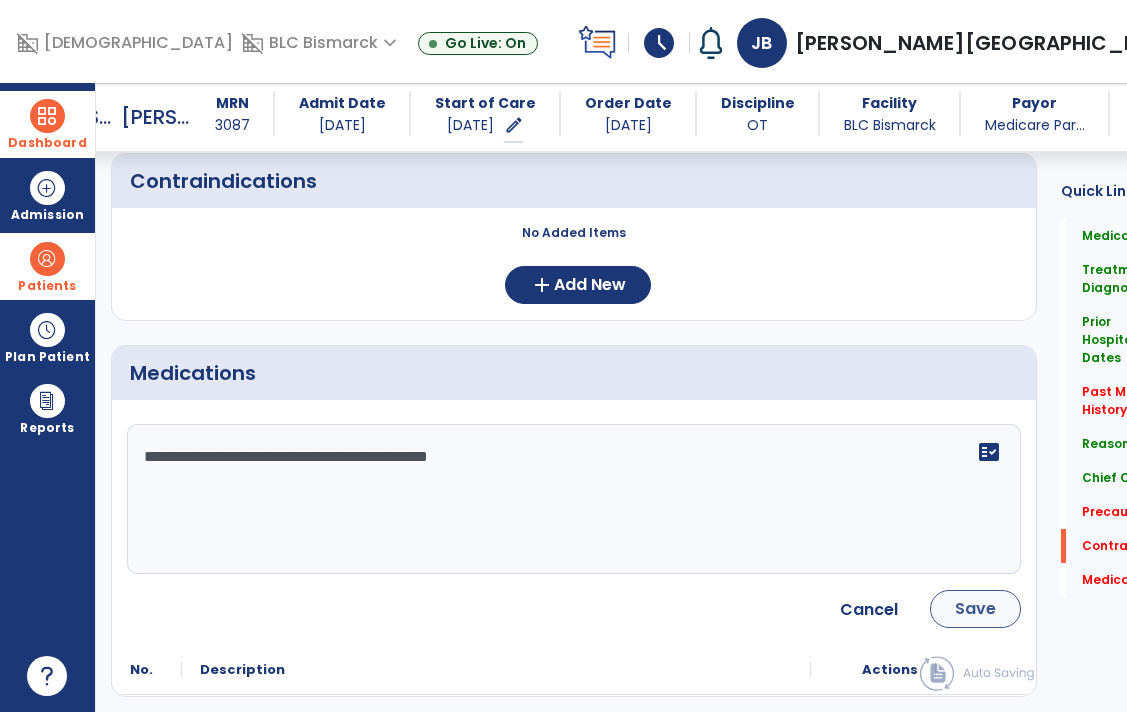 type on "**********" 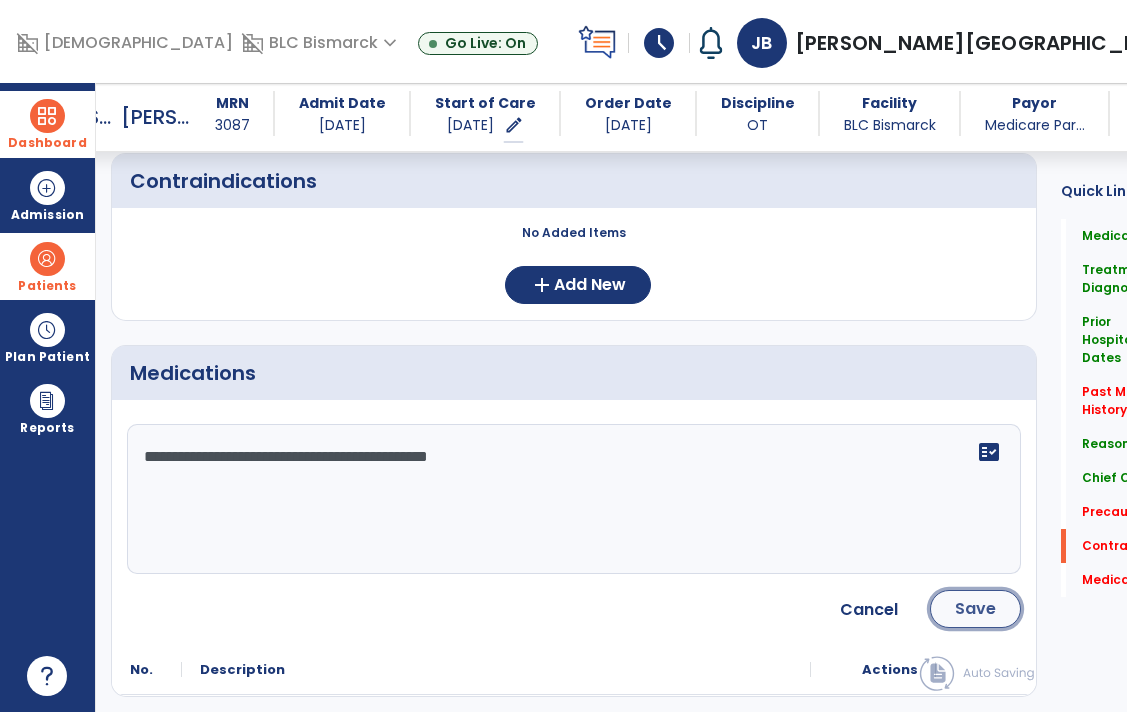 click on "Save" 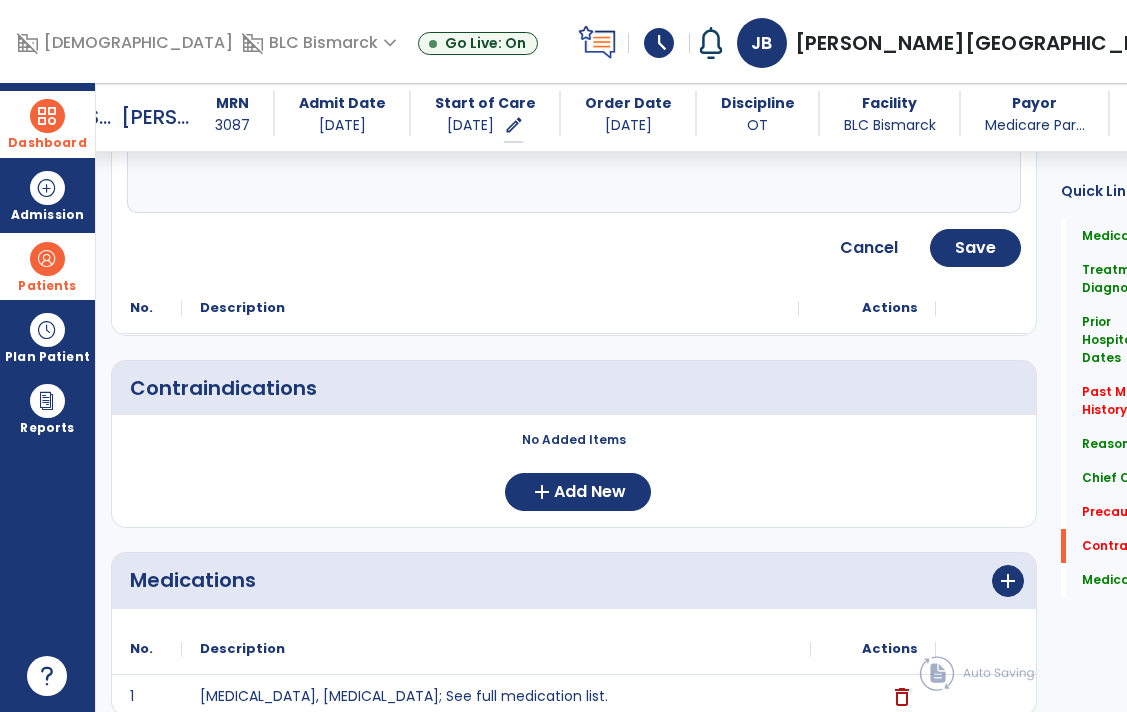 scroll, scrollTop: 1723, scrollLeft: 0, axis: vertical 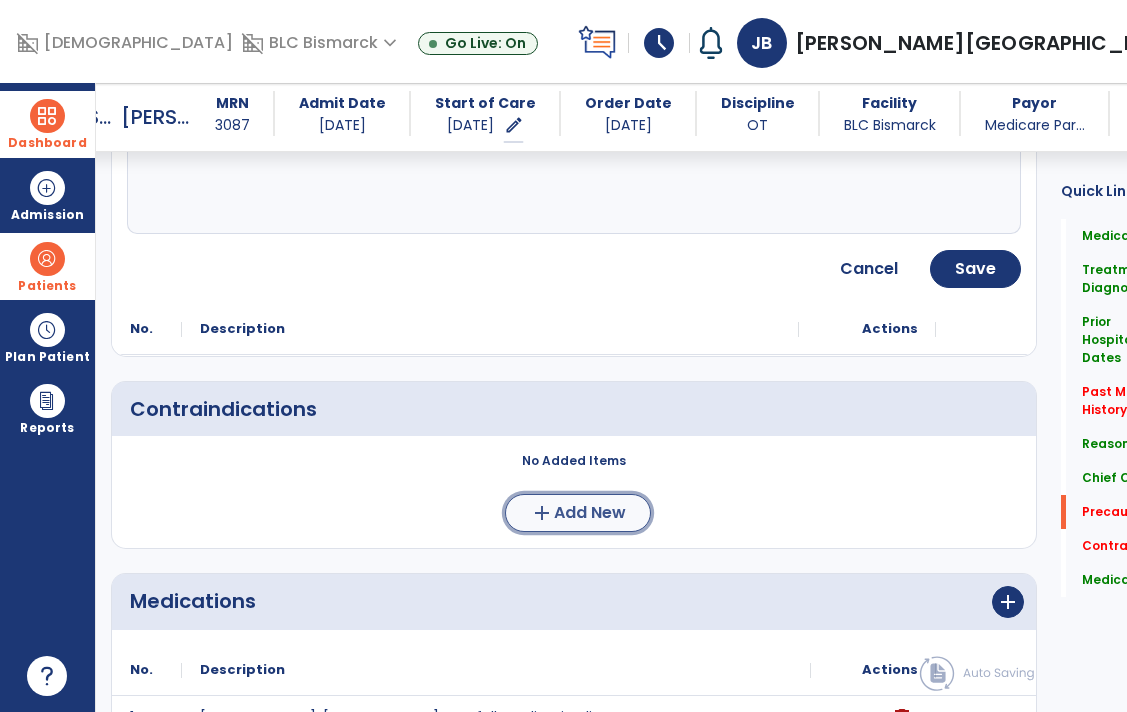 click on "add" 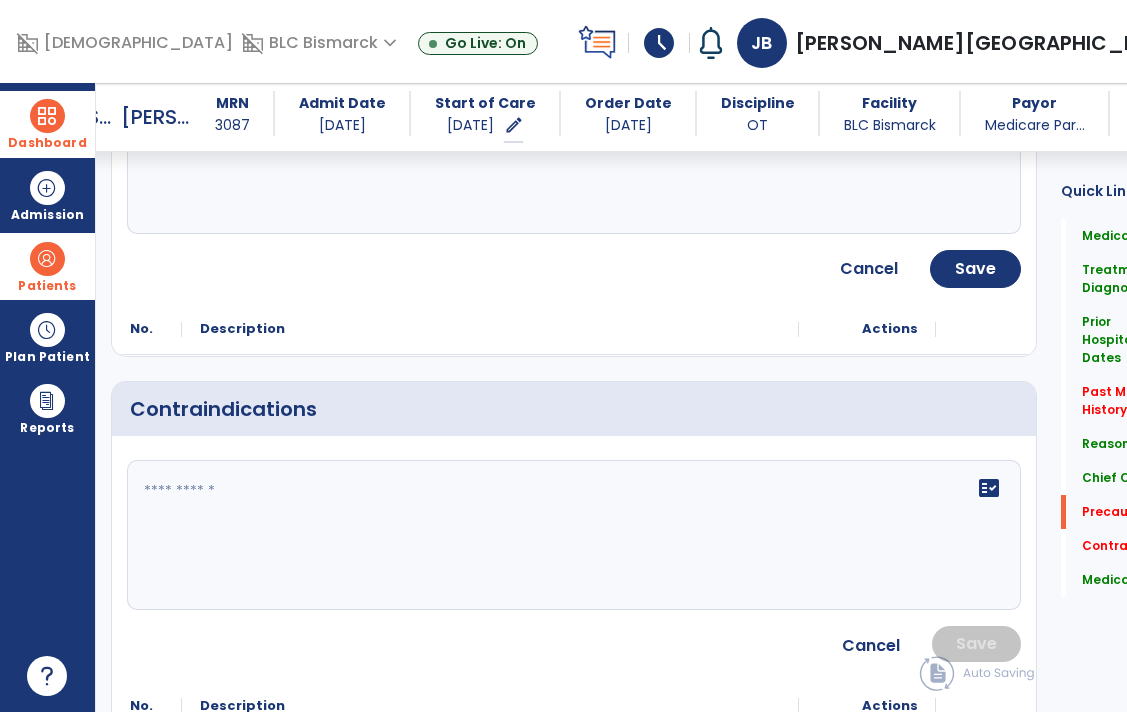 click 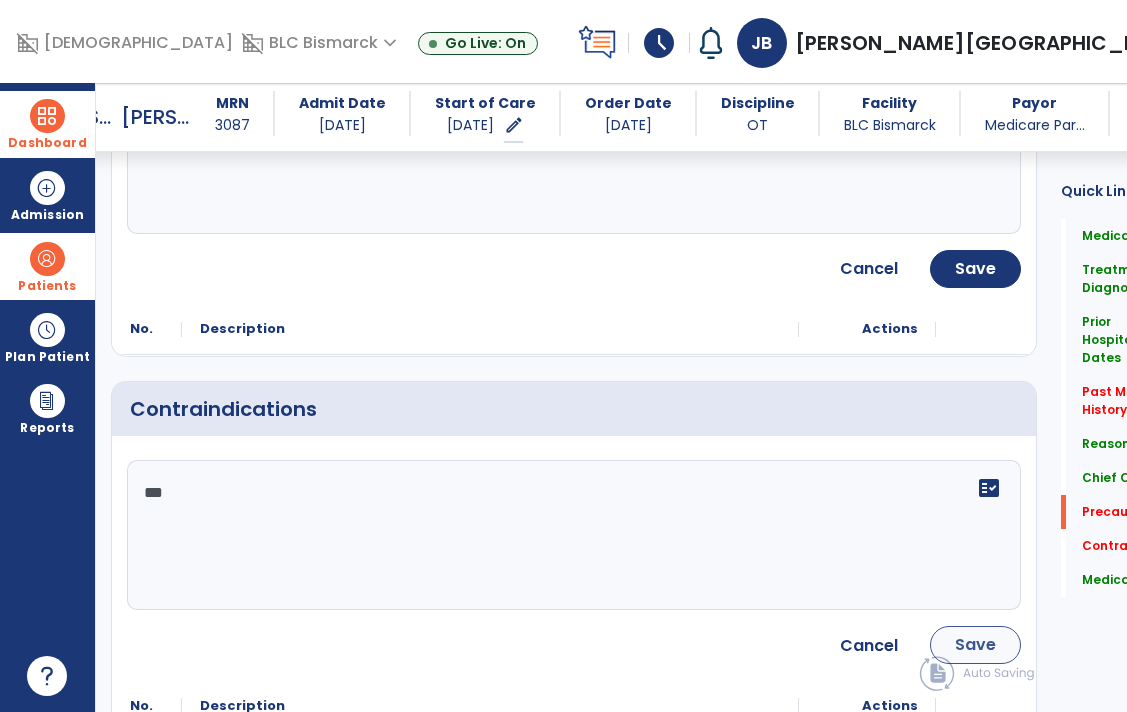 type on "***" 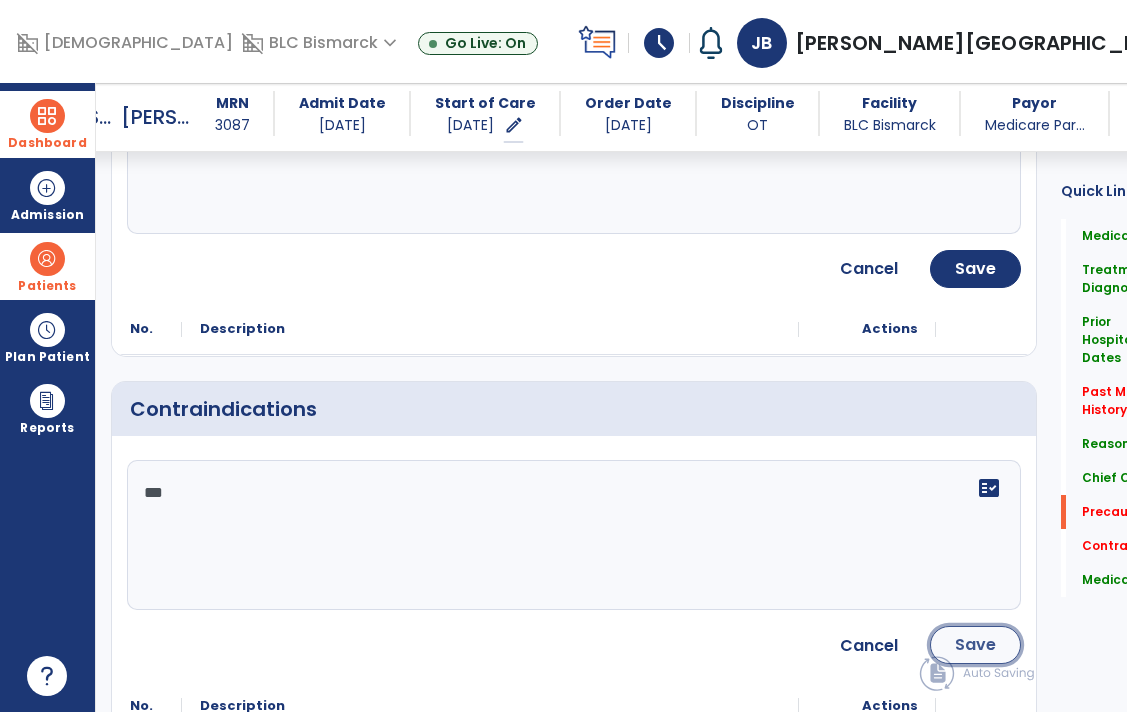 click on "Save" 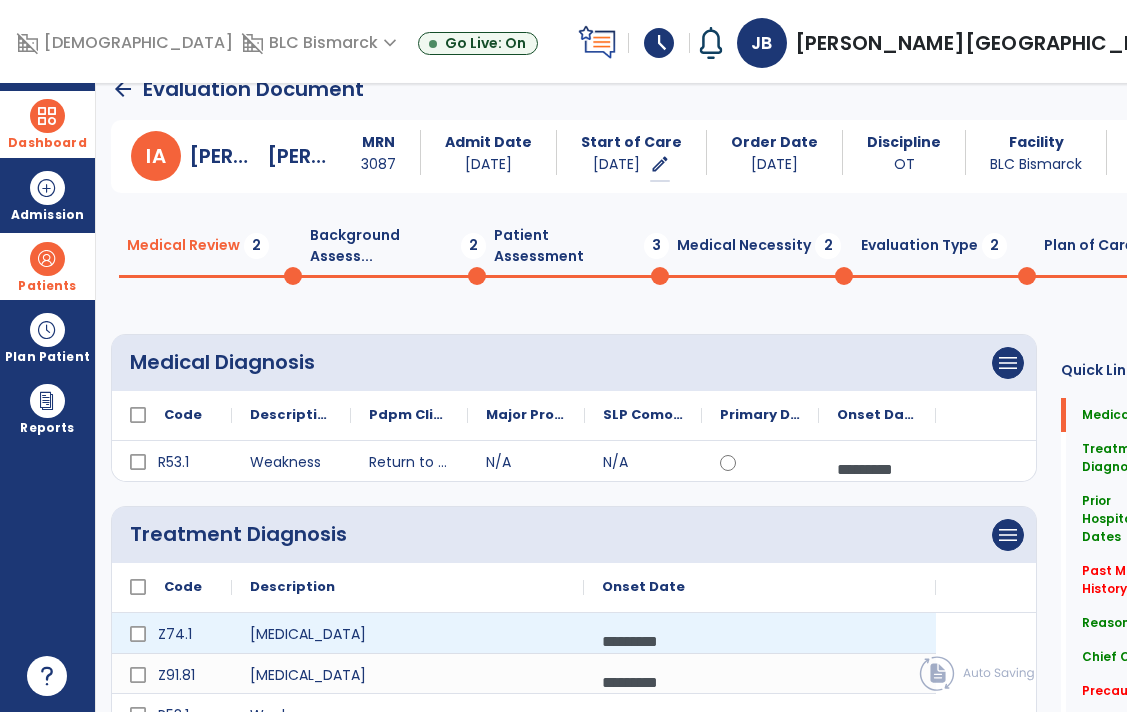 scroll, scrollTop: 0, scrollLeft: 0, axis: both 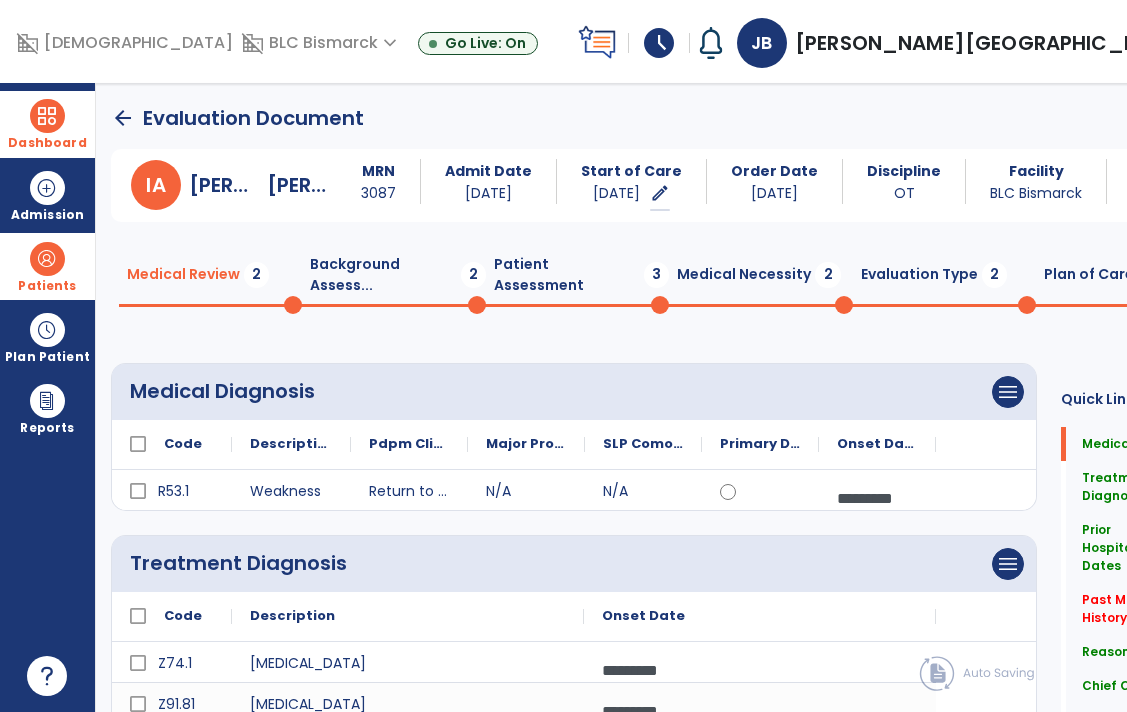 click on "Background Assess...  2" 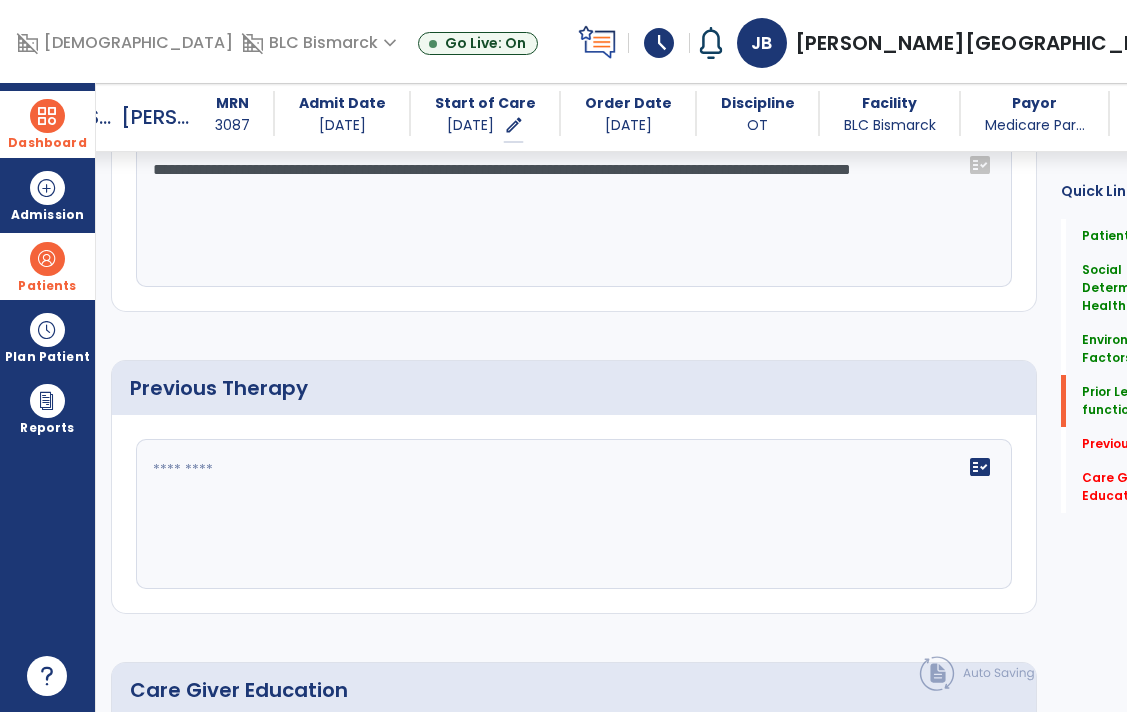 scroll, scrollTop: 931, scrollLeft: 0, axis: vertical 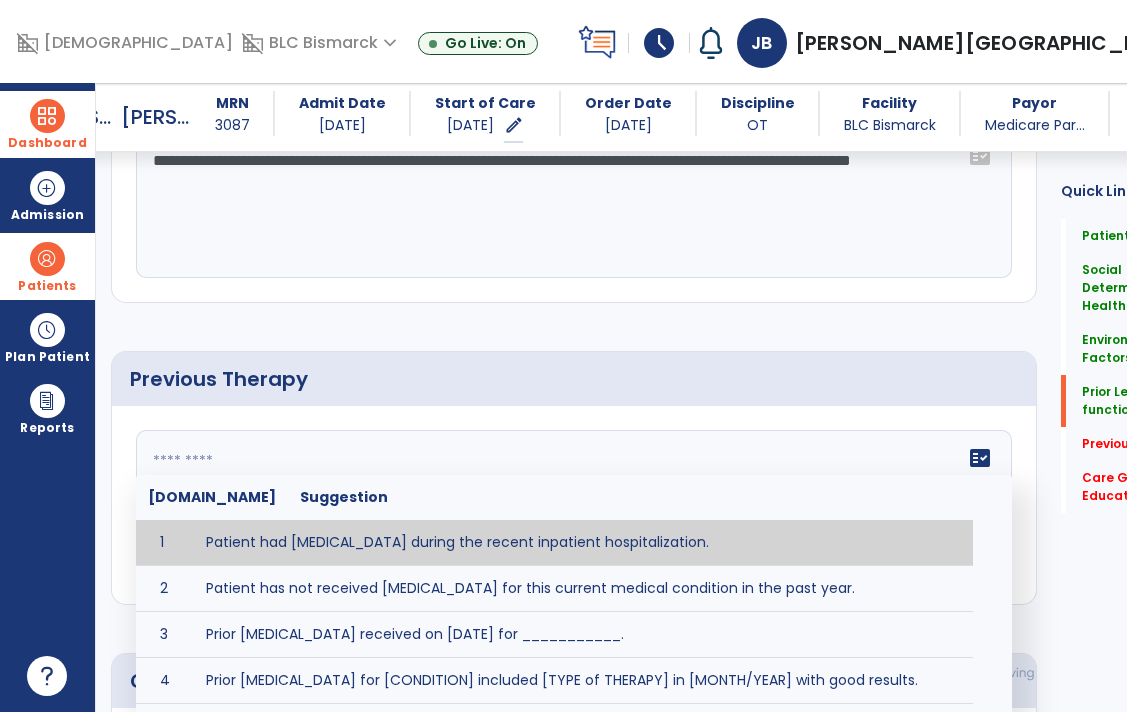 click on "fact_check  [DOMAIN_NAME] Suggestion 1 Patient had [MEDICAL_DATA] during the recent inpatient hospitalization. 2 Patient has not received [MEDICAL_DATA] for this current medical condition in the past year. 3 Prior [MEDICAL_DATA] received on [DATE] for ___________. 4 Prior [MEDICAL_DATA] for [CONDITION] included [TYPE of THERAPY] in [MONTH/YEAR] with good results. 5 Patient has not received [MEDICAL_DATA] for this current medical condition in the past year and had yet to achieve LTGs prior to being hospitalized. 6 Prior to this recent hospitalization, the patient had been on therapy case load for [TIME]and was still working to achieve LTGs before being hospitalized." 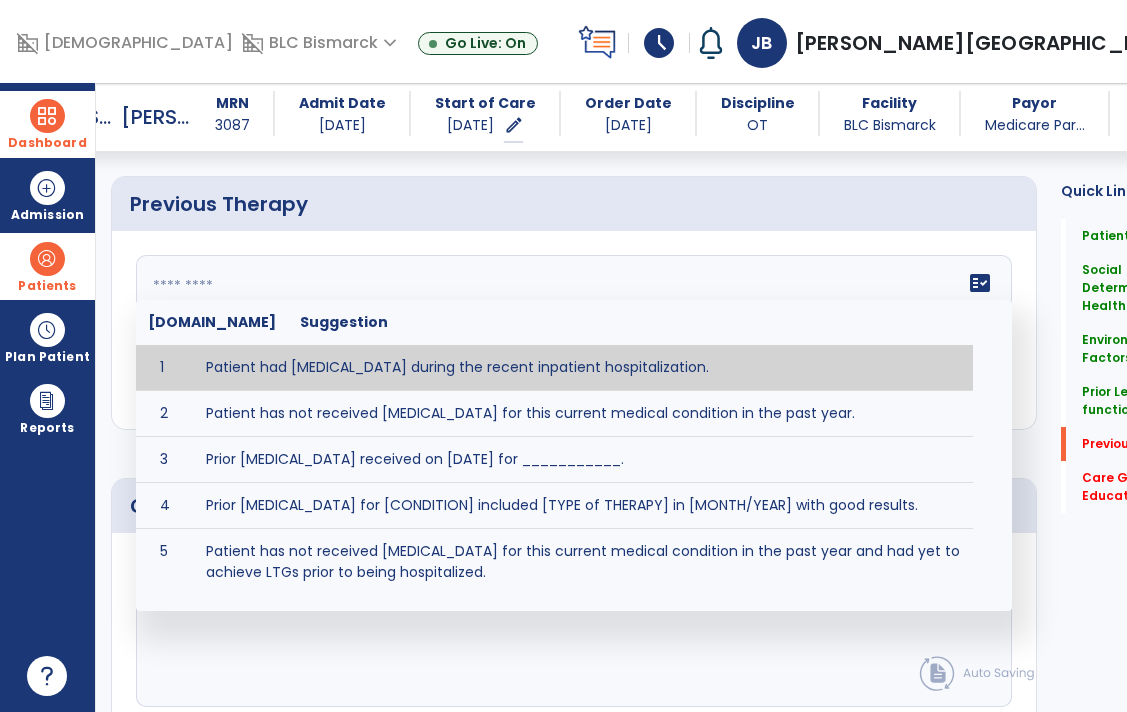 scroll, scrollTop: 1194, scrollLeft: 0, axis: vertical 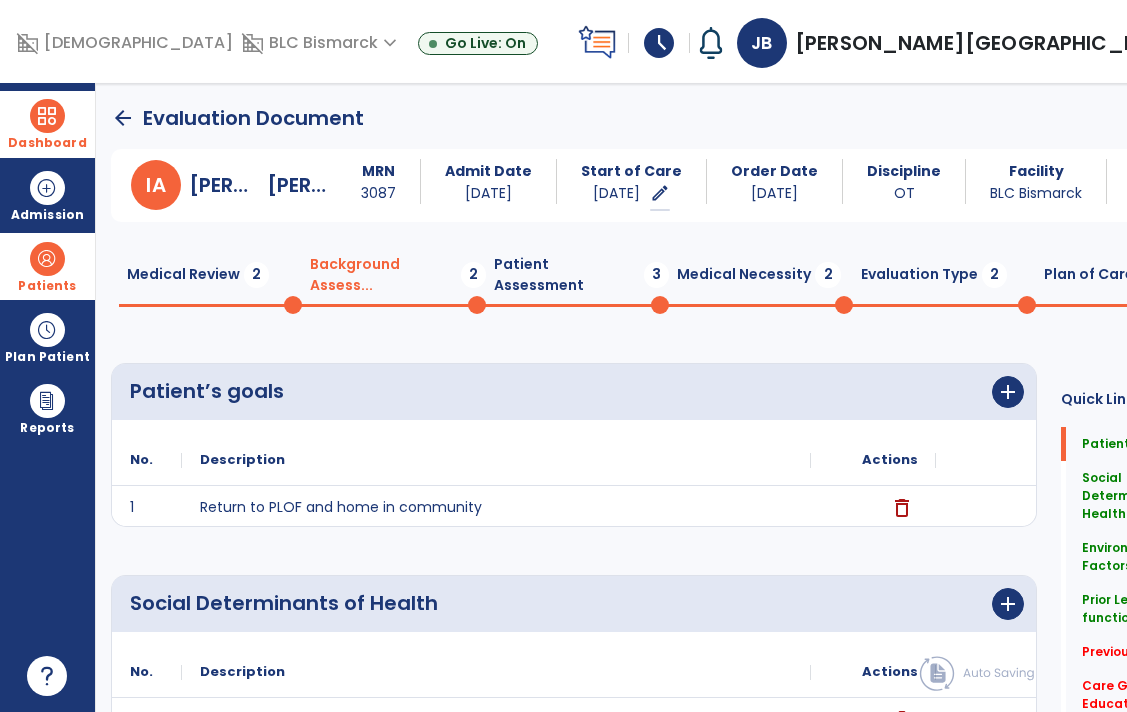 click on "Medical Necessity  2" 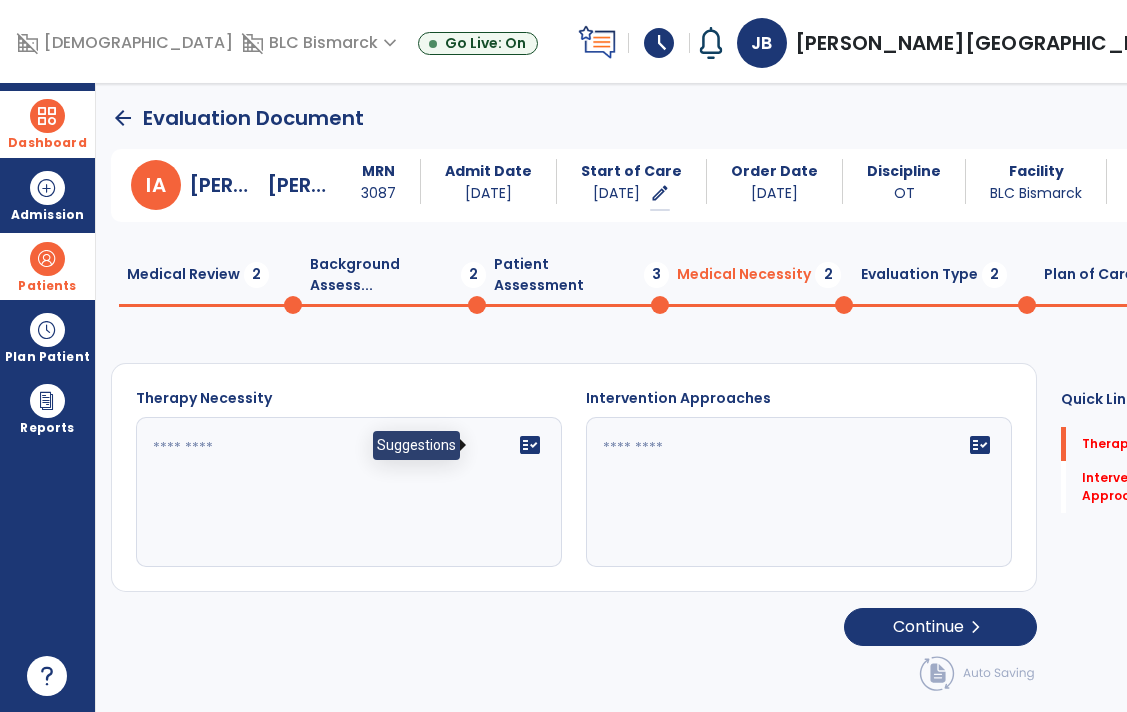 click on "fact_check" 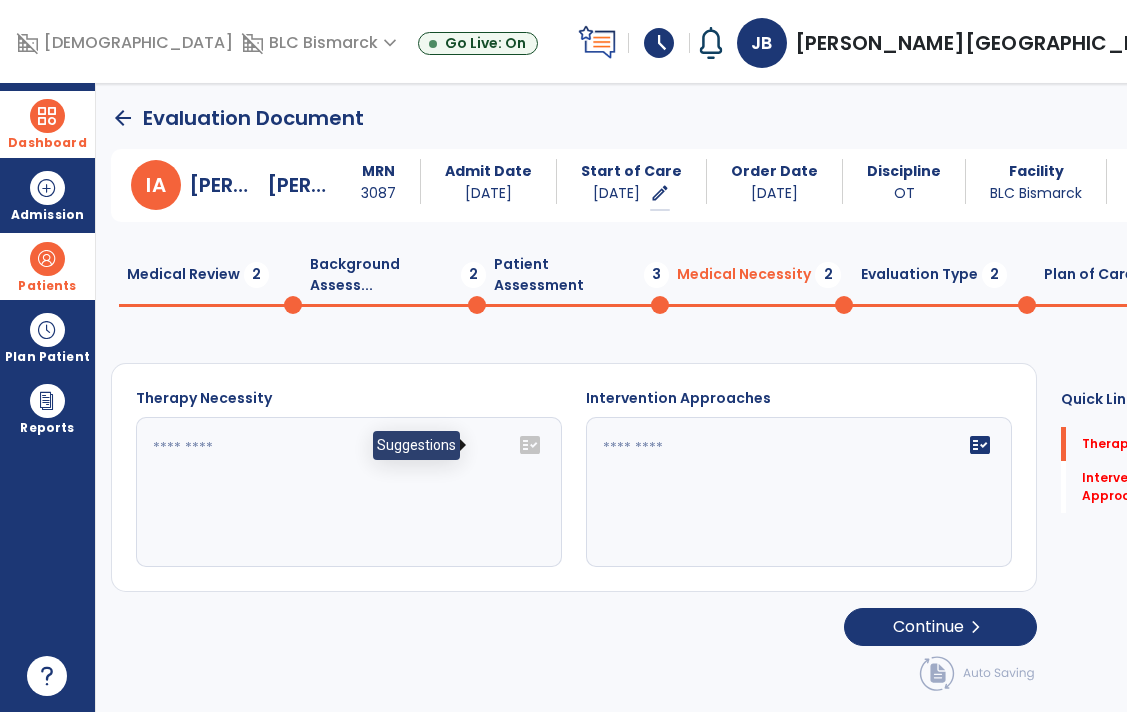click on "fact_check" 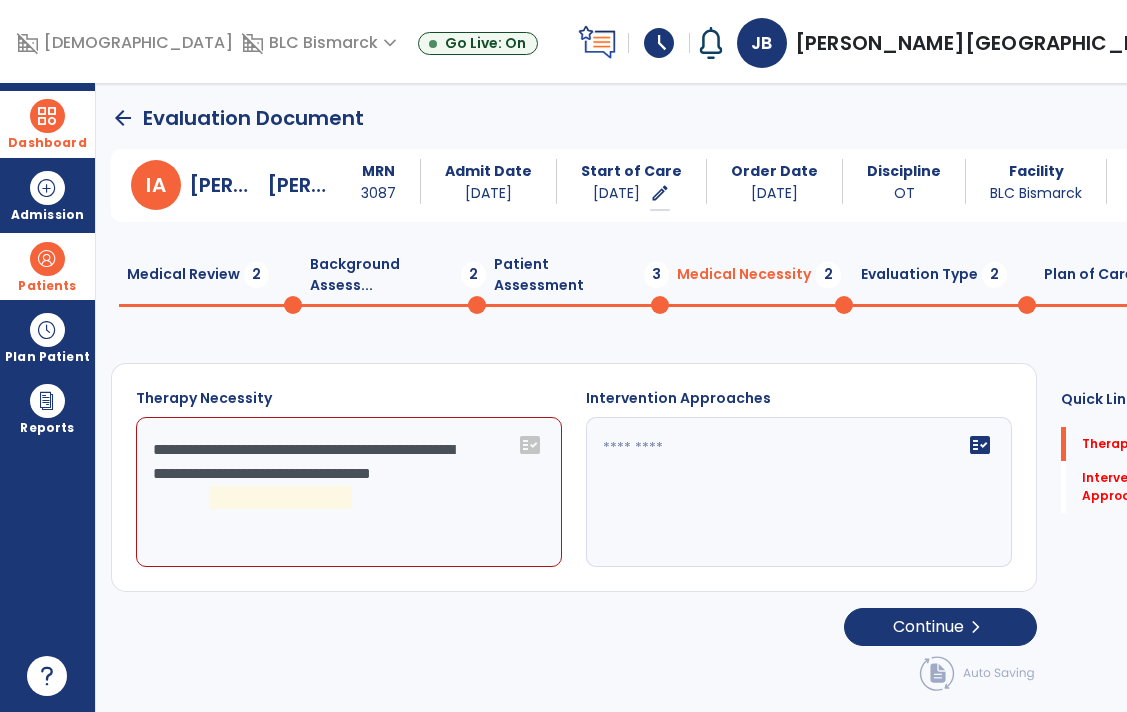 click on "**********" 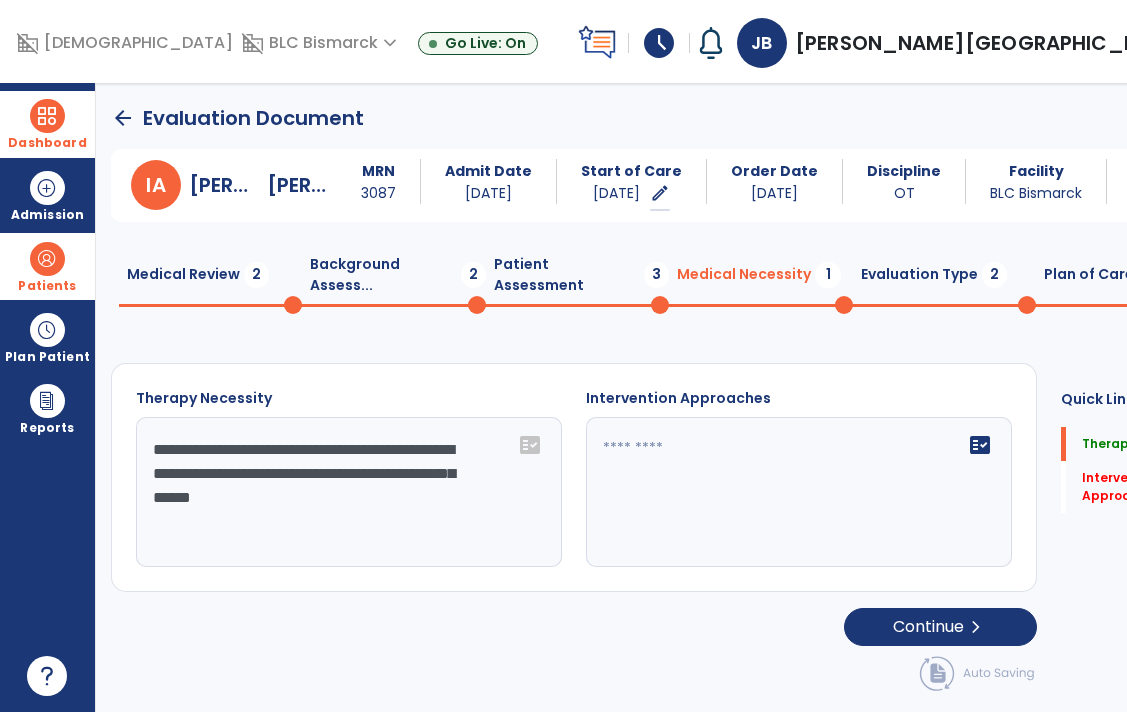 click on "**********" 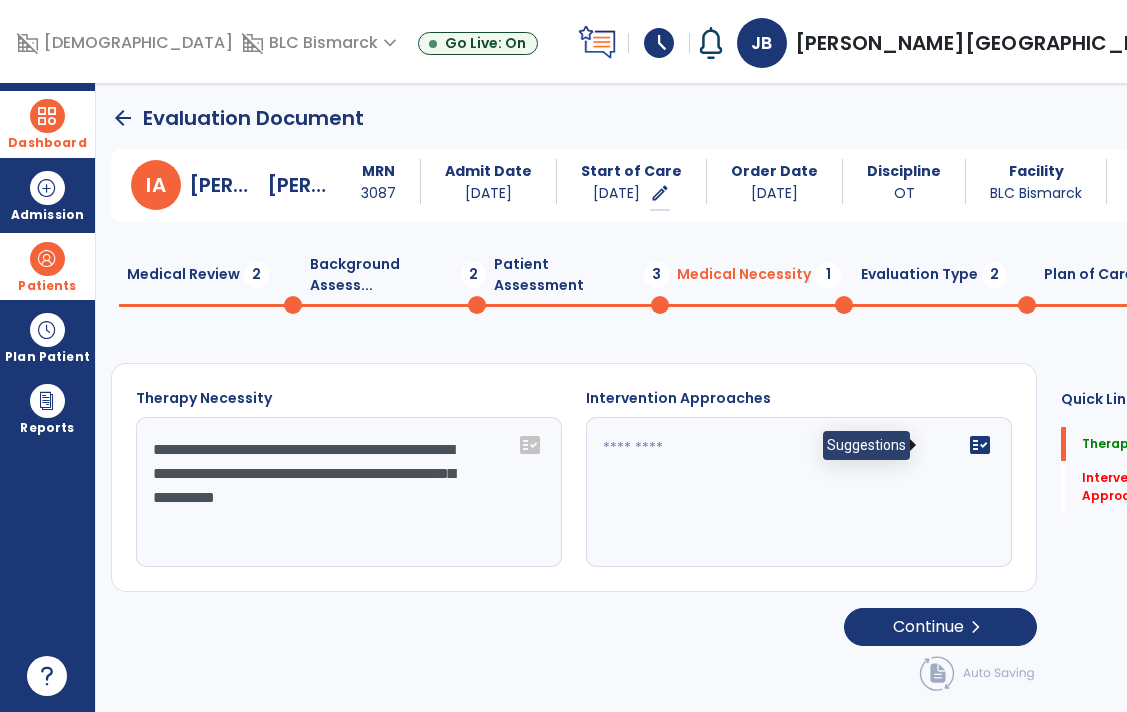 type on "**********" 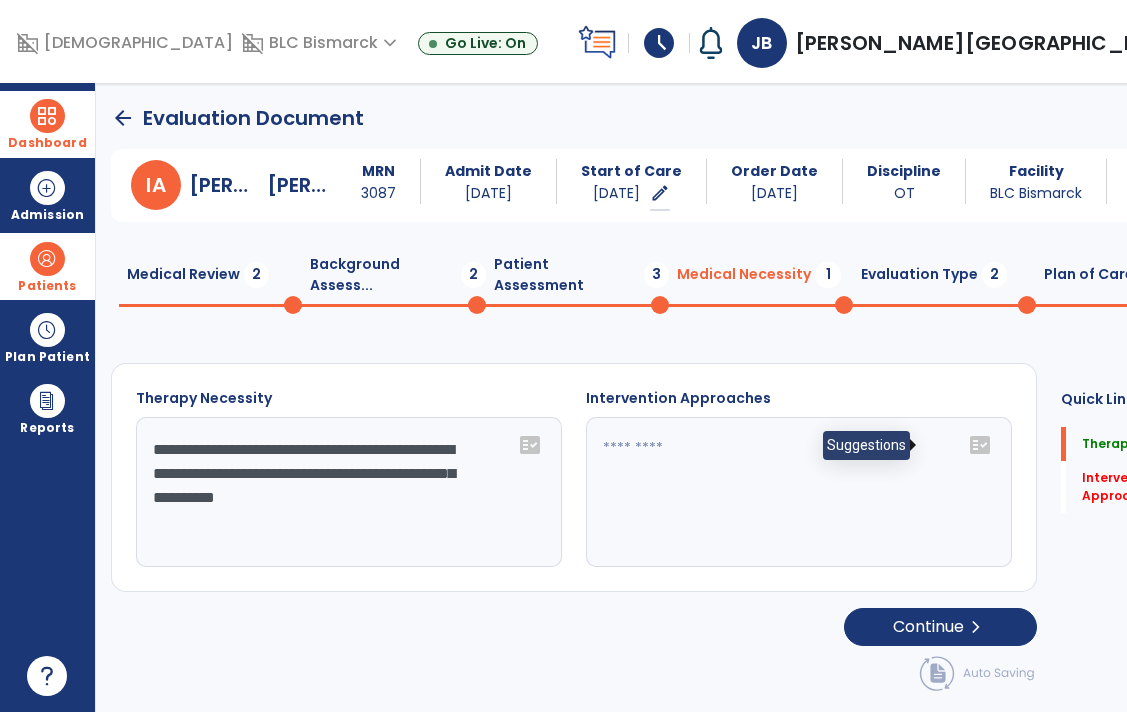 click on "fact_check" 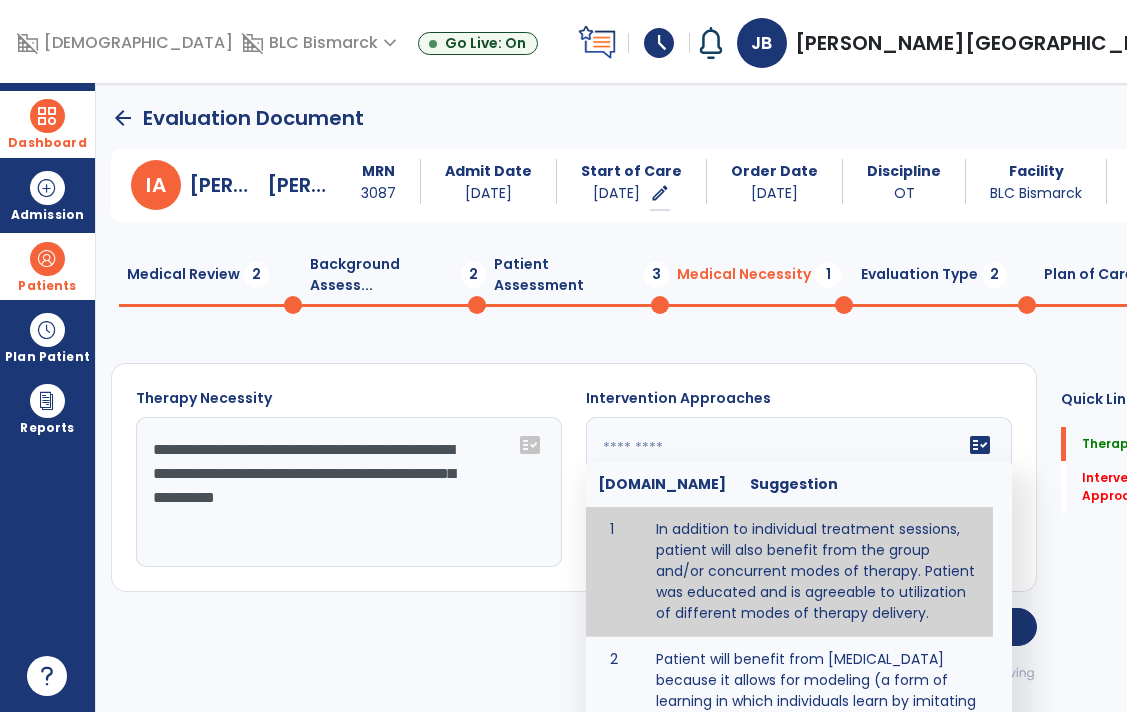 type on "**********" 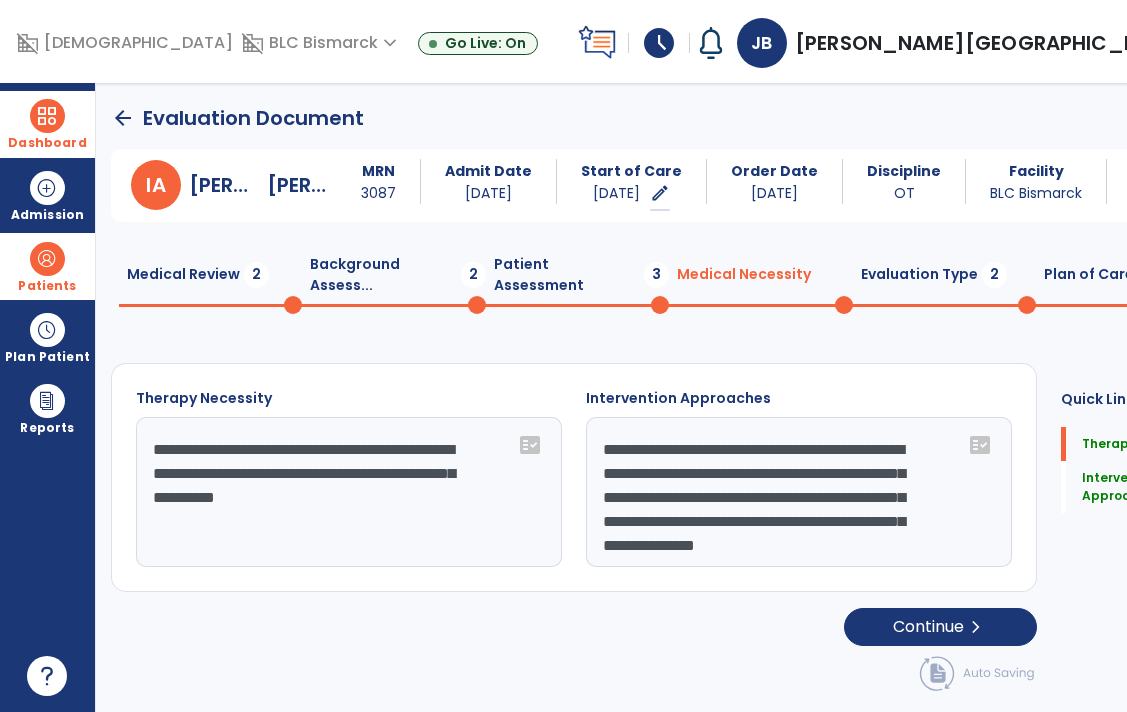scroll, scrollTop: 17, scrollLeft: 0, axis: vertical 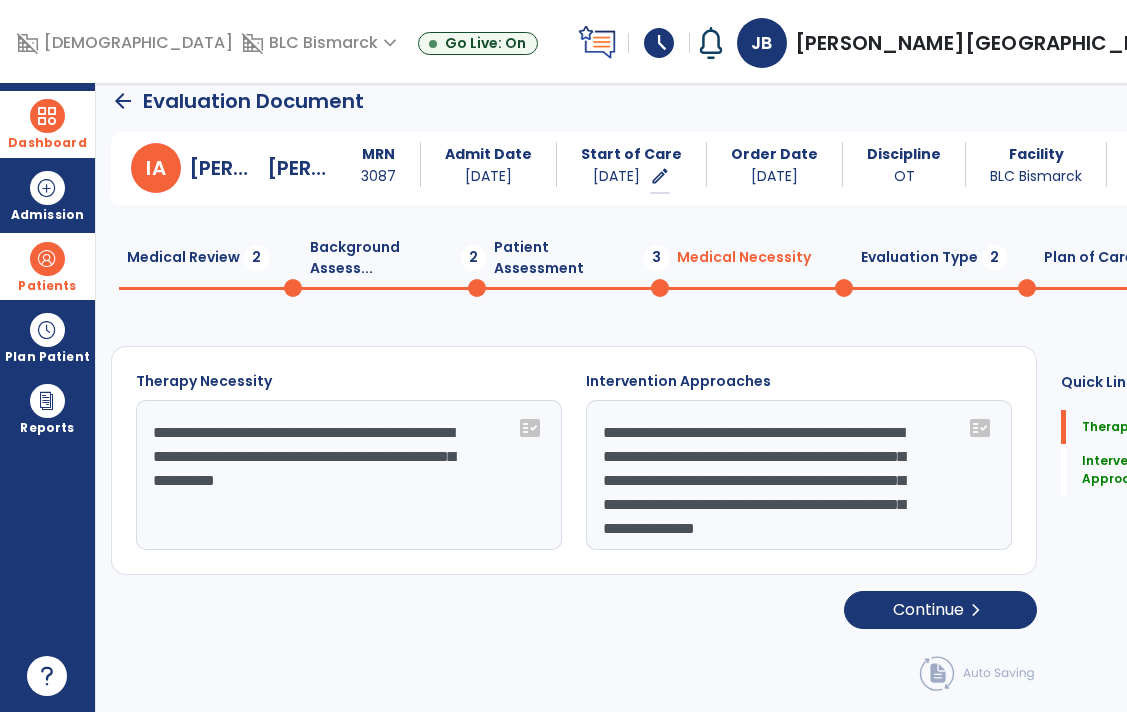 click on "Evaluation Type  2" 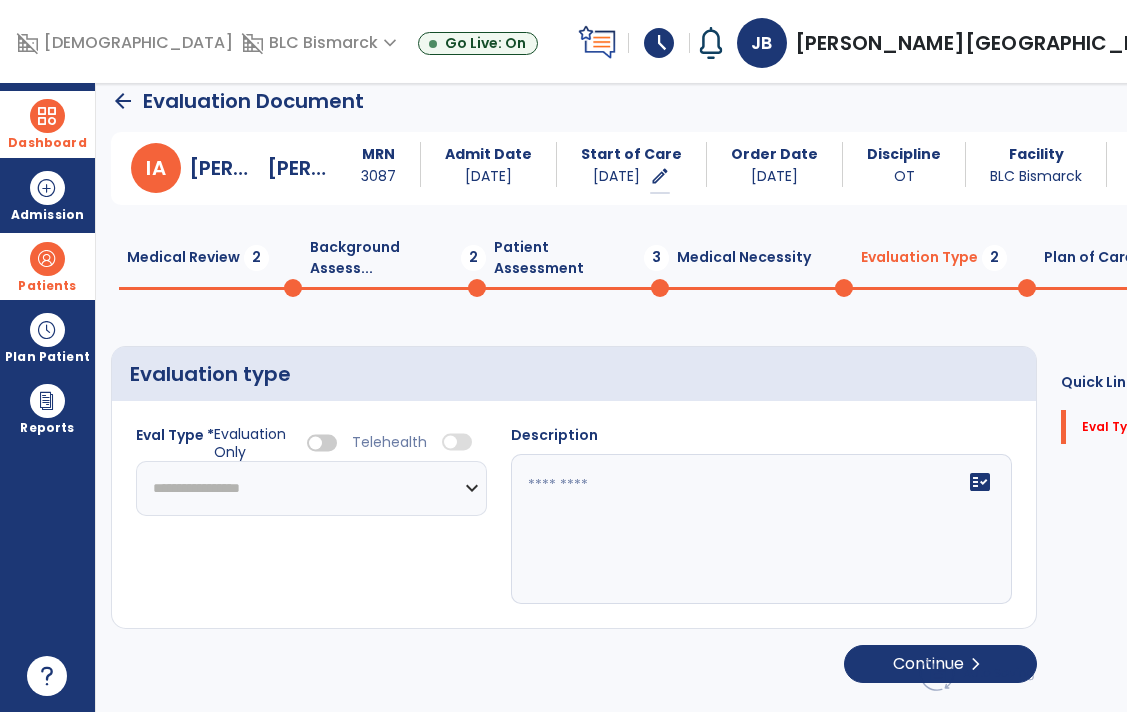 click on "**********" 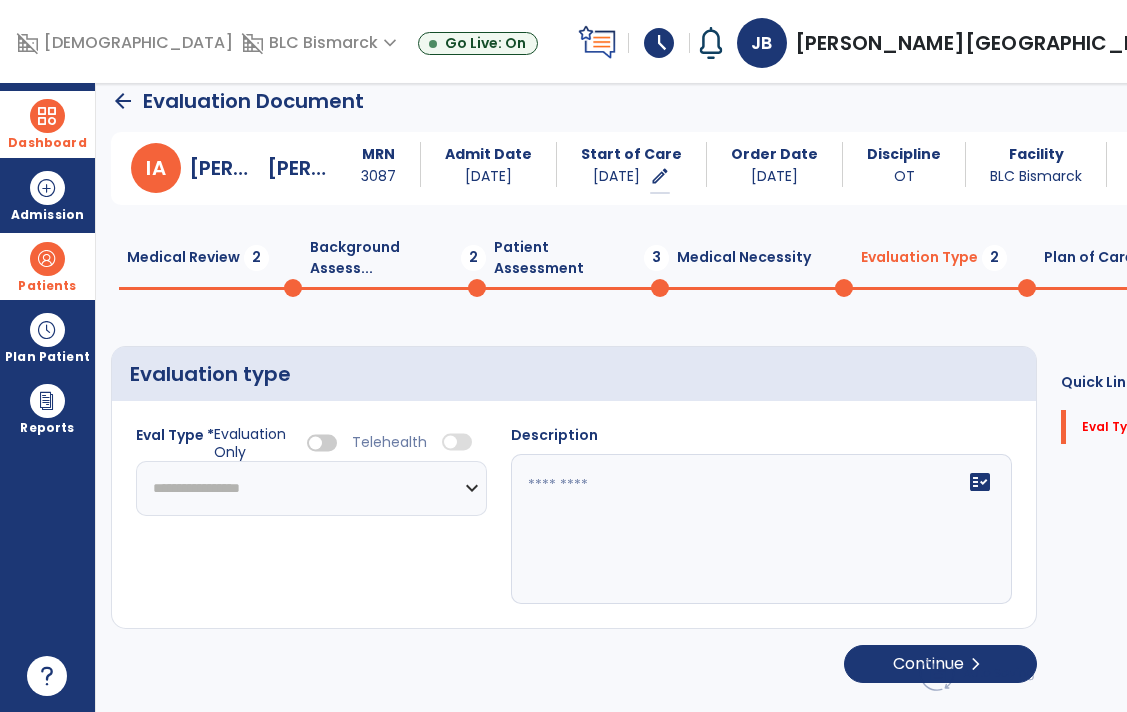 select on "**********" 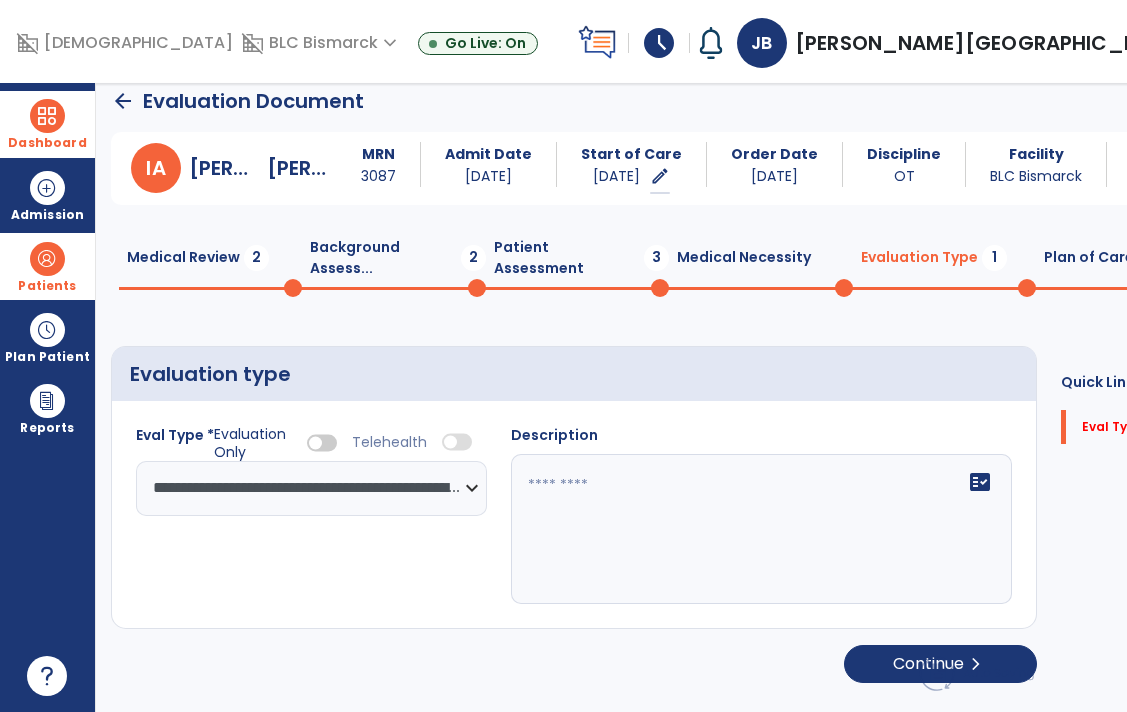 click 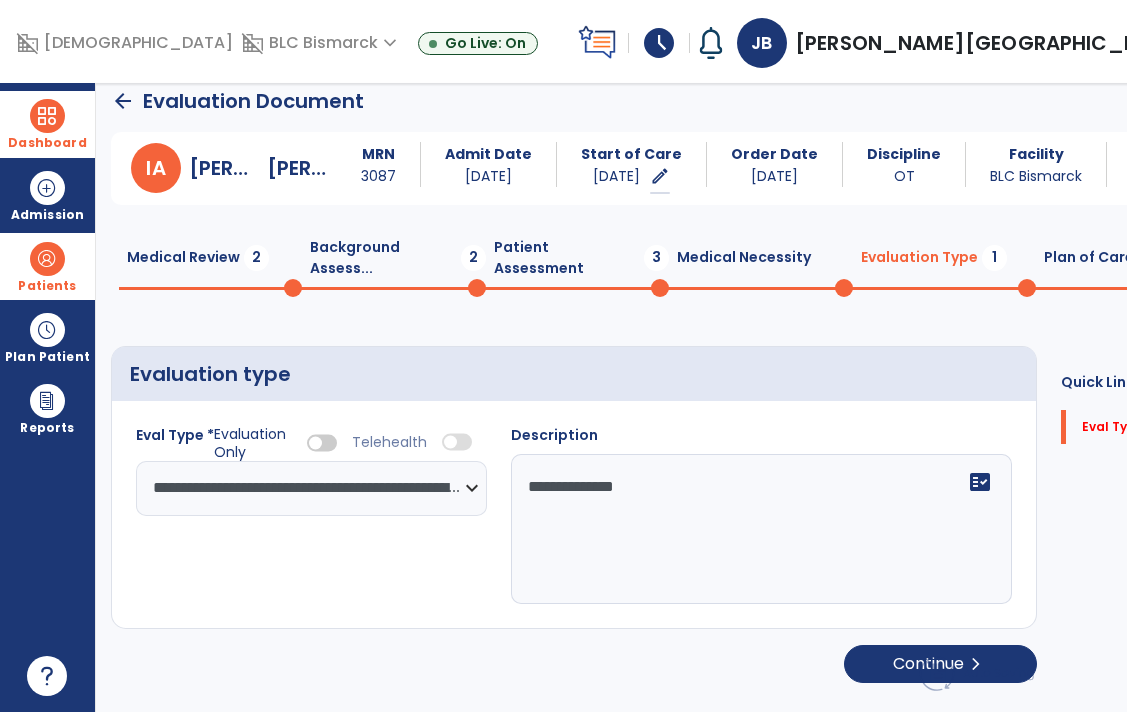 type on "**********" 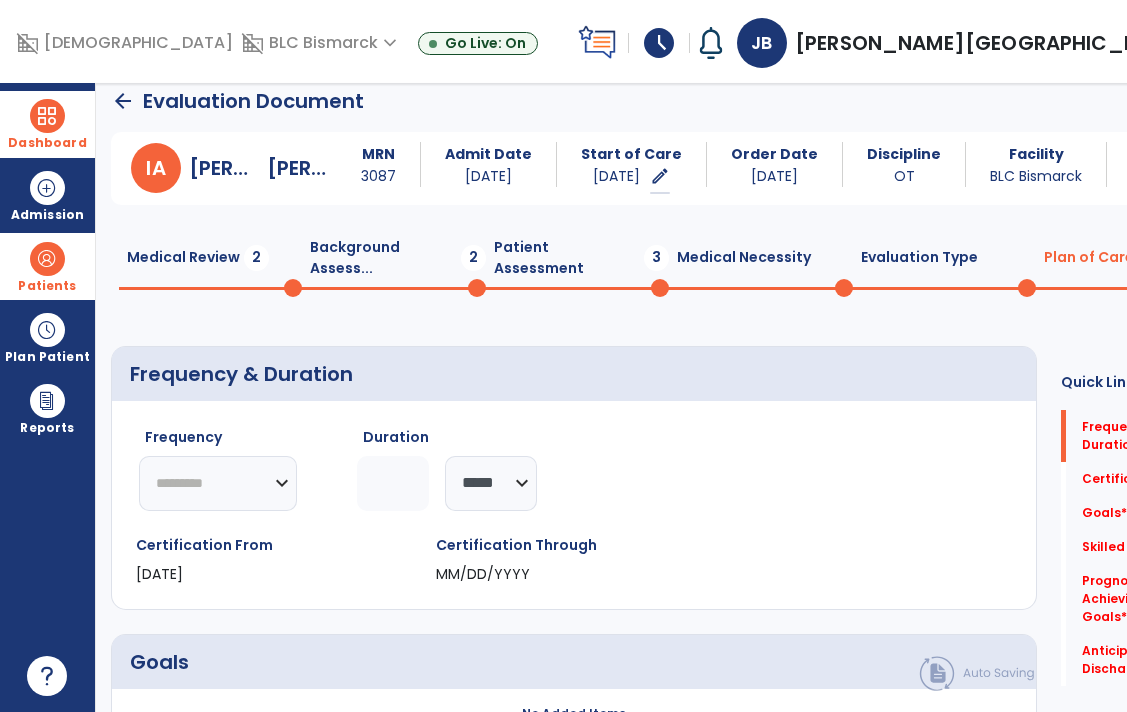click on "********* ** ** ** ** ** ** **" 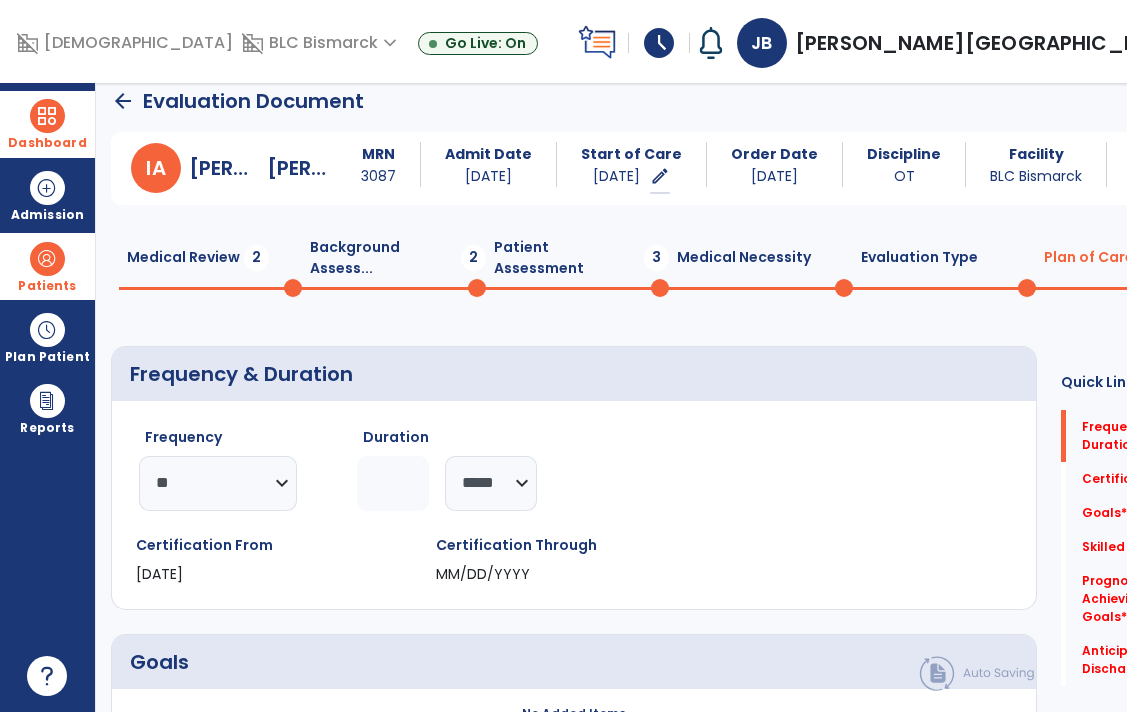 click 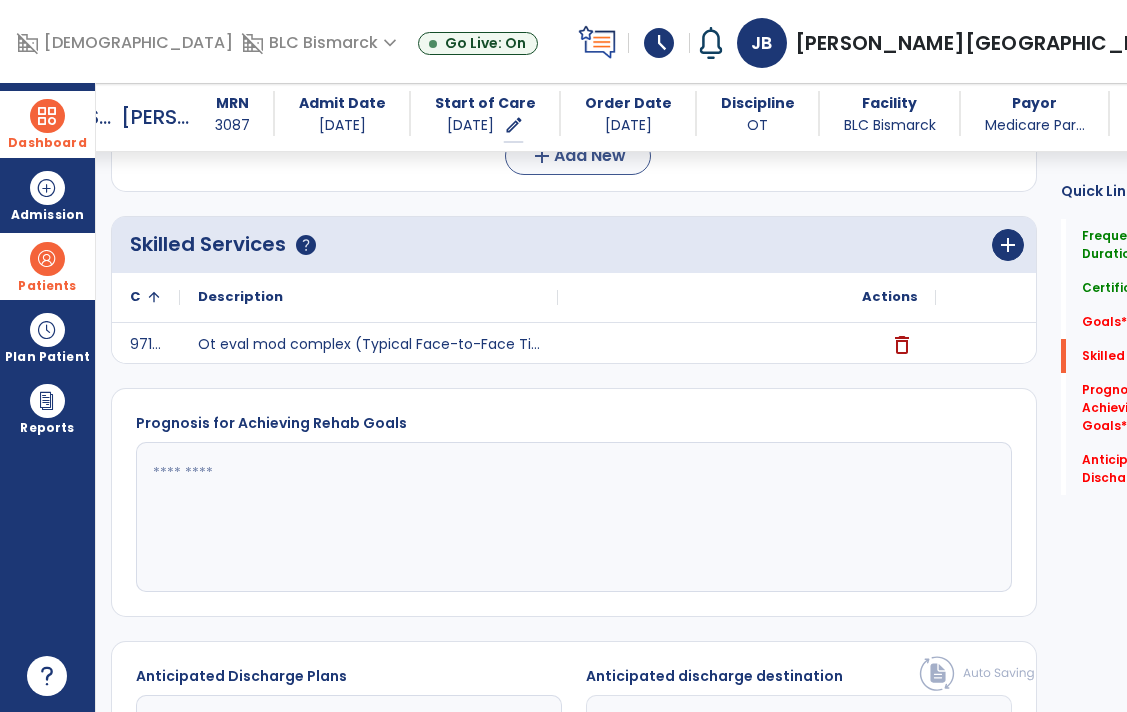 scroll, scrollTop: 619, scrollLeft: 0, axis: vertical 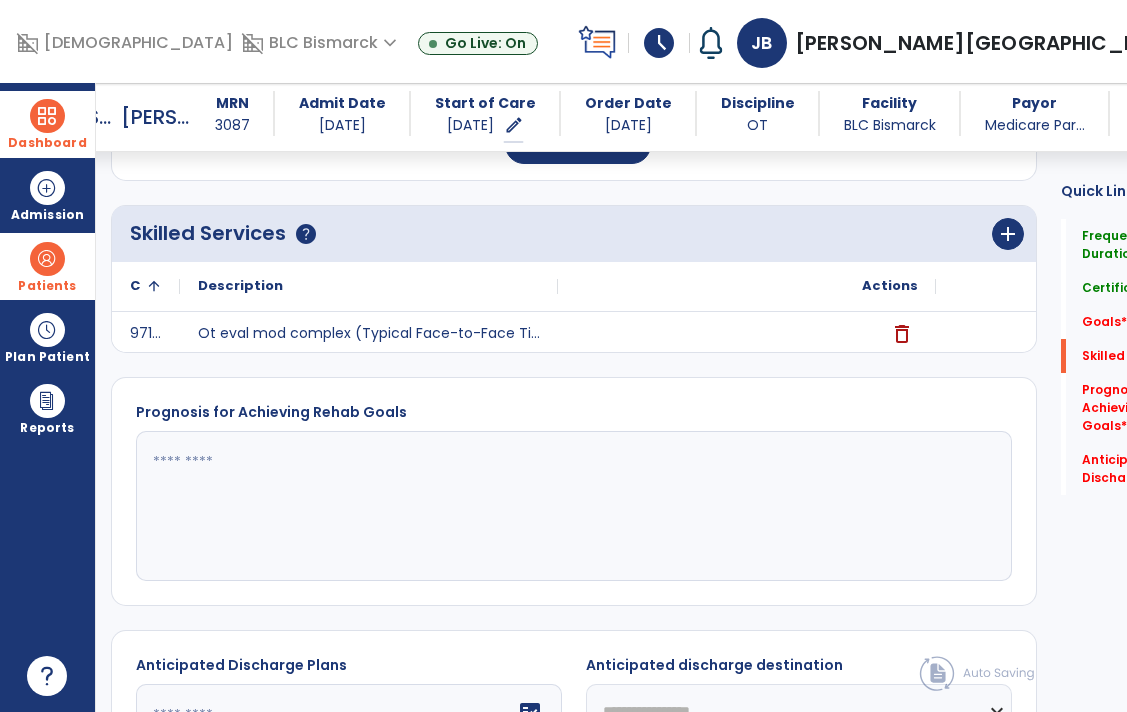 type on "*" 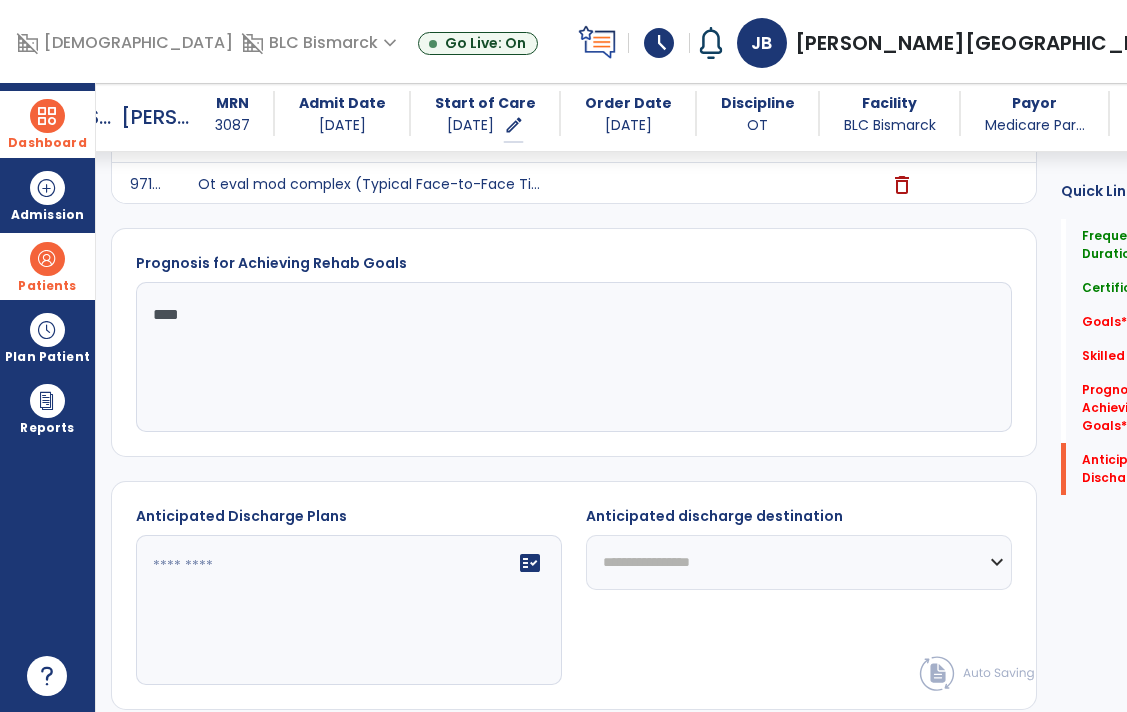 scroll, scrollTop: 797, scrollLeft: 0, axis: vertical 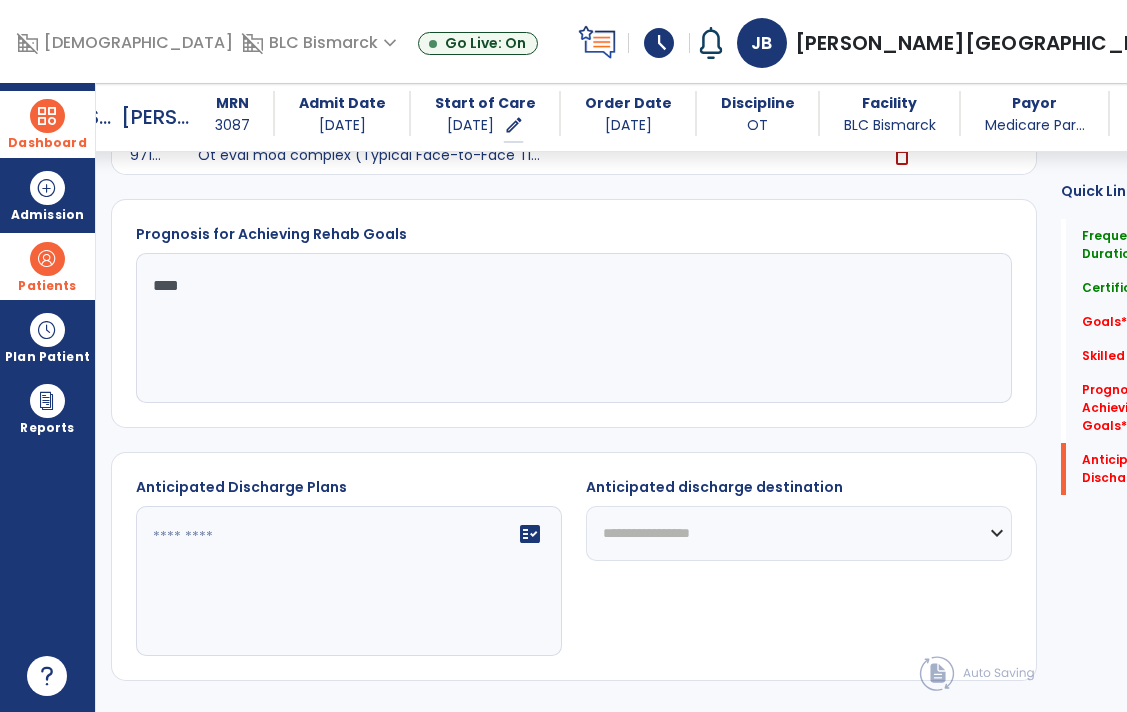 type on "****" 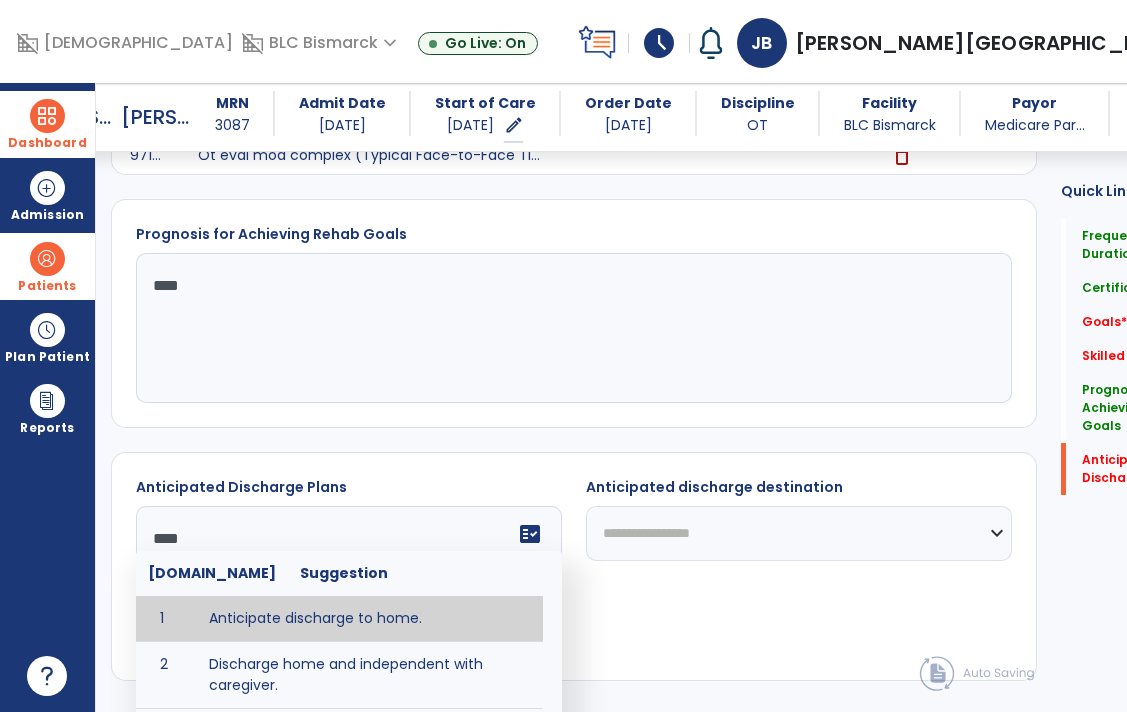 type on "**********" 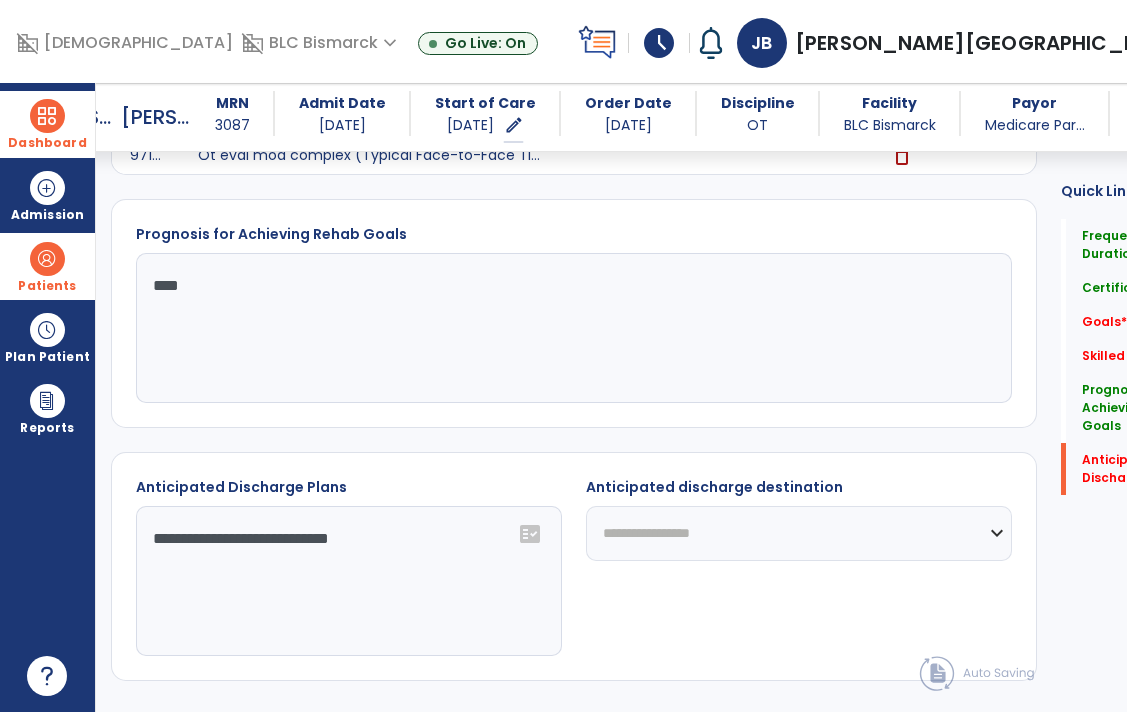 click on "**********" 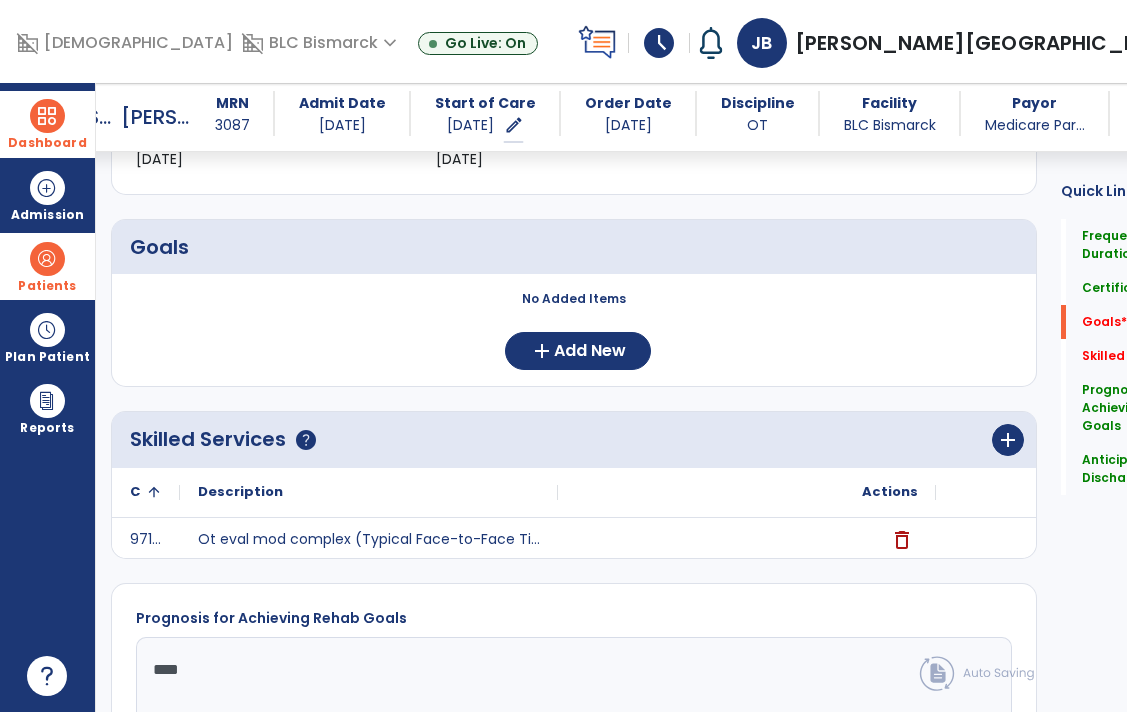 scroll, scrollTop: 417, scrollLeft: 0, axis: vertical 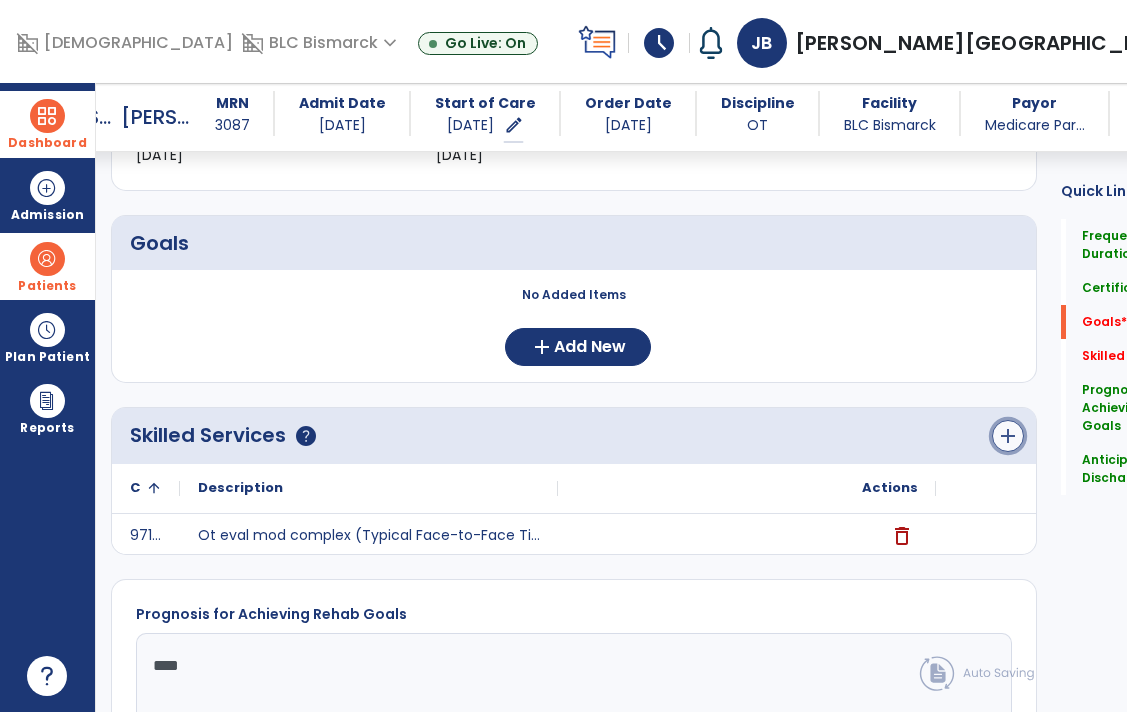 click on "add" 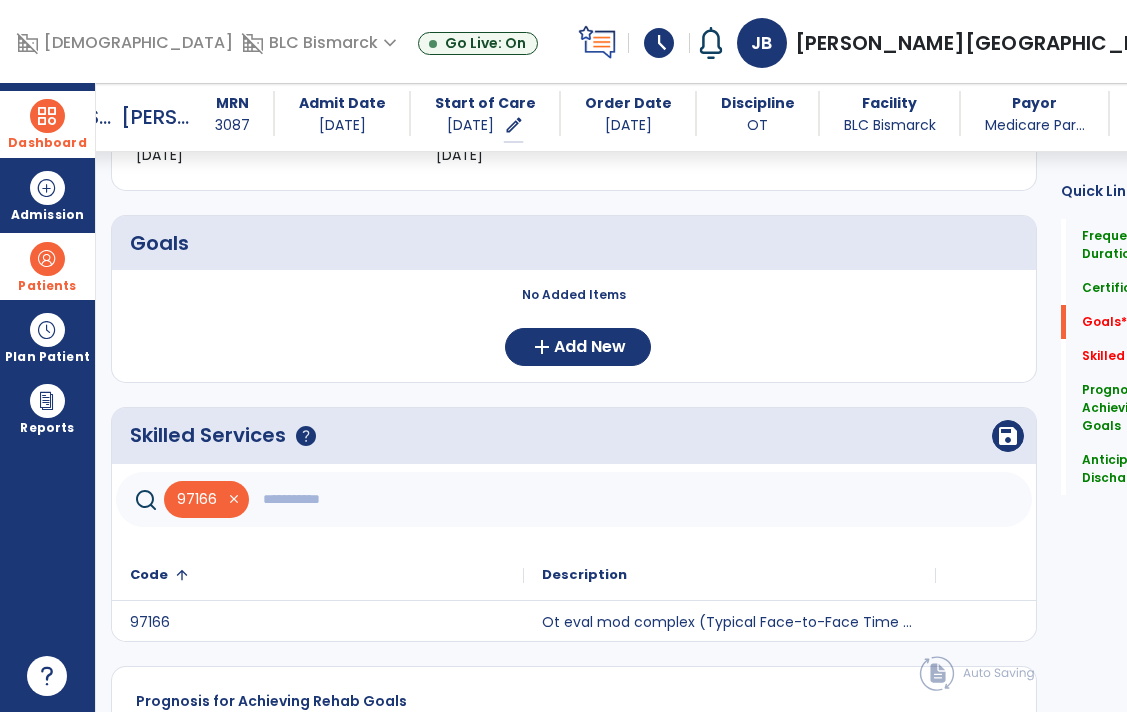click 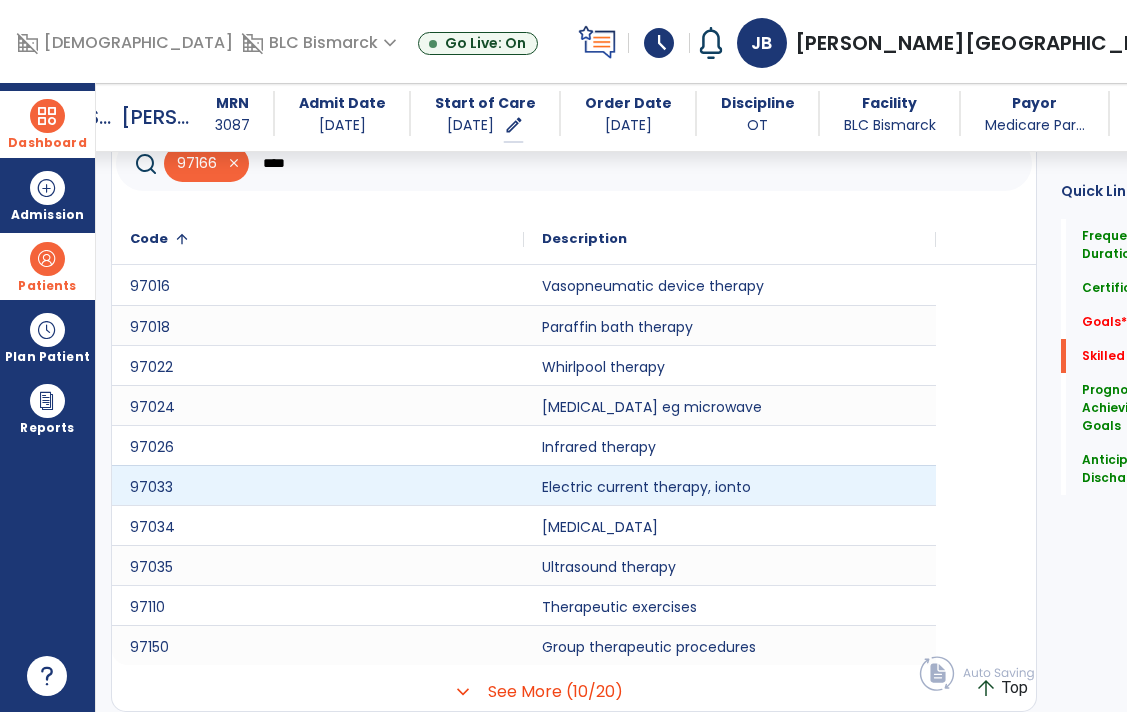 scroll, scrollTop: 783, scrollLeft: 0, axis: vertical 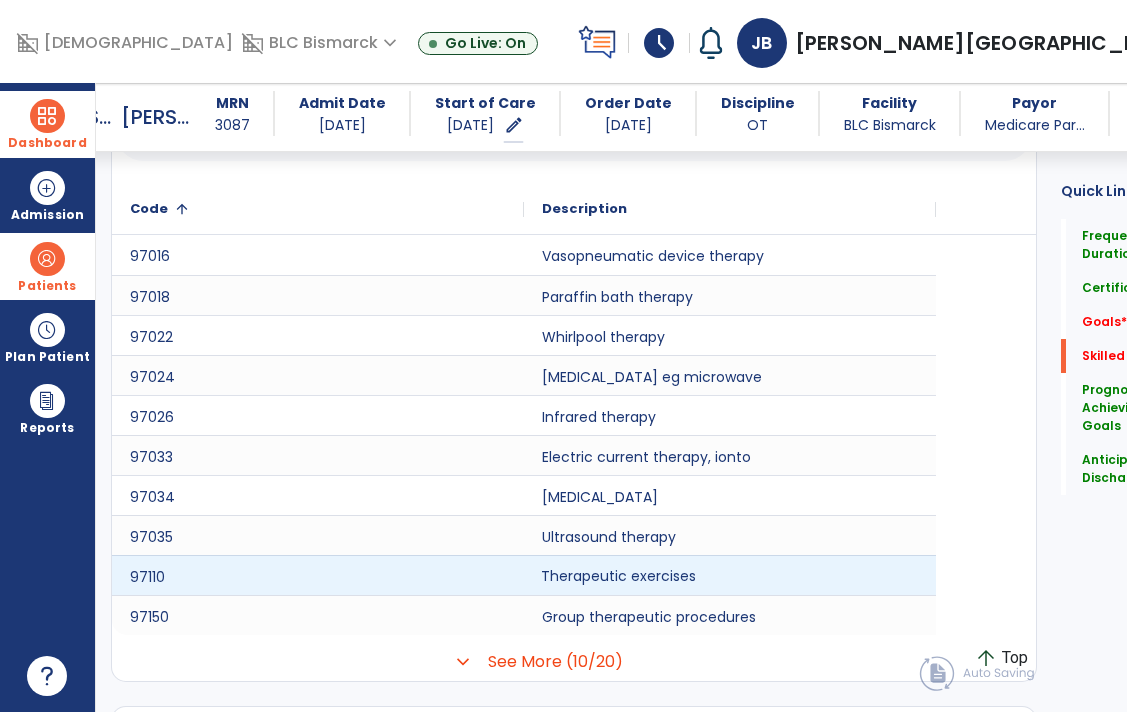 click on "Therapeutic exercises" 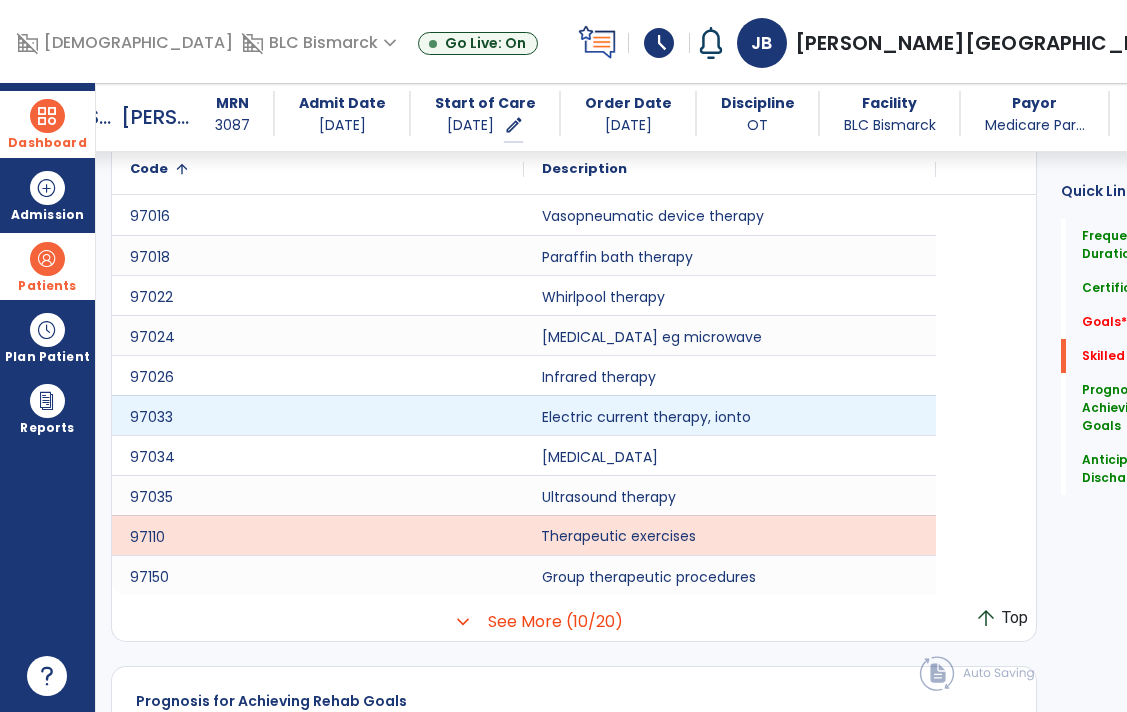 scroll, scrollTop: 841, scrollLeft: 0, axis: vertical 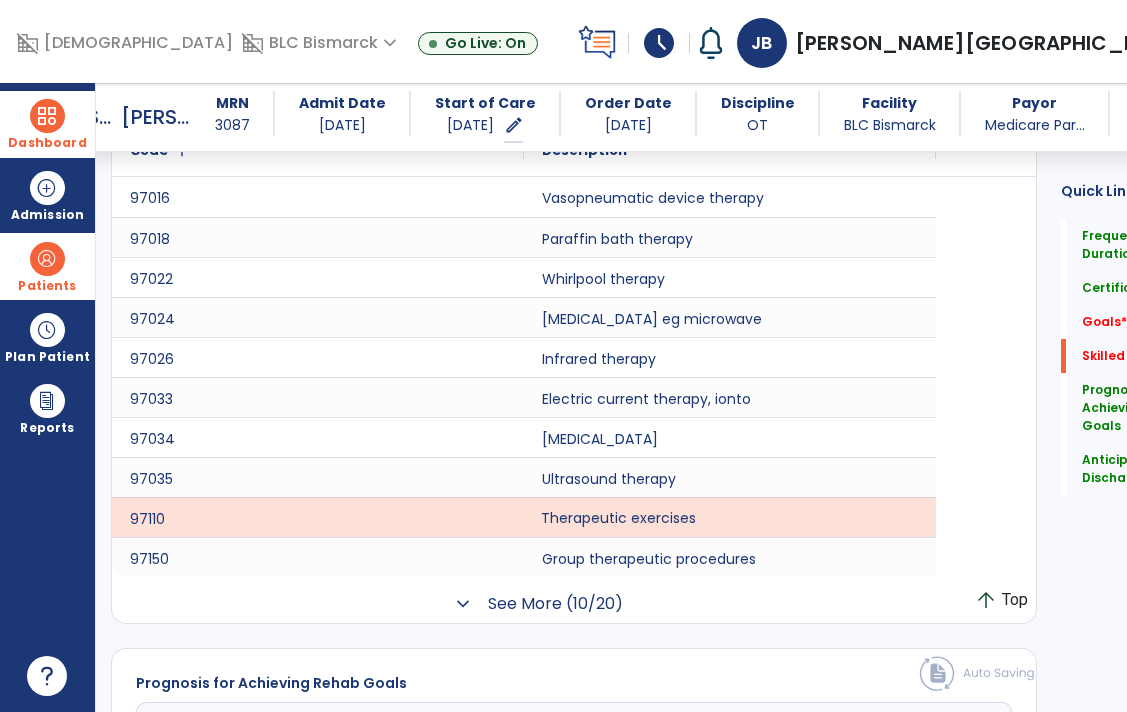 click on "See More (10/20)" 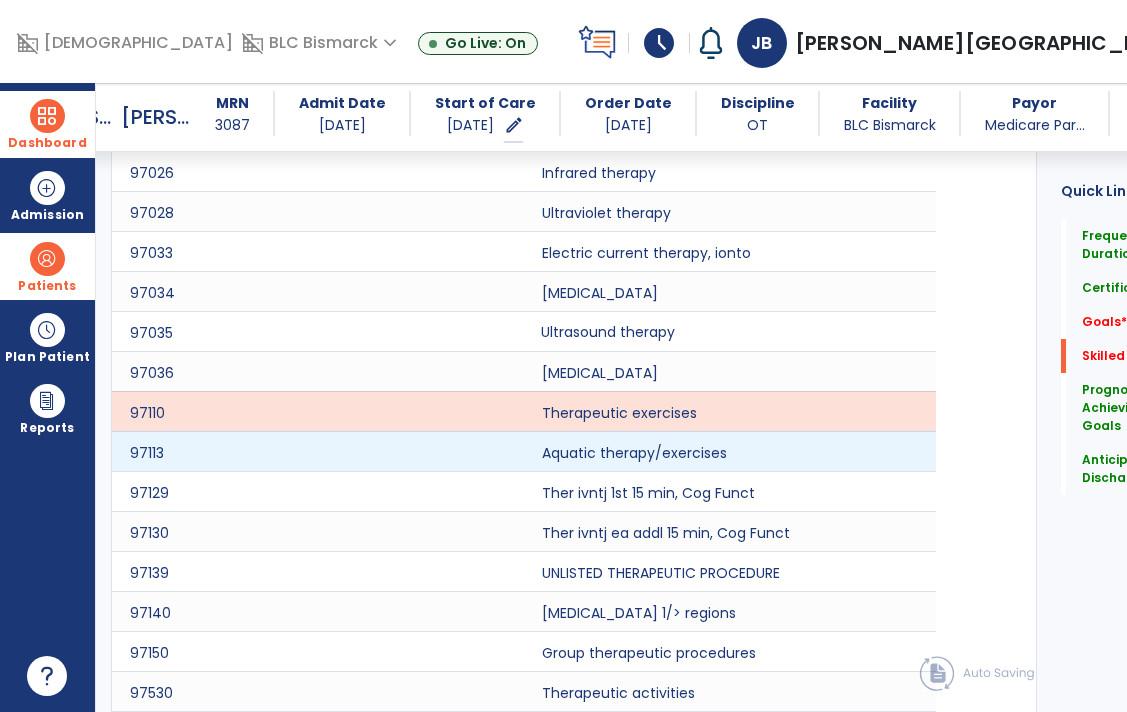 scroll, scrollTop: 1063, scrollLeft: 0, axis: vertical 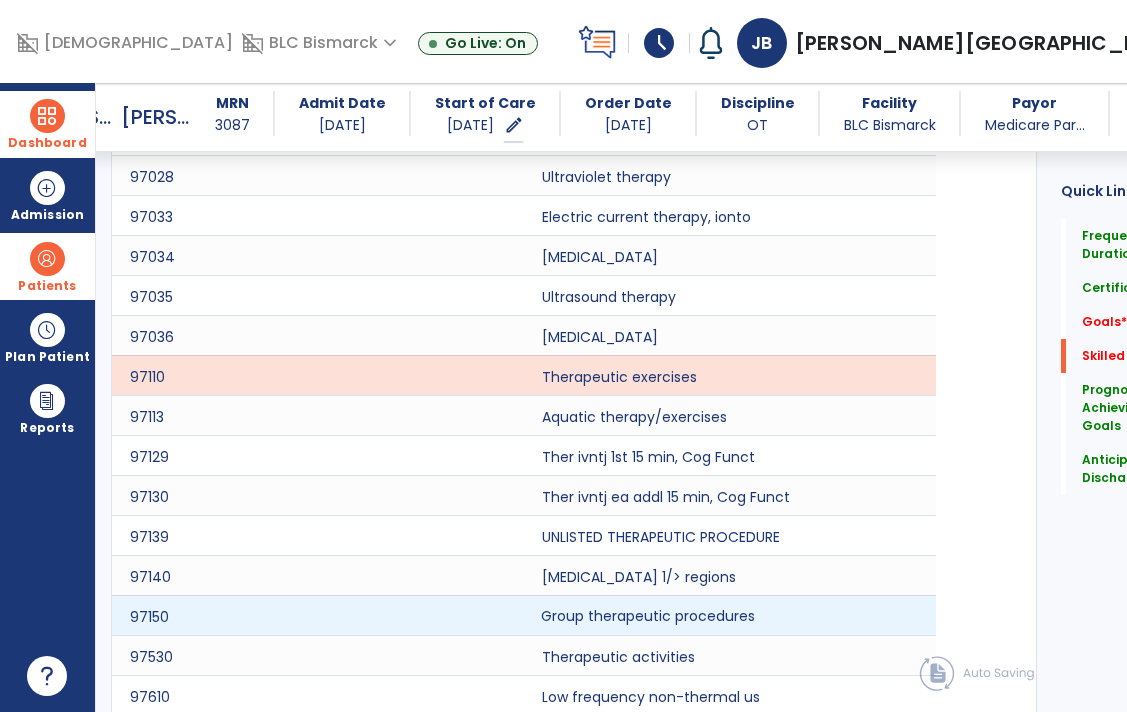 click on "Group therapeutic procedures" 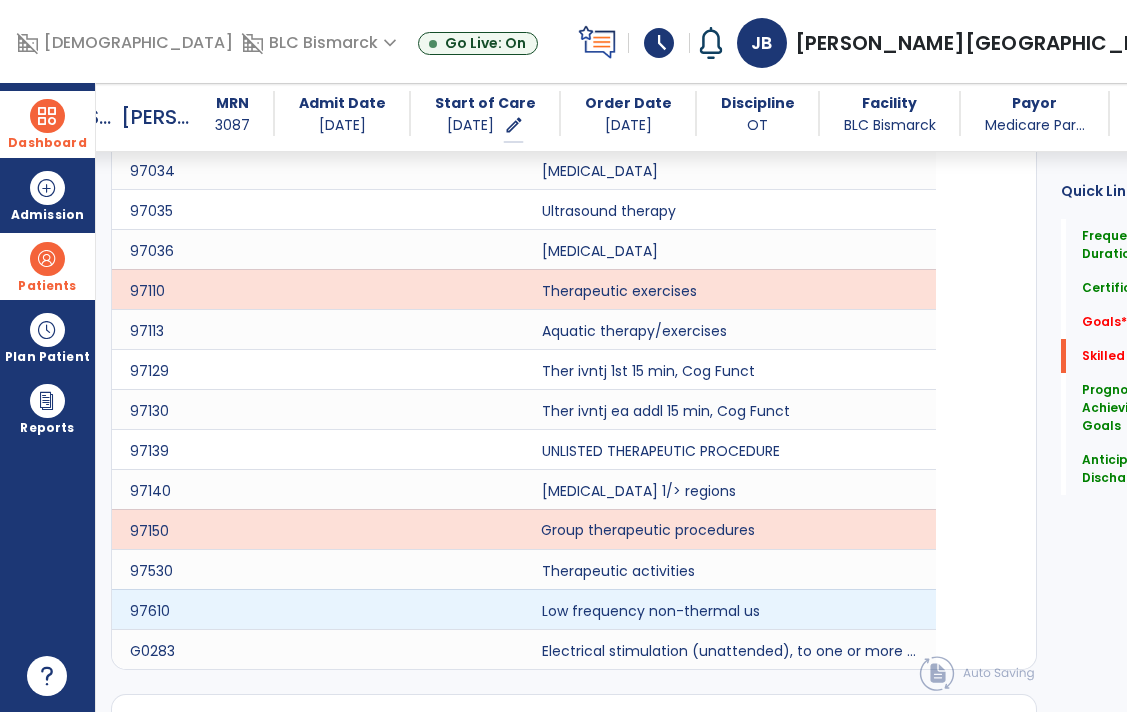 scroll, scrollTop: 1172, scrollLeft: 0, axis: vertical 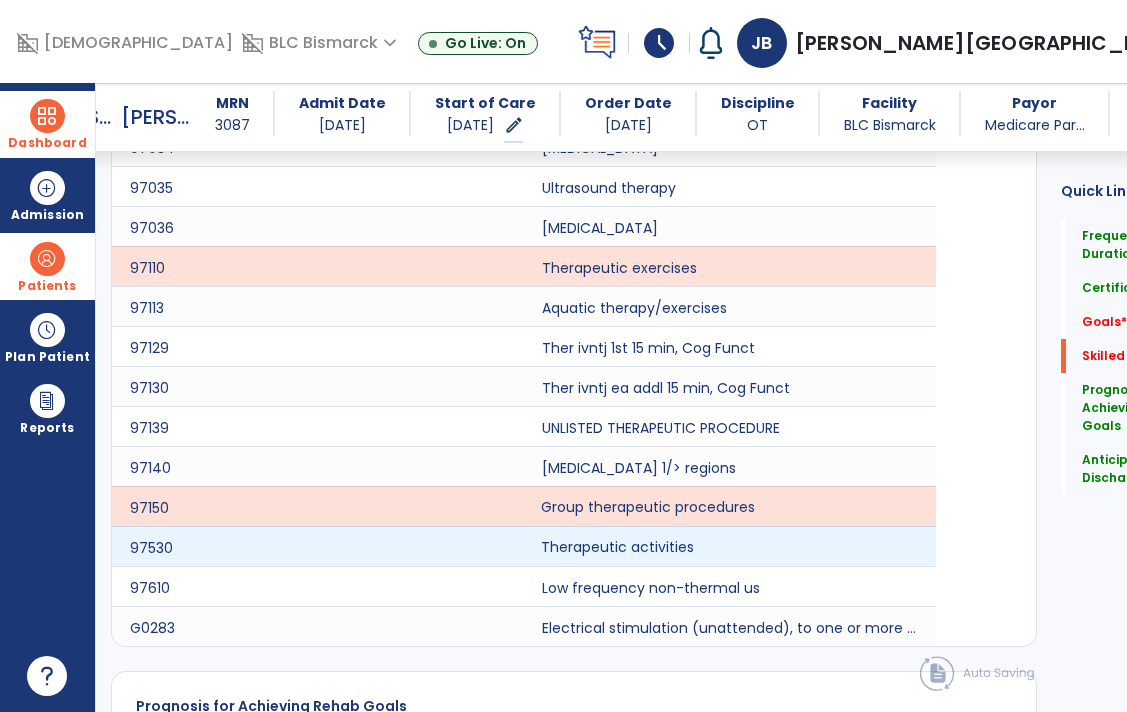 click on "Therapeutic activities" 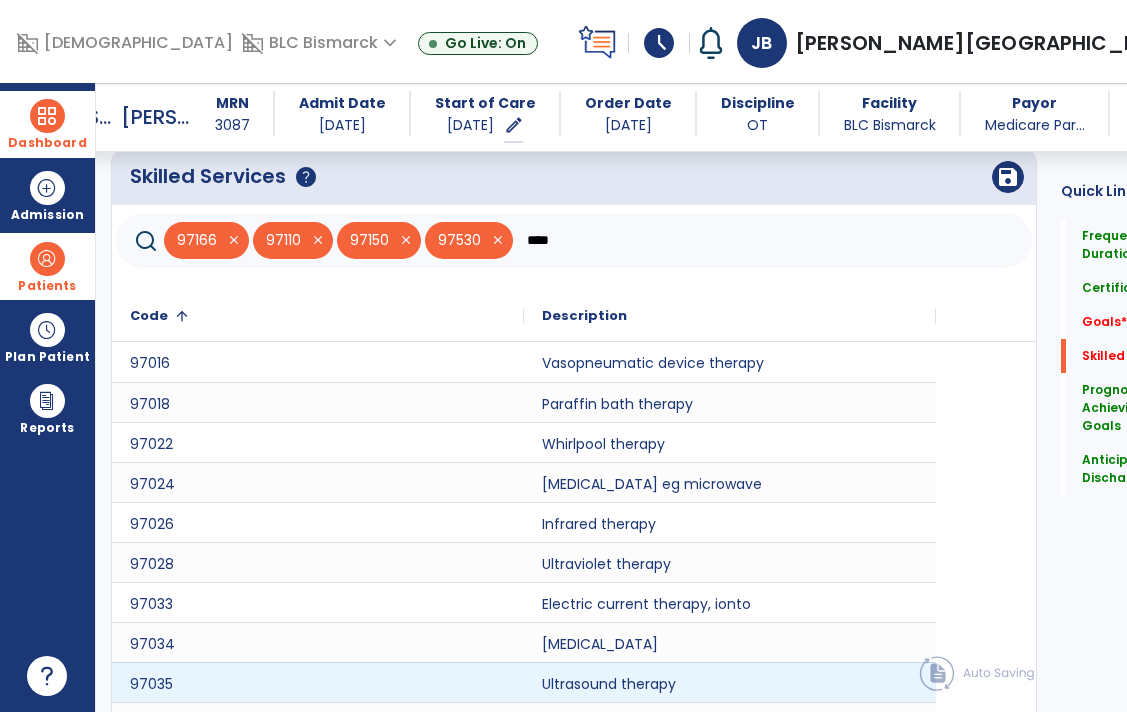 scroll, scrollTop: 672, scrollLeft: 0, axis: vertical 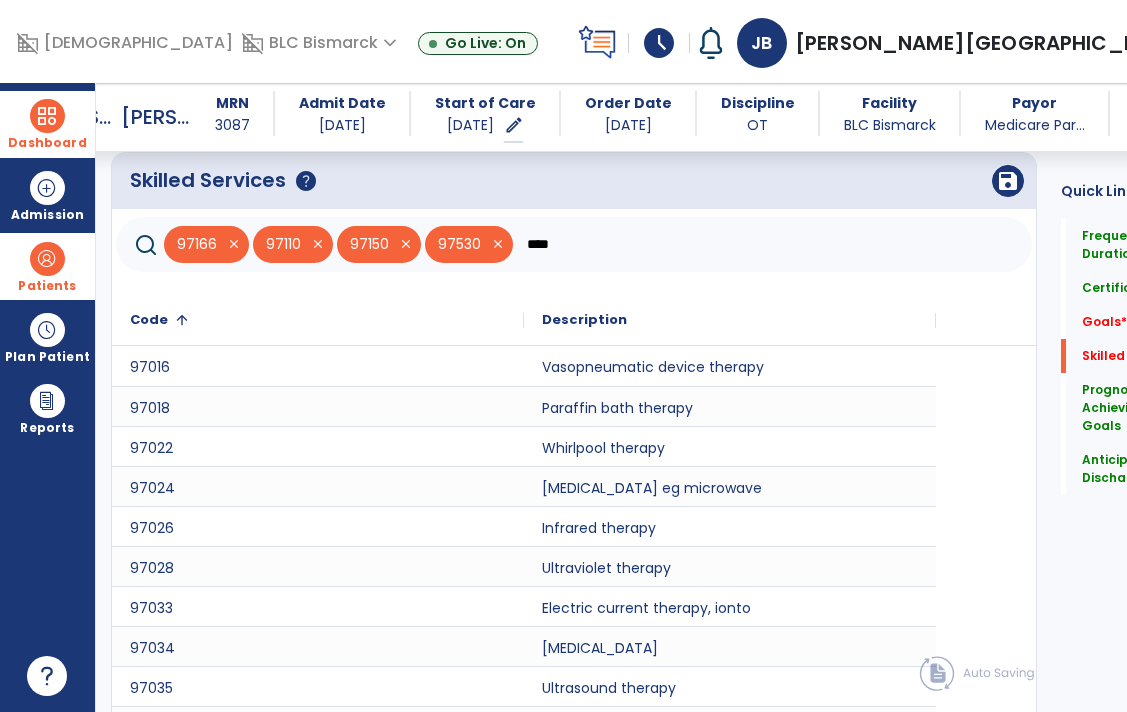 drag, startPoint x: 586, startPoint y: 243, endPoint x: 514, endPoint y: 242, distance: 72.00694 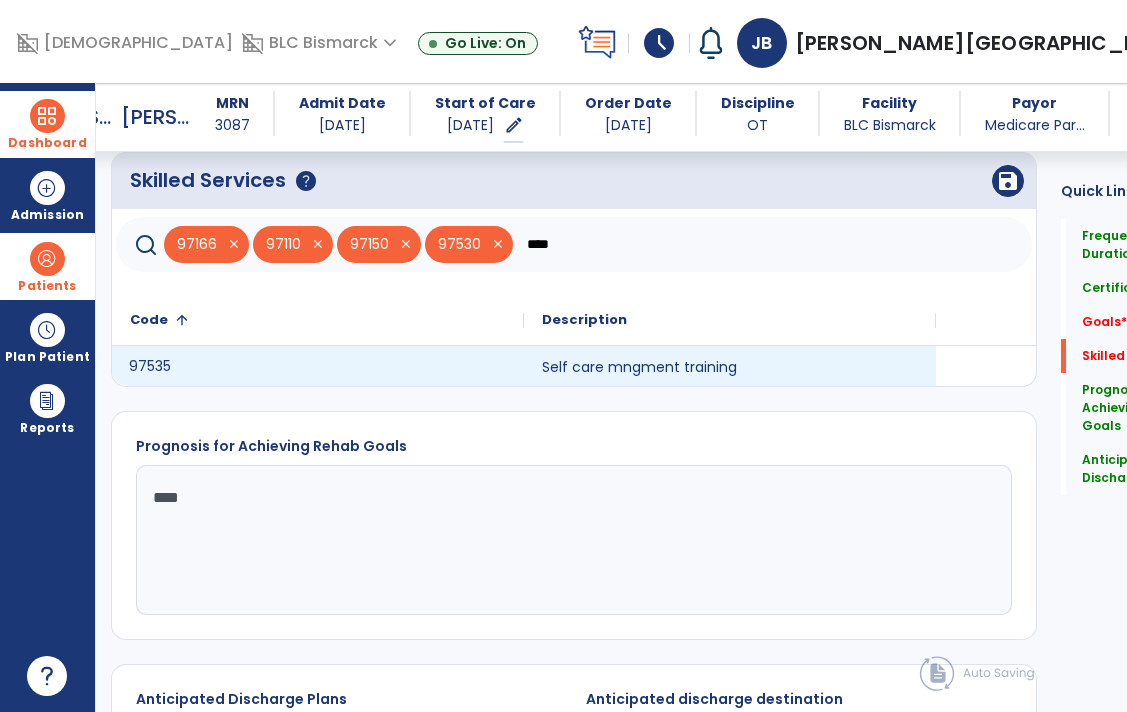 click on "97535" 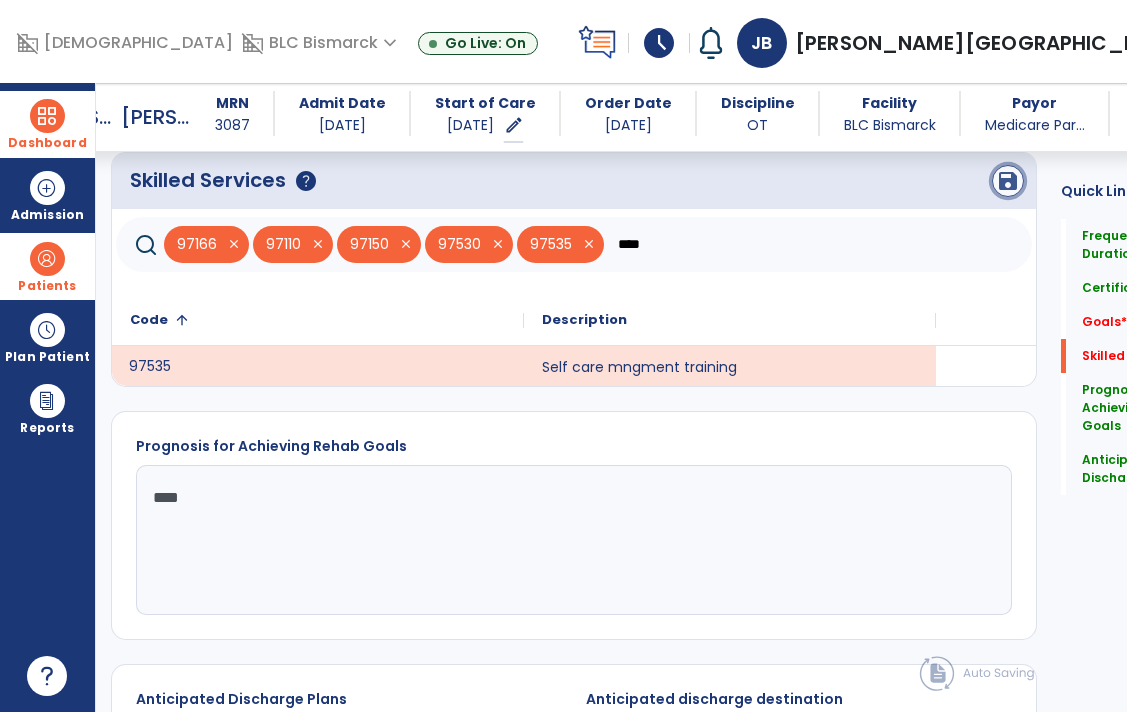 click on "save" 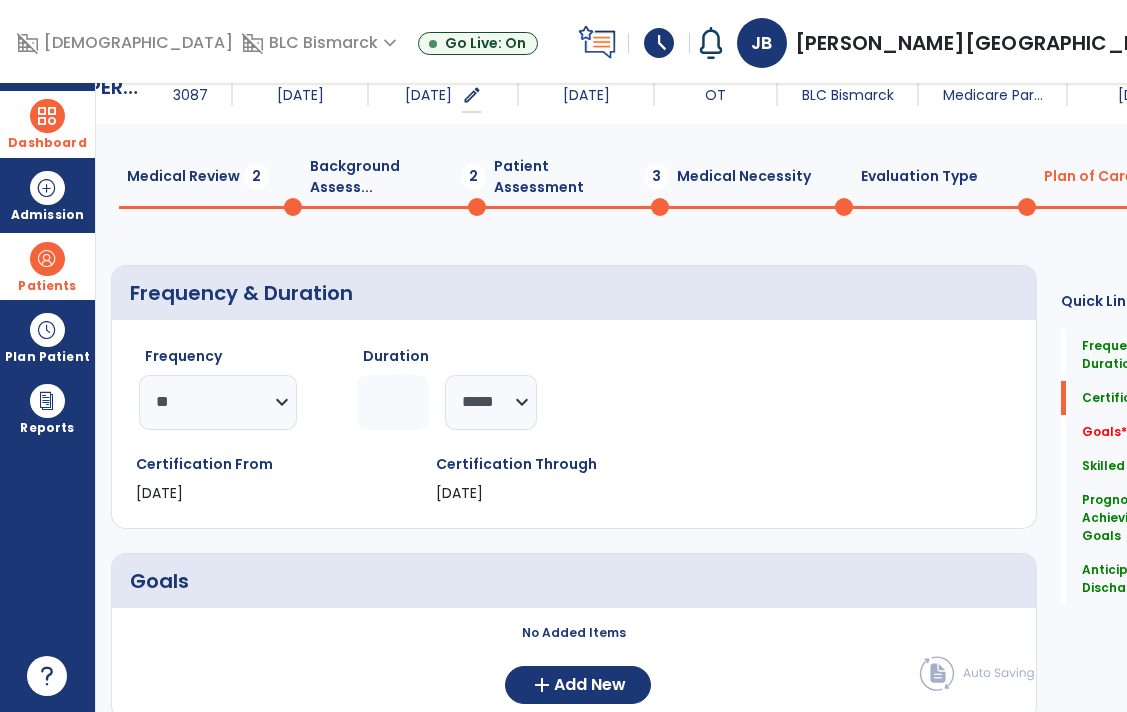 scroll, scrollTop: 0, scrollLeft: 0, axis: both 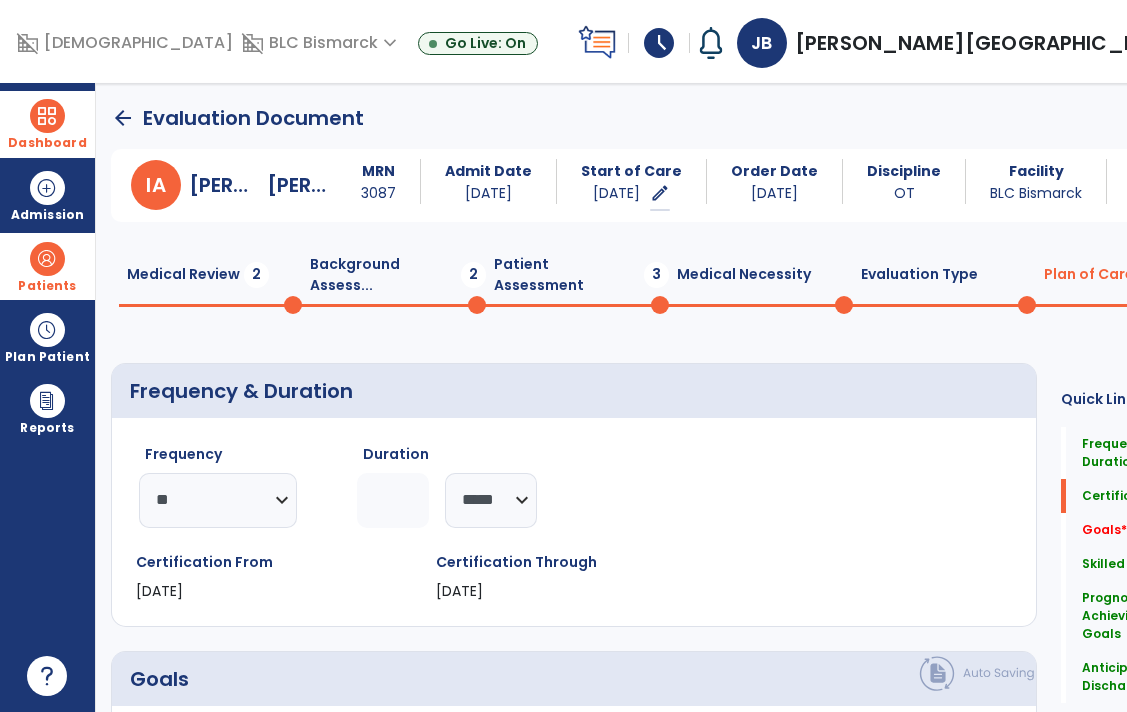 click on "Evaluation Type  0" 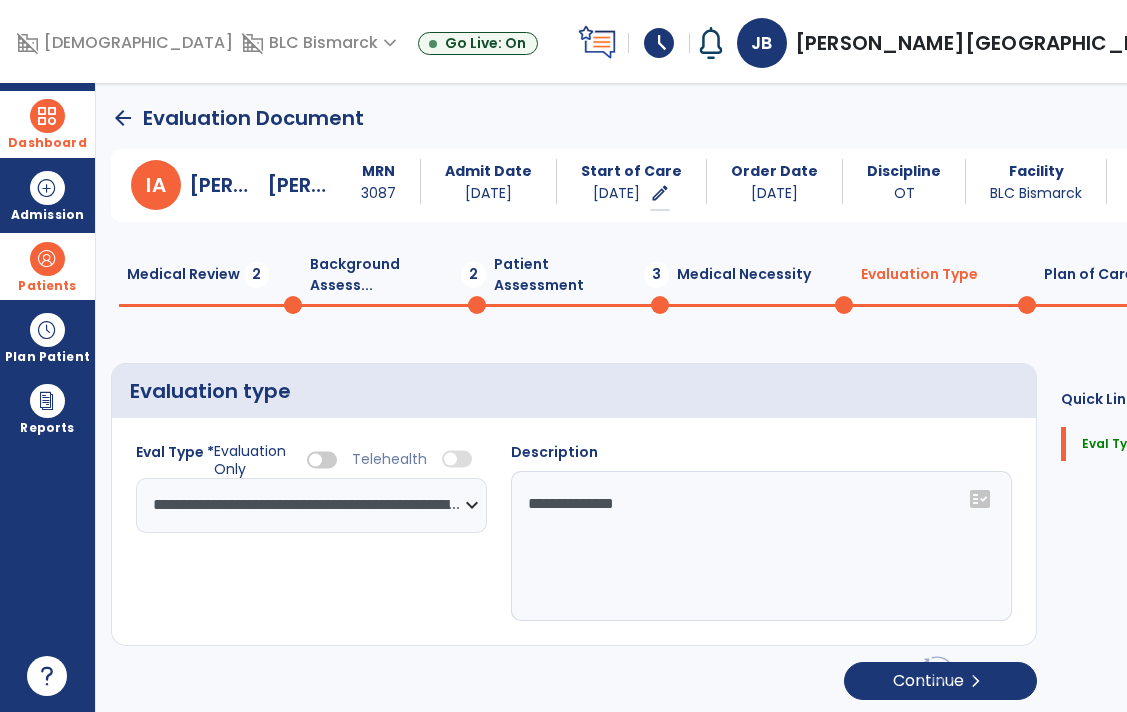 click on "Medical Necessity  0" 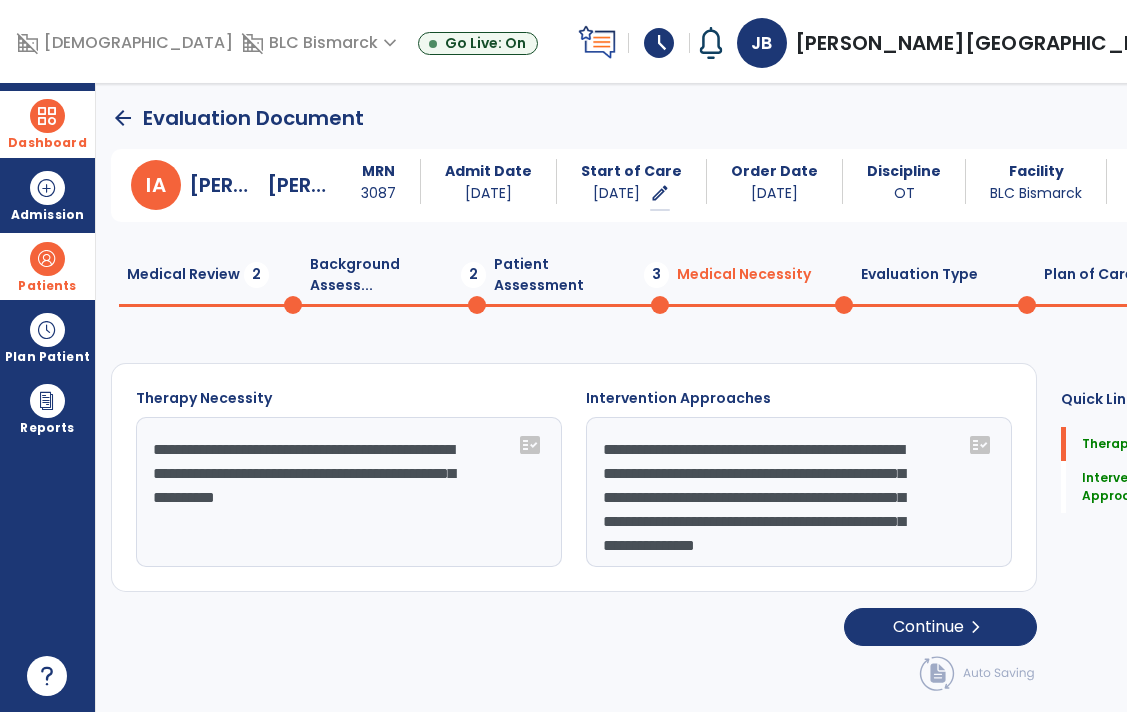 click on "Patient Assessment  3" 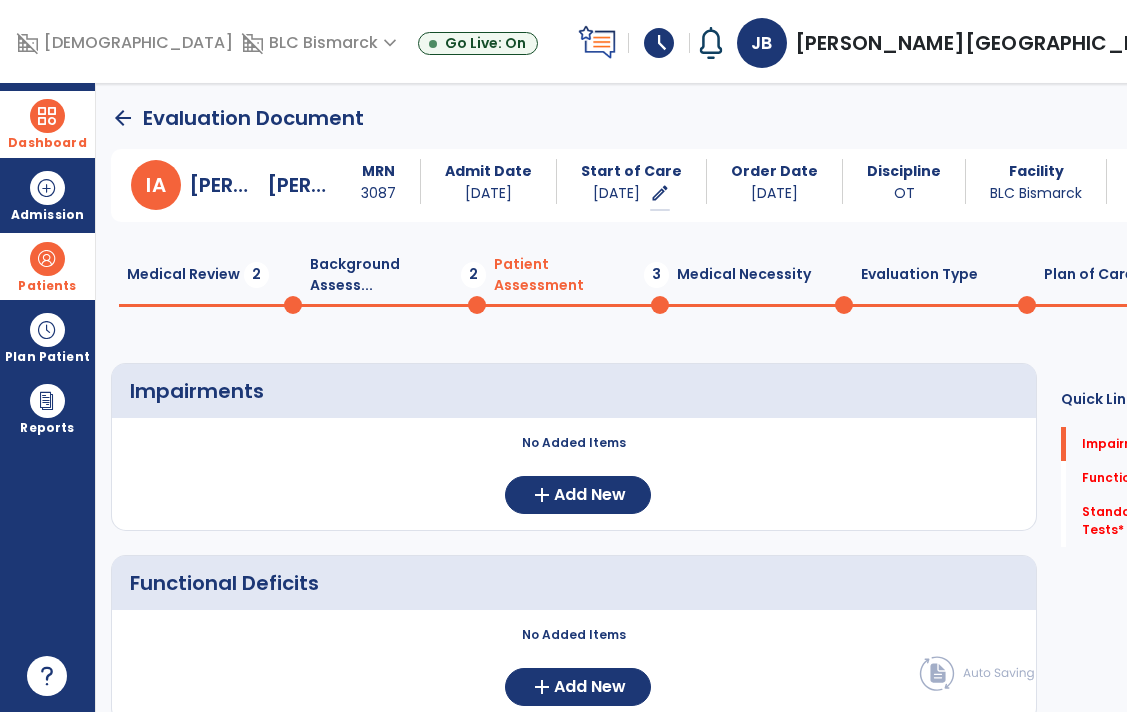 click on "Background Assess...  2" 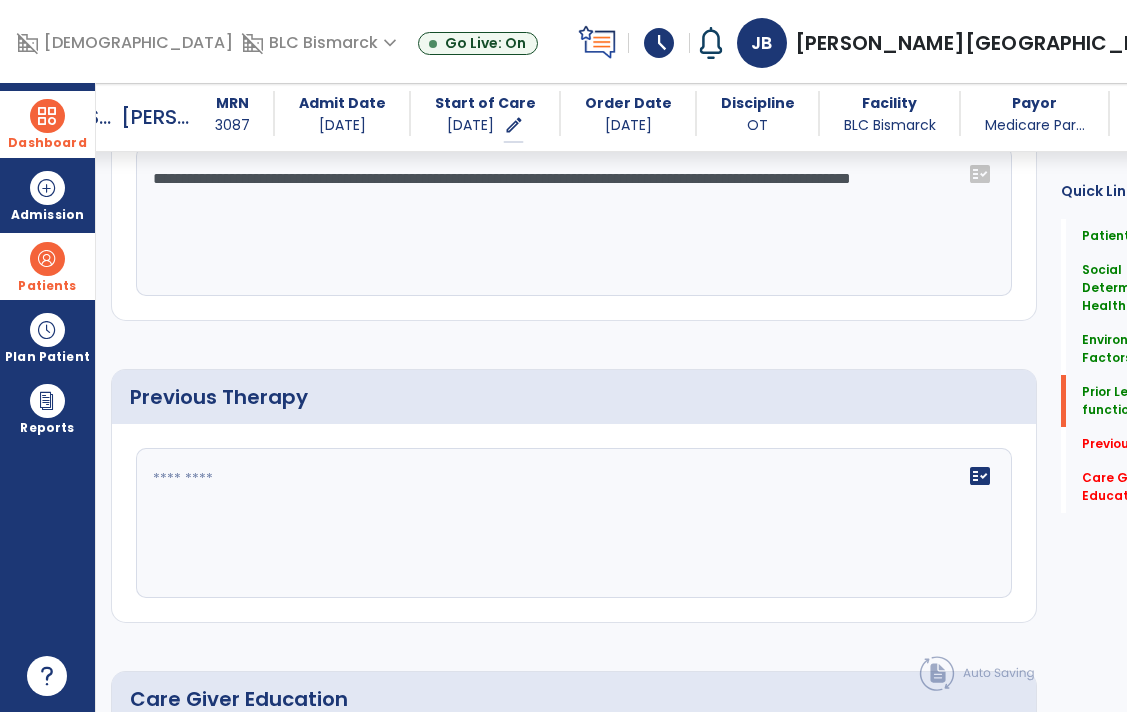 scroll, scrollTop: 922, scrollLeft: 0, axis: vertical 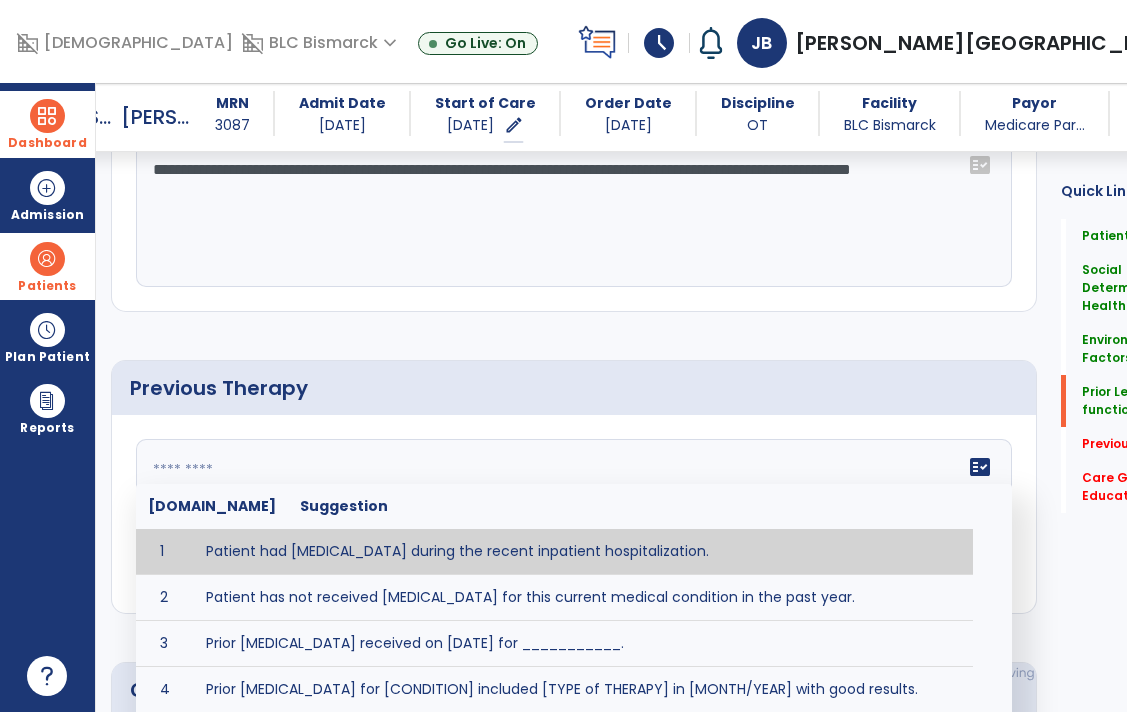 click on "fact_check  [DOMAIN_NAME] Suggestion 1 Patient had [MEDICAL_DATA] during the recent inpatient hospitalization. 2 Patient has not received [MEDICAL_DATA] for this current medical condition in the past year. 3 Prior [MEDICAL_DATA] received on [DATE] for ___________. 4 Prior [MEDICAL_DATA] for [CONDITION] included [TYPE of THERAPY] in [MONTH/YEAR] with good results. 5 Patient has not received [MEDICAL_DATA] for this current medical condition in the past year and had yet to achieve LTGs prior to being hospitalized. 6 Prior to this recent hospitalization, the patient had been on therapy case load for [TIME]and was still working to achieve LTGs before being hospitalized." 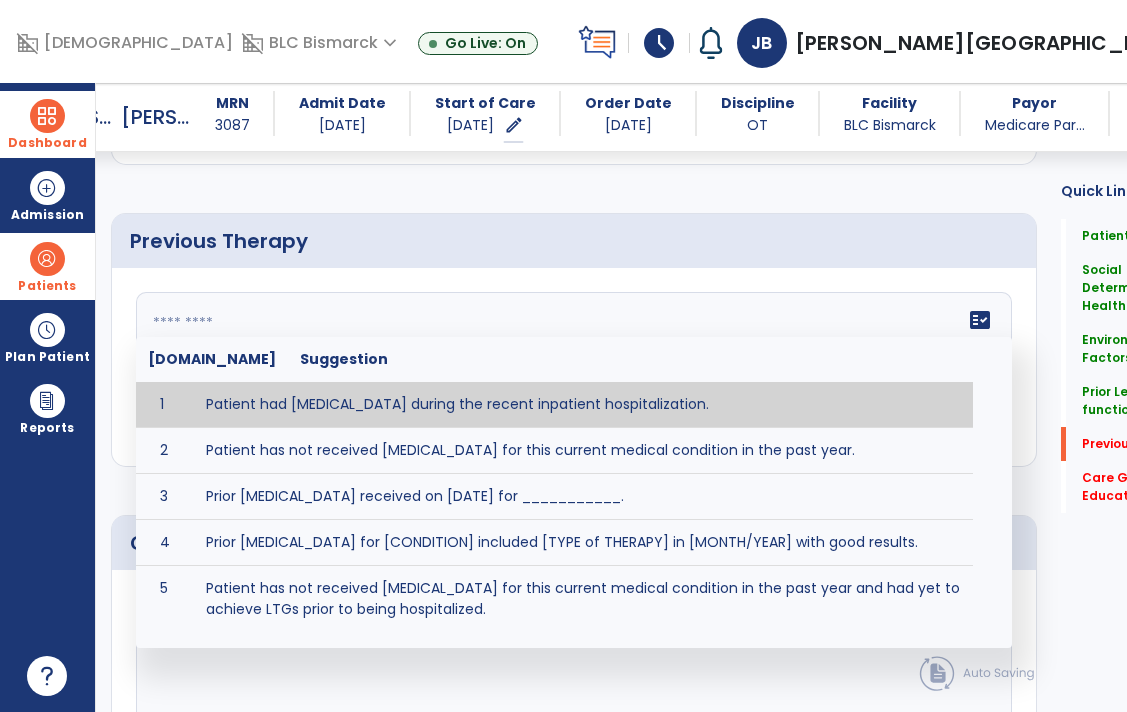 scroll, scrollTop: 1196, scrollLeft: 0, axis: vertical 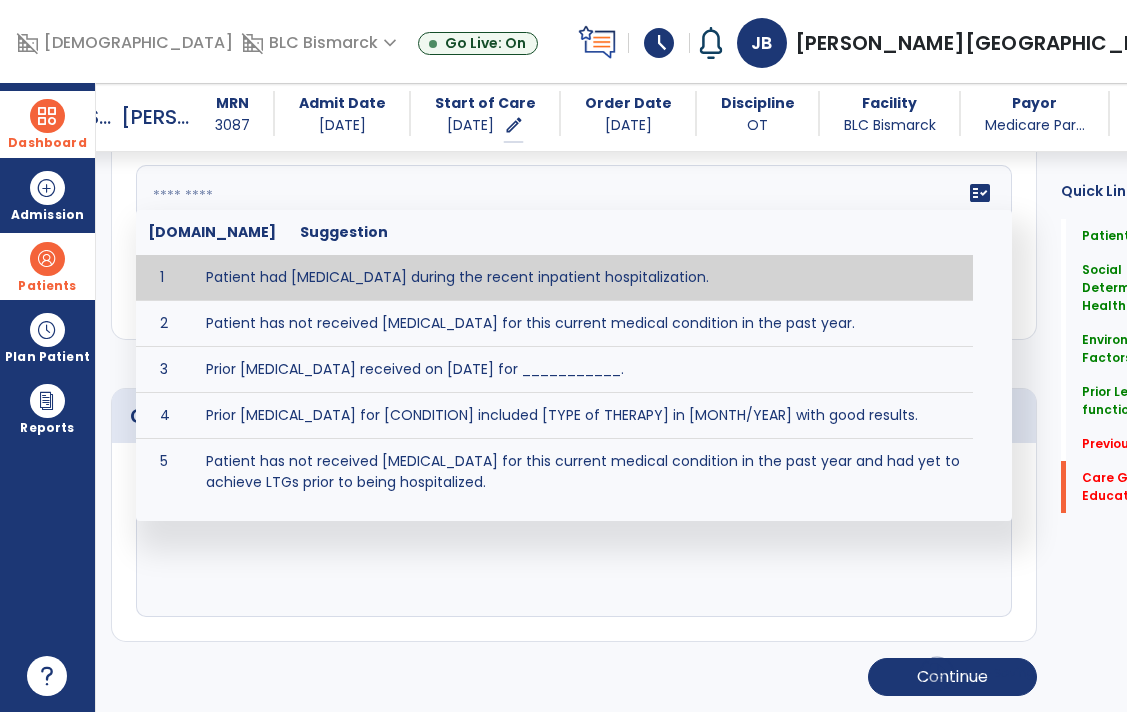 click on "fact_check" 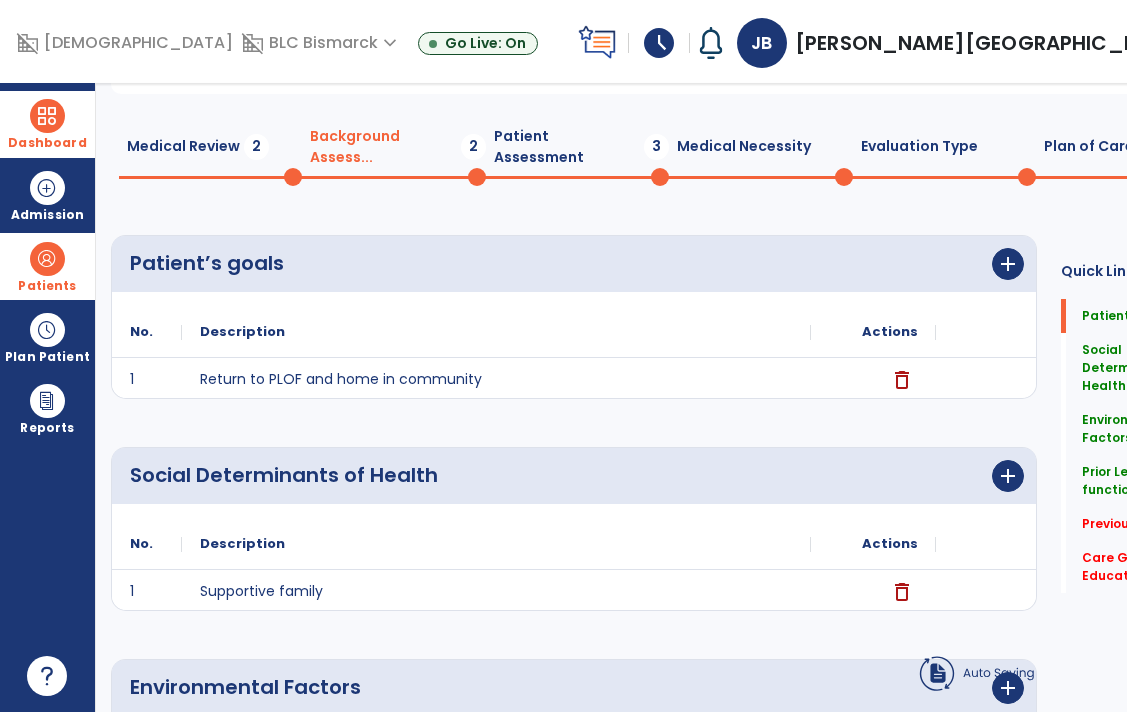scroll, scrollTop: 0, scrollLeft: 0, axis: both 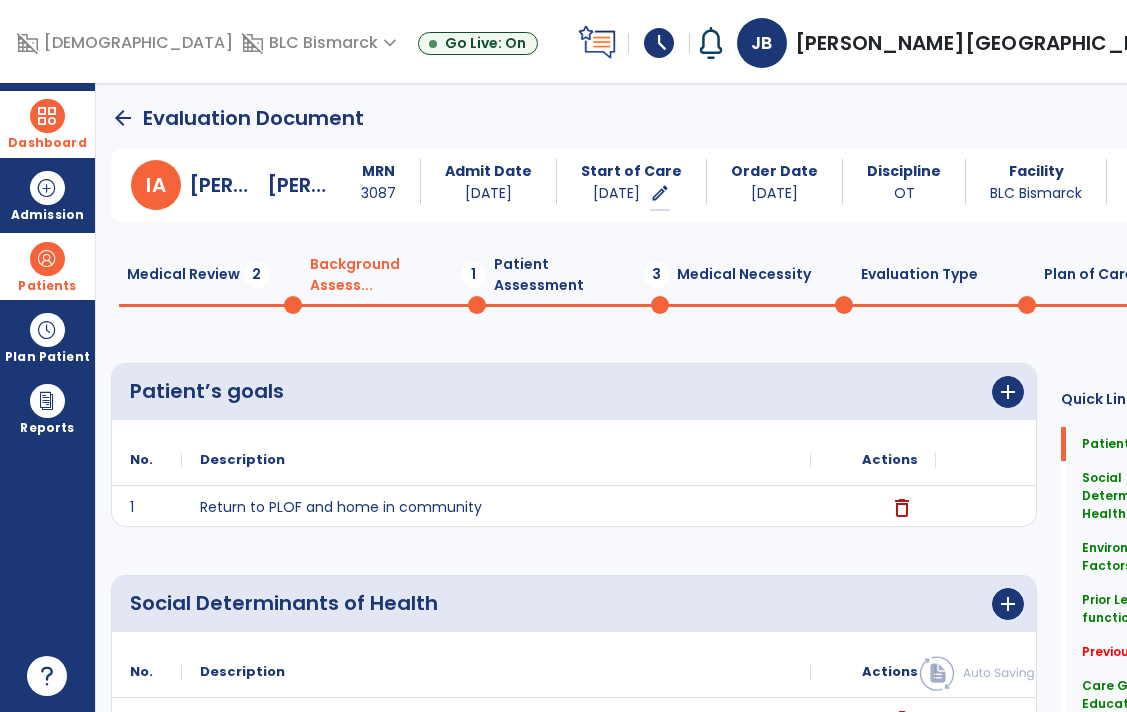 type on "**********" 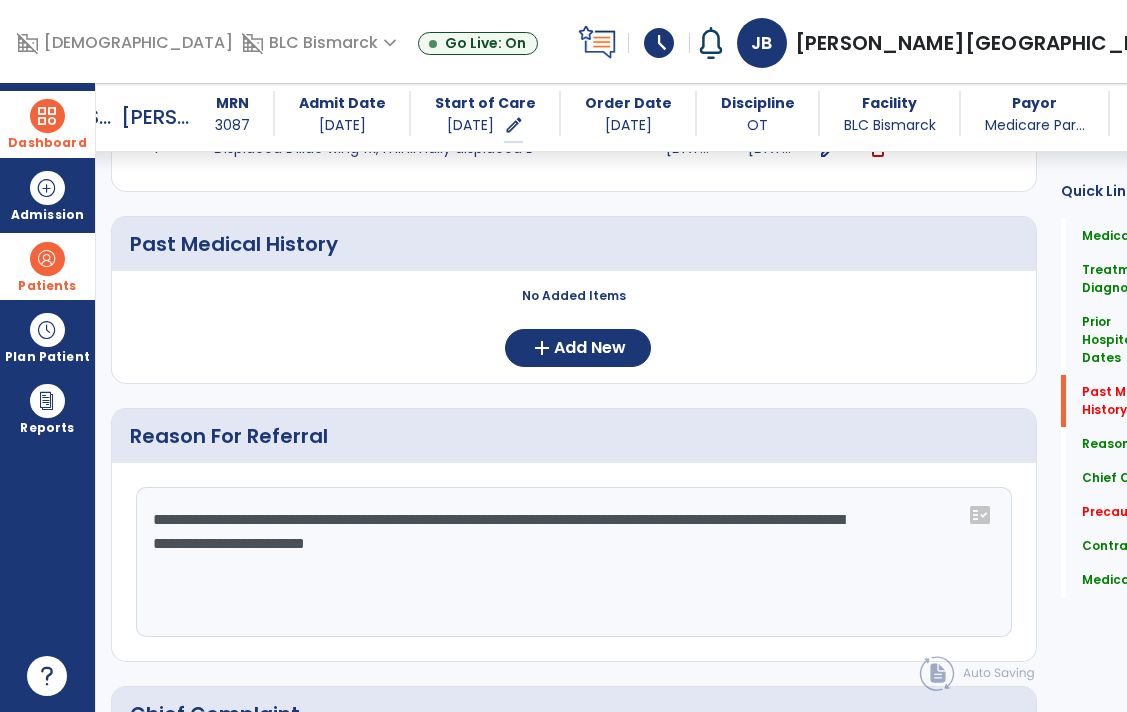 scroll, scrollTop: 766, scrollLeft: 0, axis: vertical 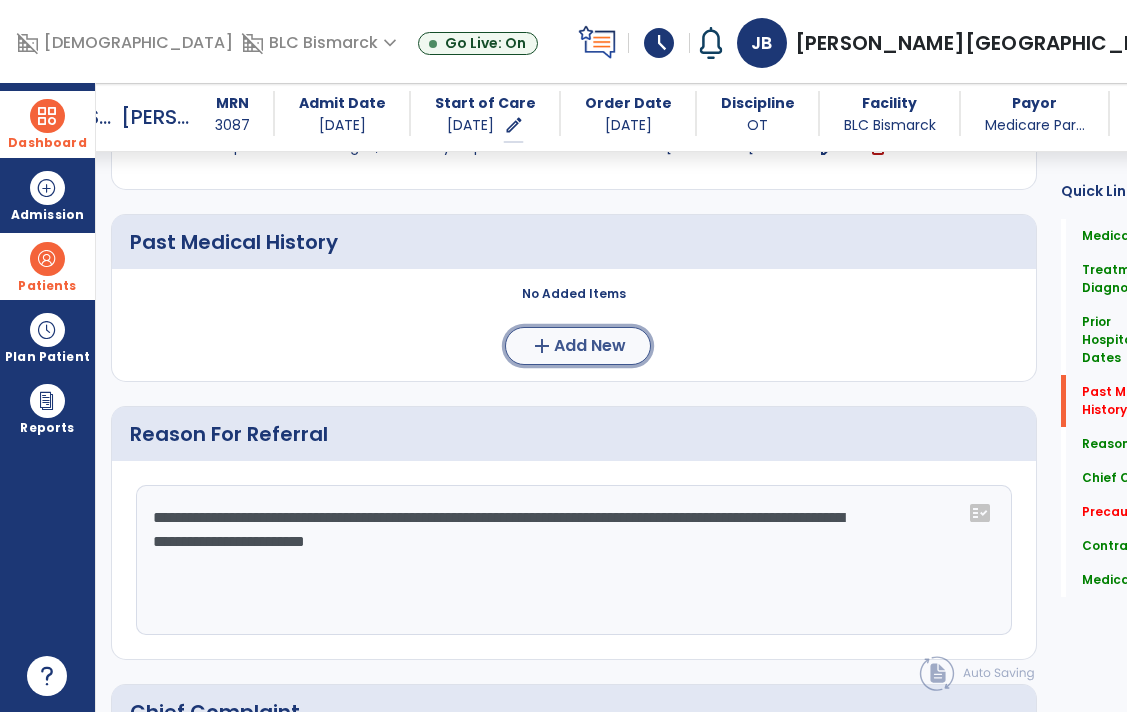 click on "Add New" 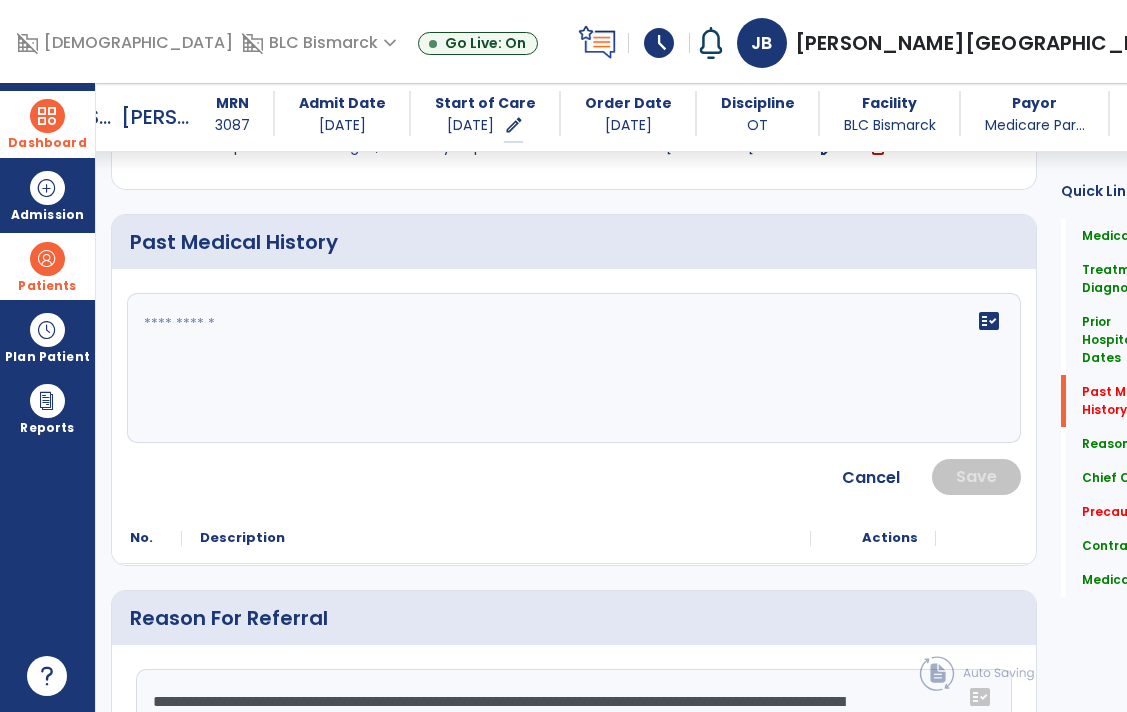 click on "fact_check" 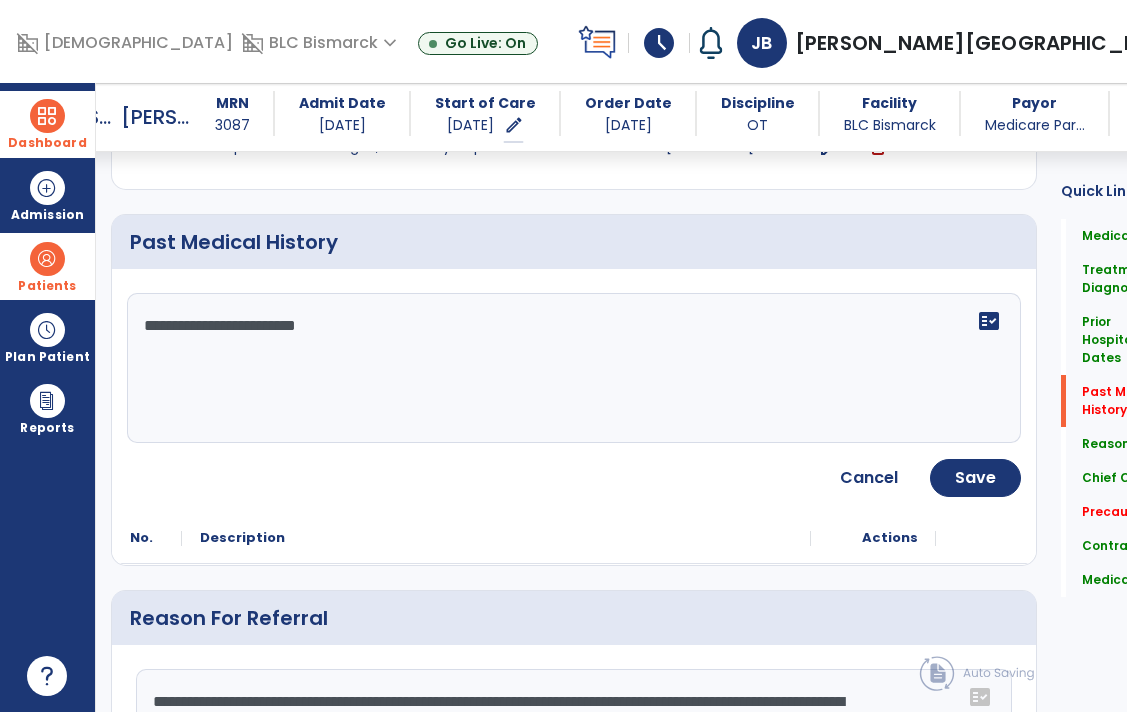 click on "**********" 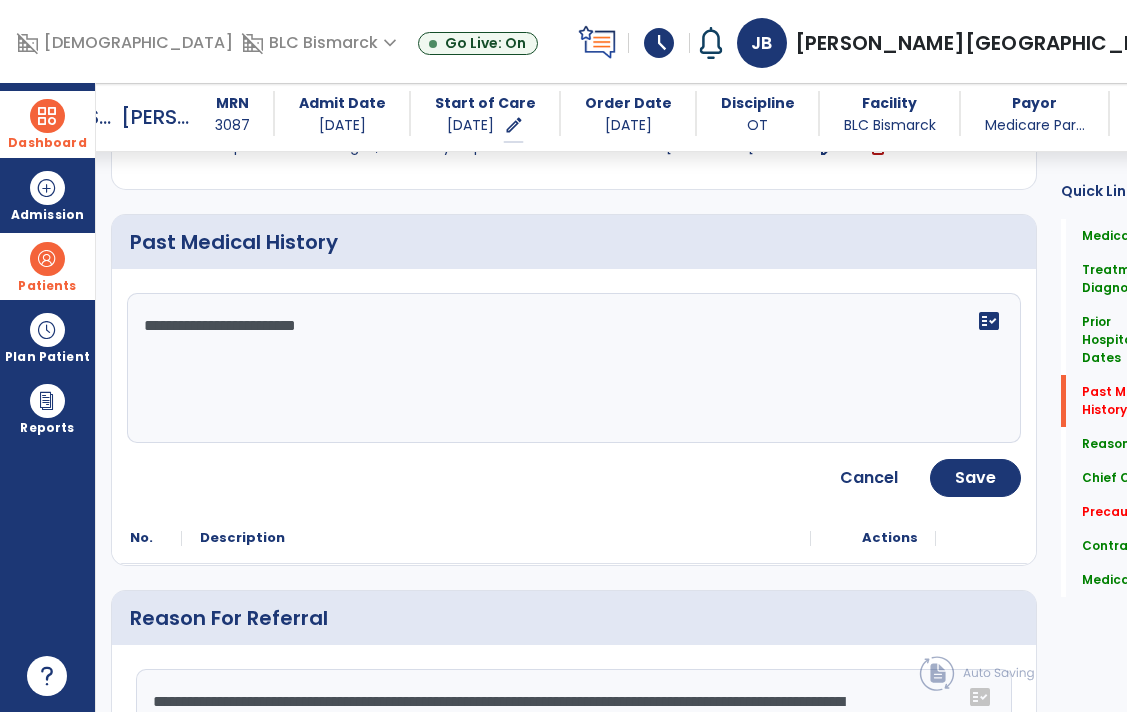 click on "**********" 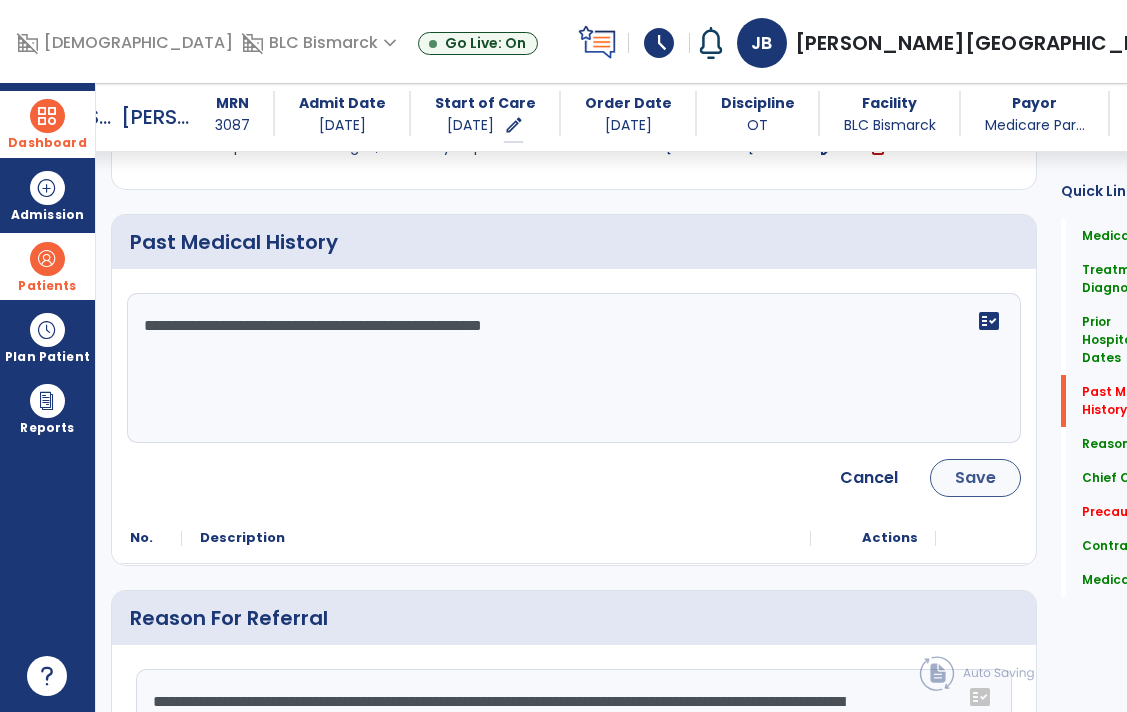 type on "**********" 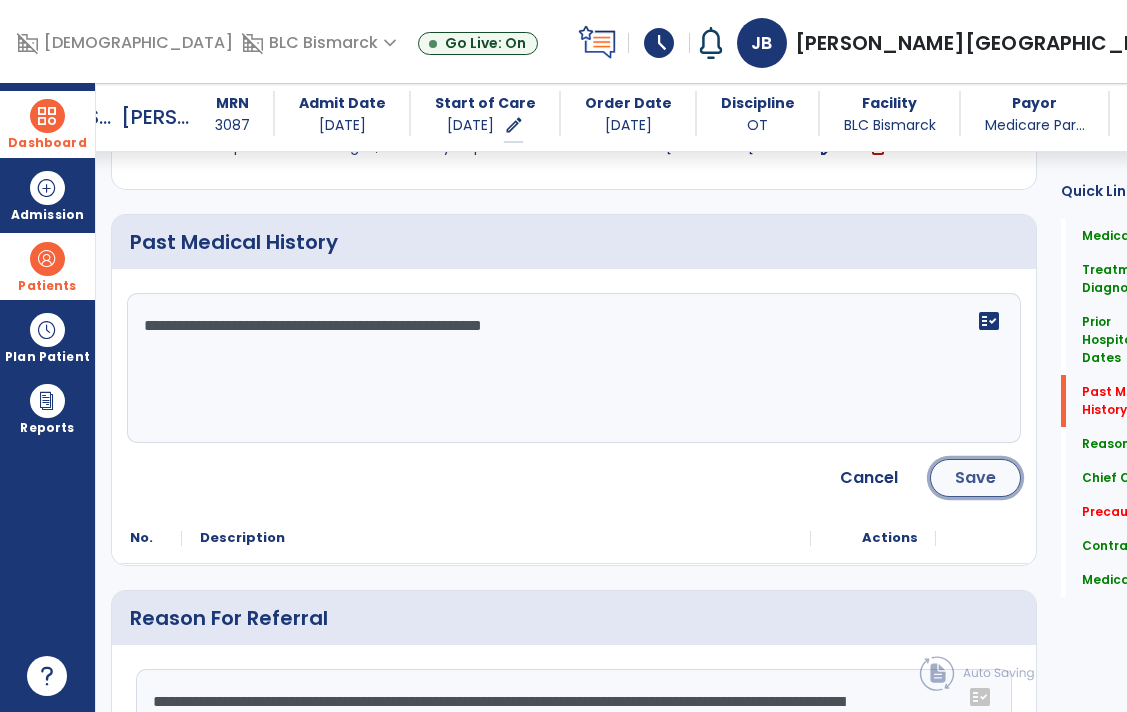 click on "Save" 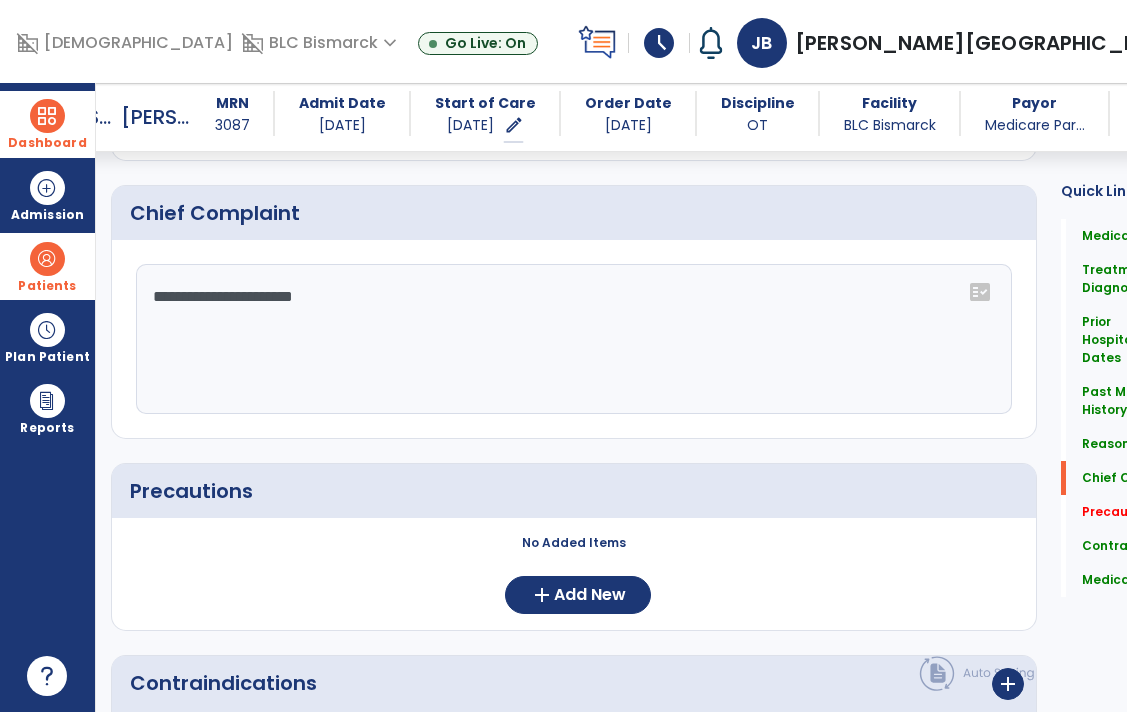 scroll, scrollTop: 1299, scrollLeft: 0, axis: vertical 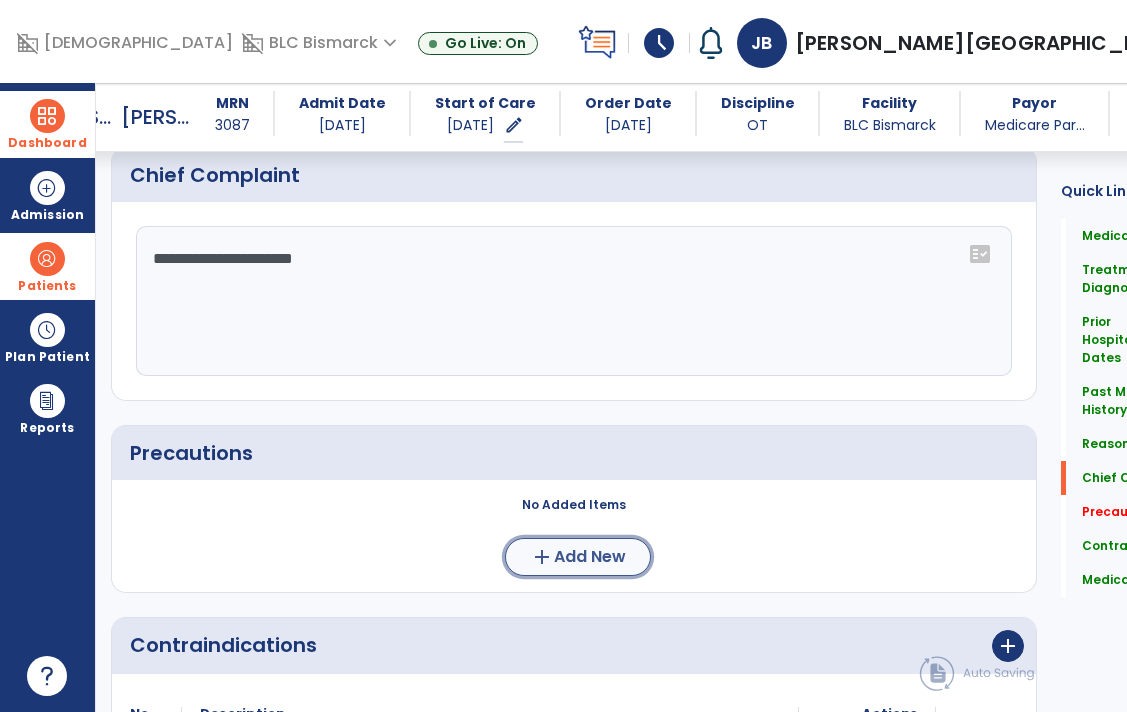click on "add  Add New" 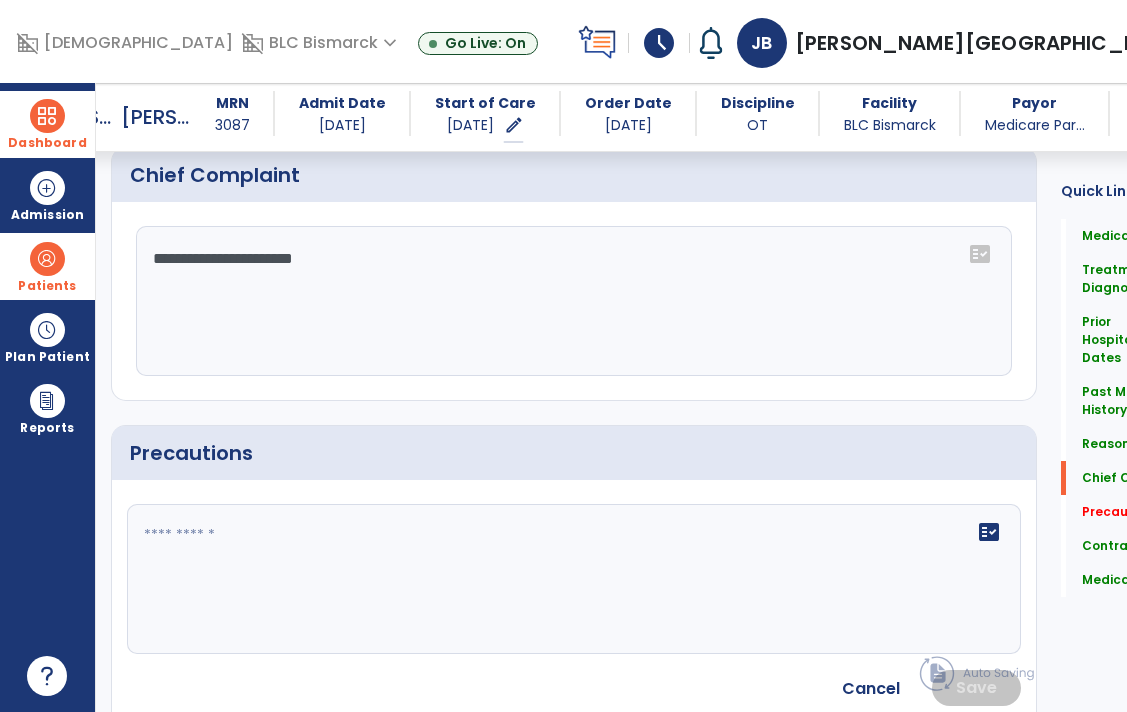 click on "fact_check" 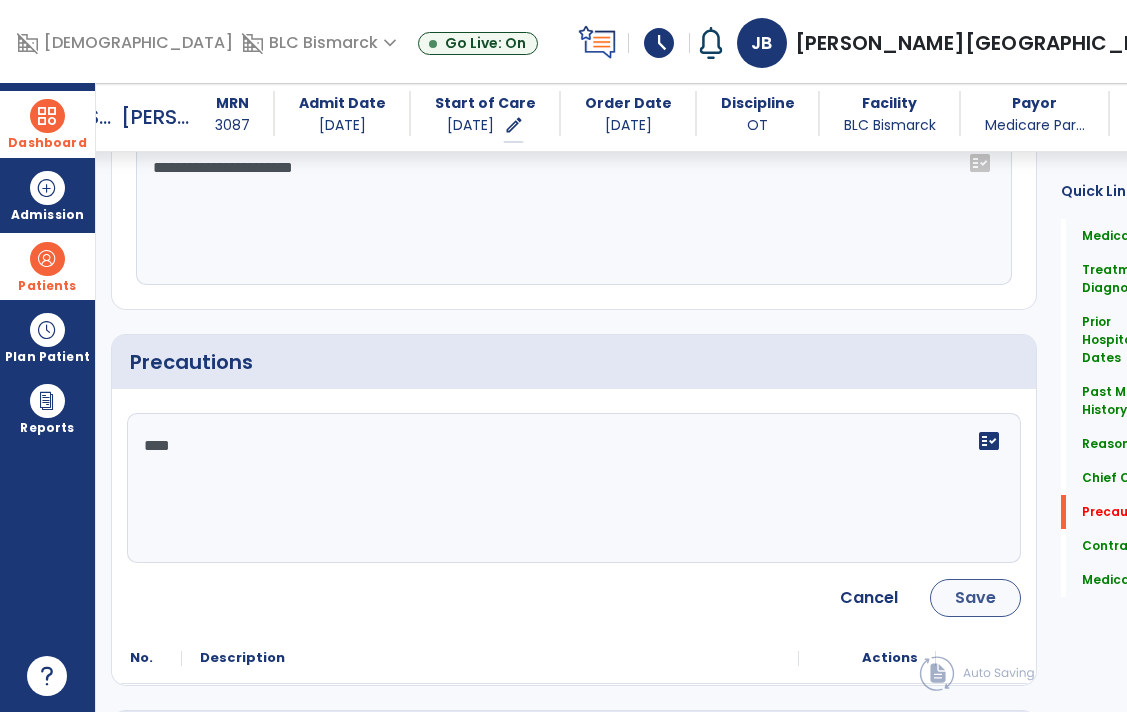 scroll, scrollTop: 1392, scrollLeft: 0, axis: vertical 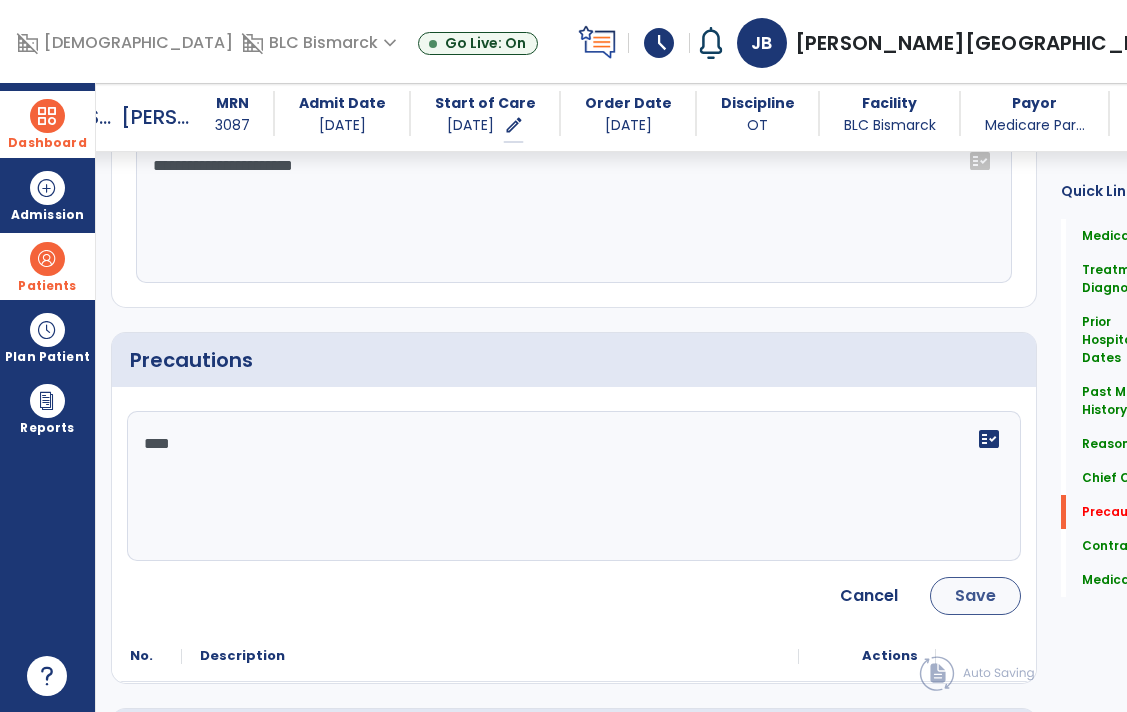 type on "****" 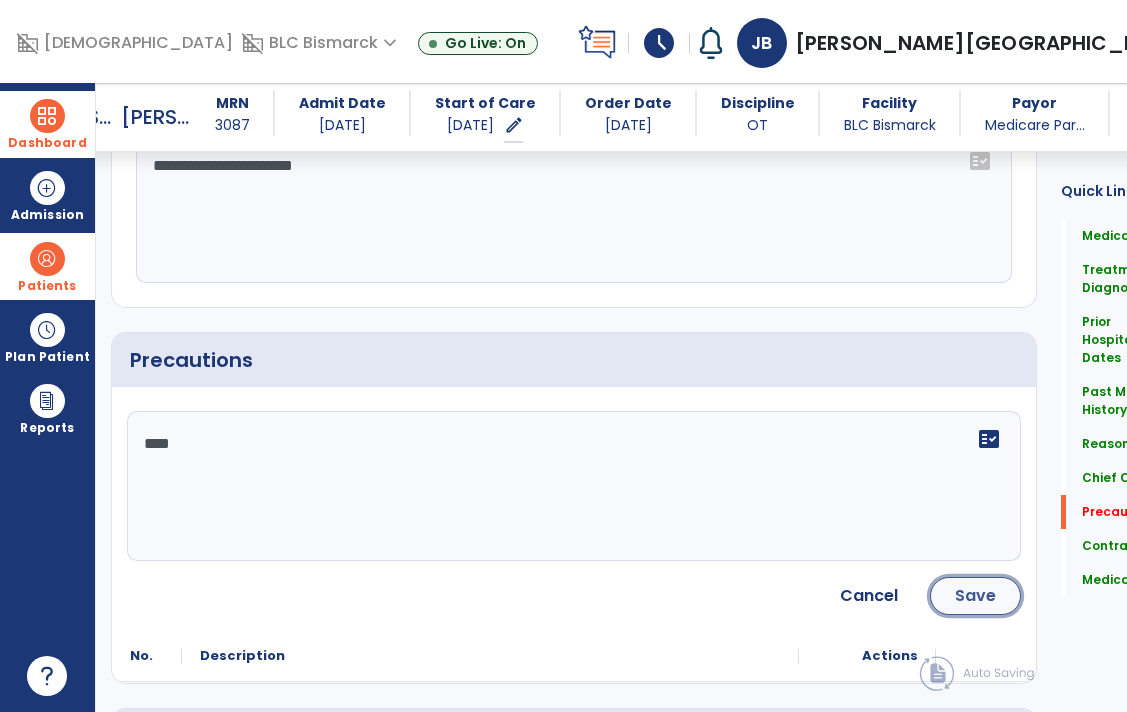 click on "Save" 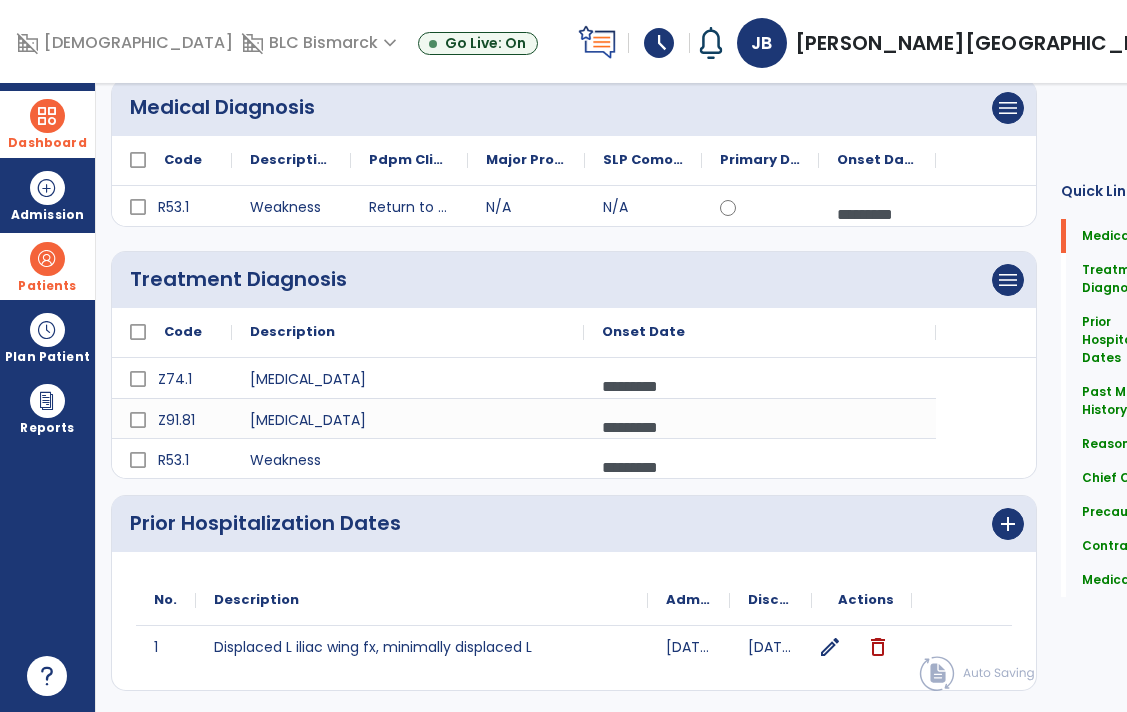 scroll, scrollTop: 0, scrollLeft: 0, axis: both 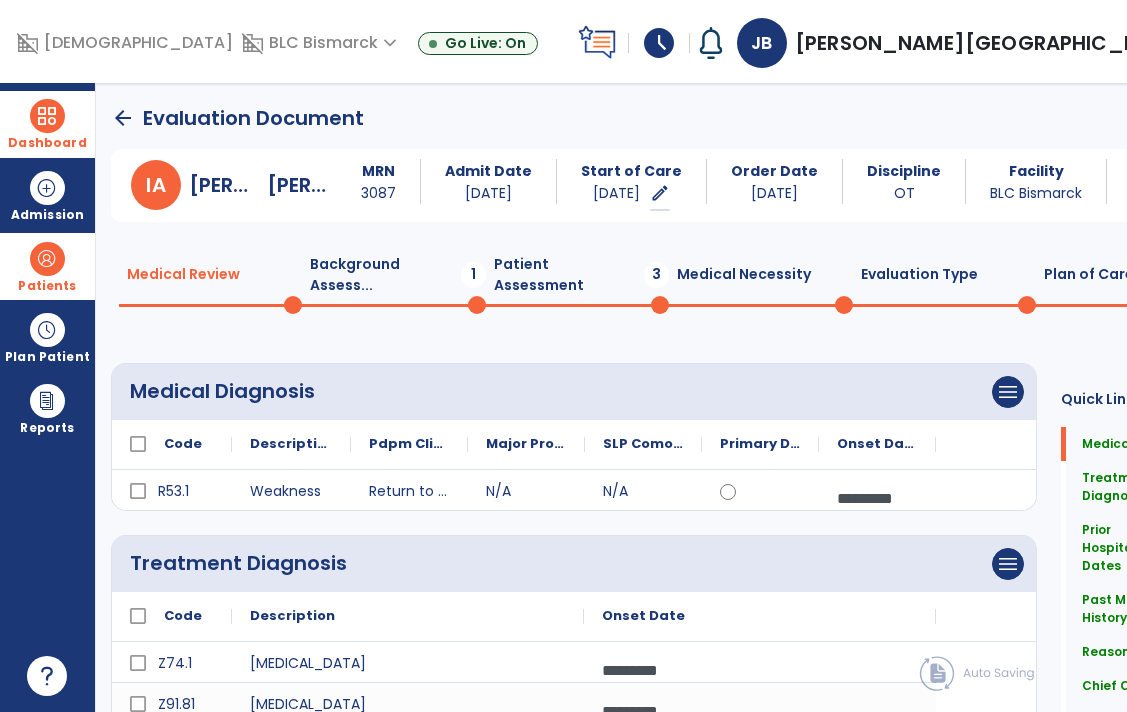 click on "Patient Assessment  3" 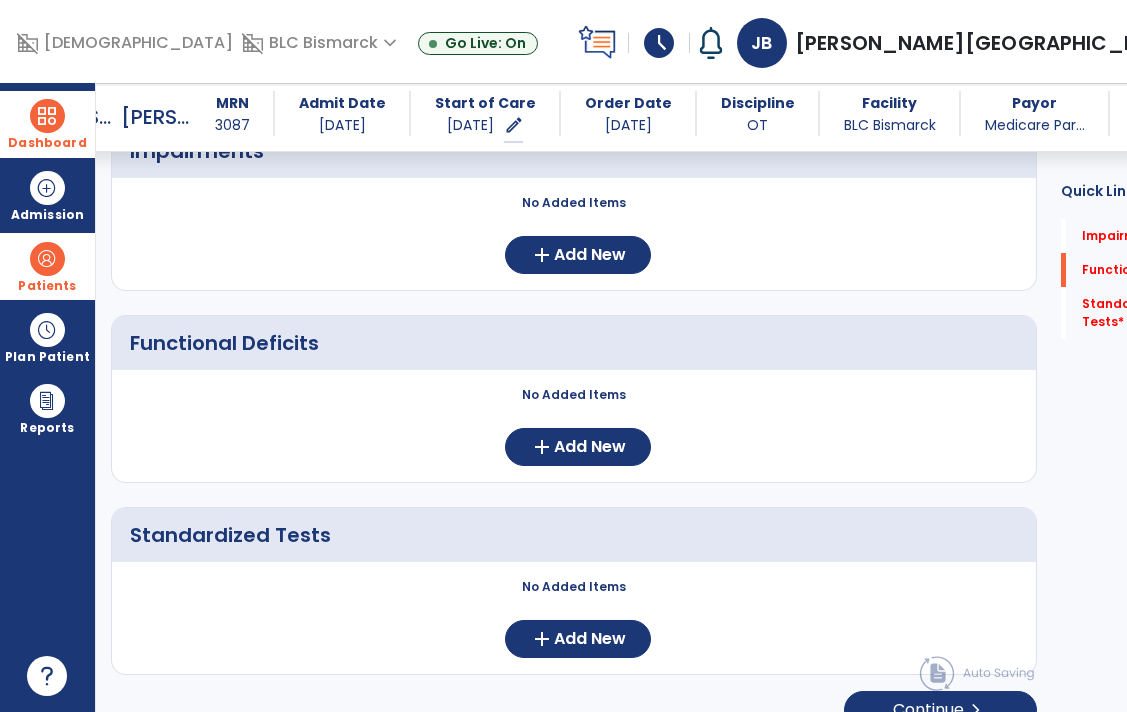 scroll, scrollTop: 254, scrollLeft: 0, axis: vertical 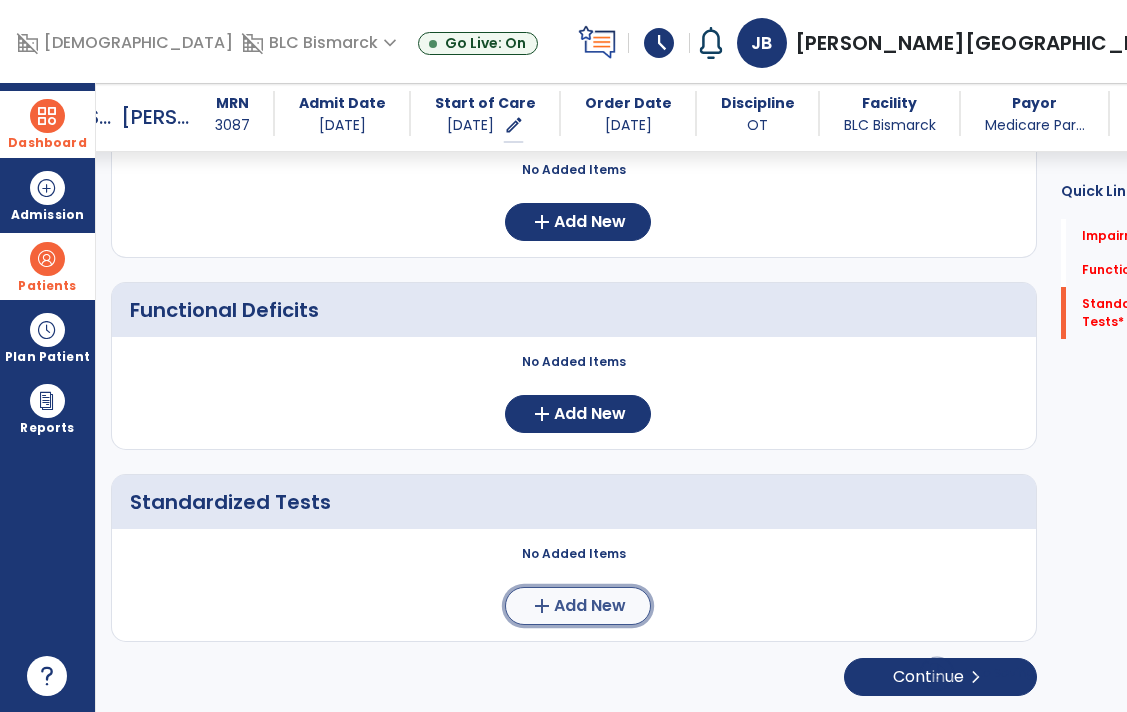 click on "add  Add New" 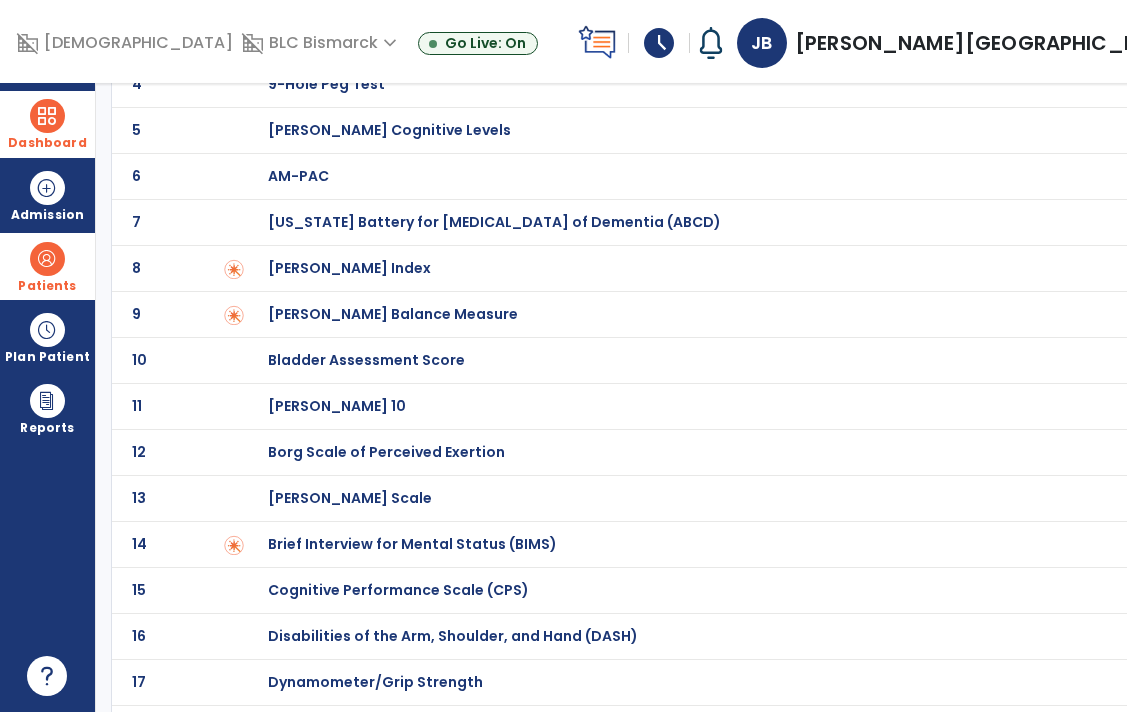 scroll, scrollTop: 0, scrollLeft: 0, axis: both 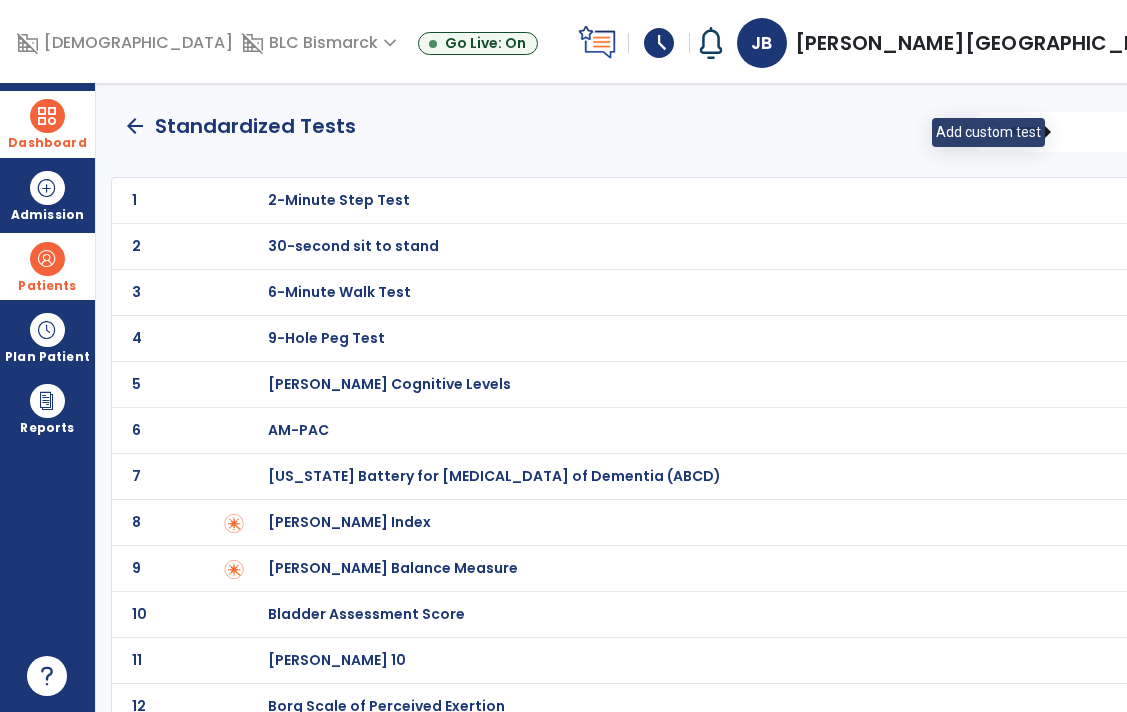 click on "add" 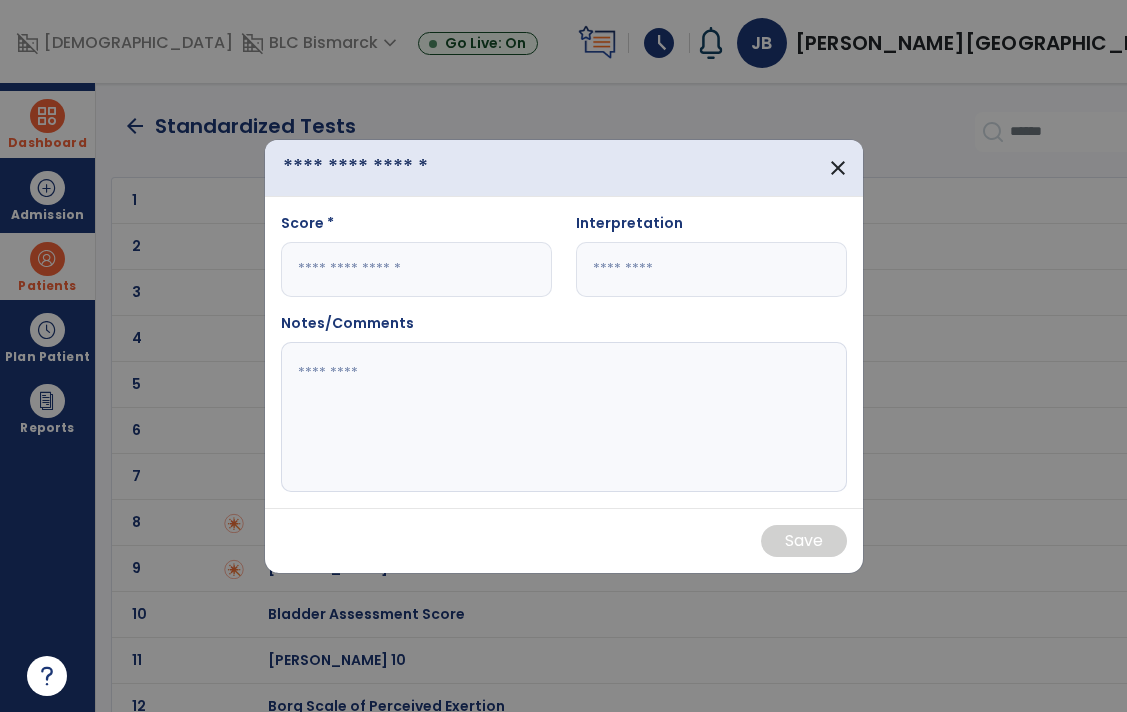 click at bounding box center [365, 168] 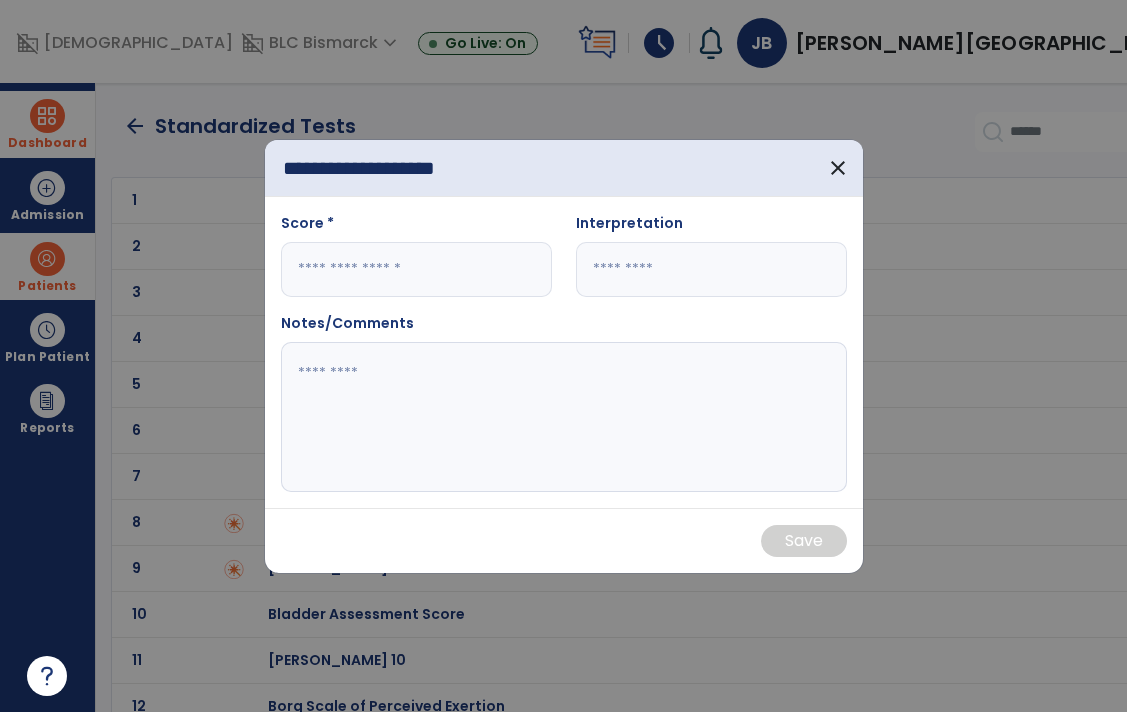 scroll, scrollTop: 0, scrollLeft: 23, axis: horizontal 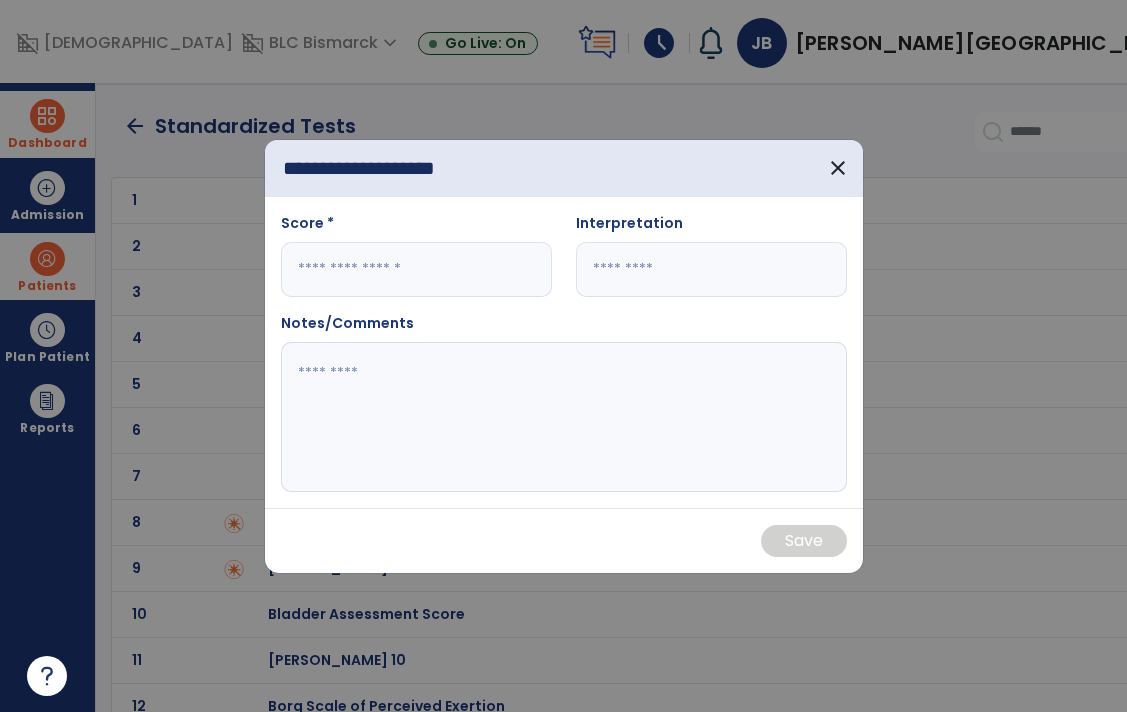 type on "**********" 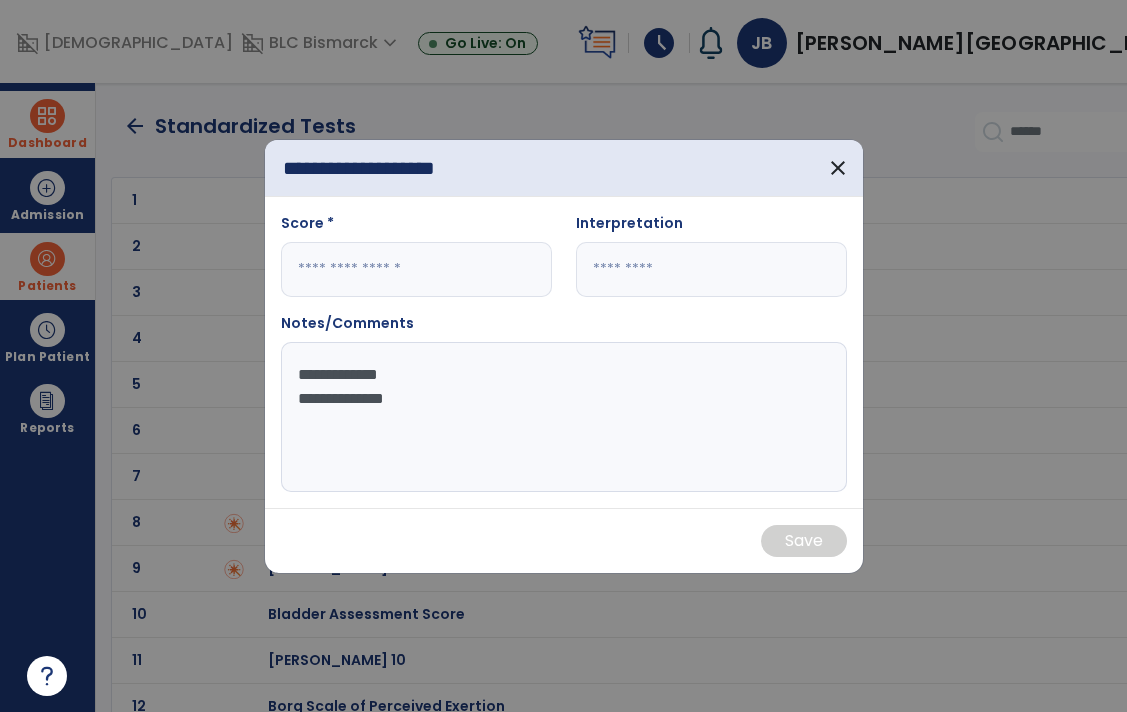type on "**********" 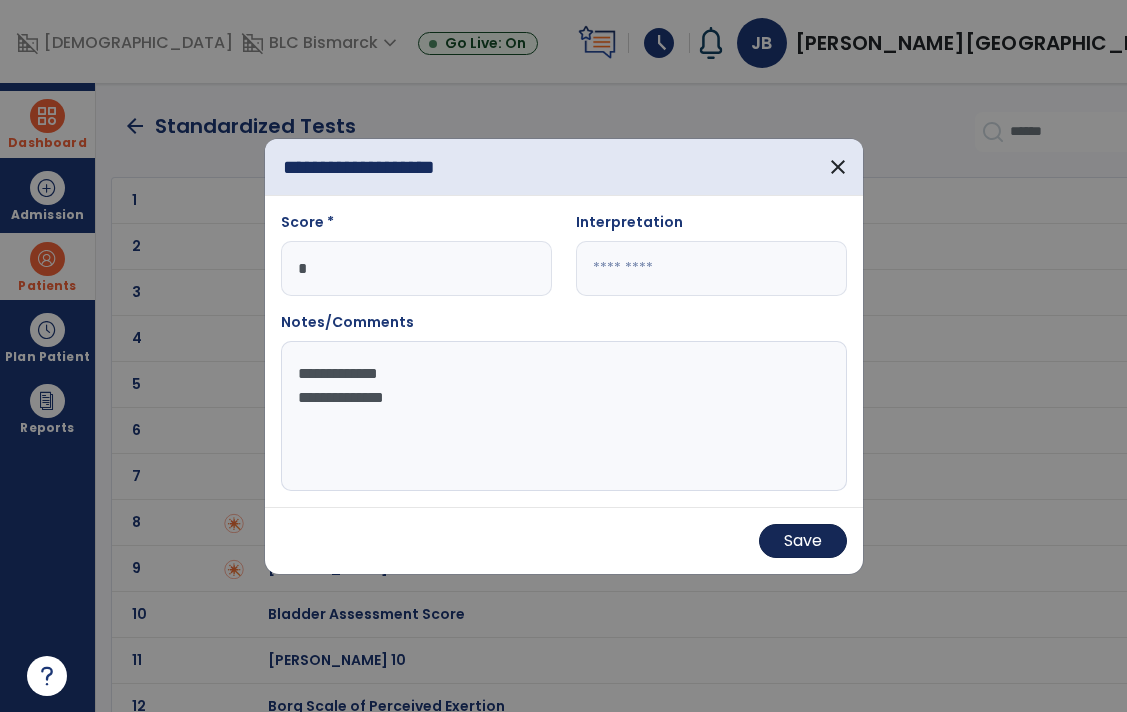 type on "*" 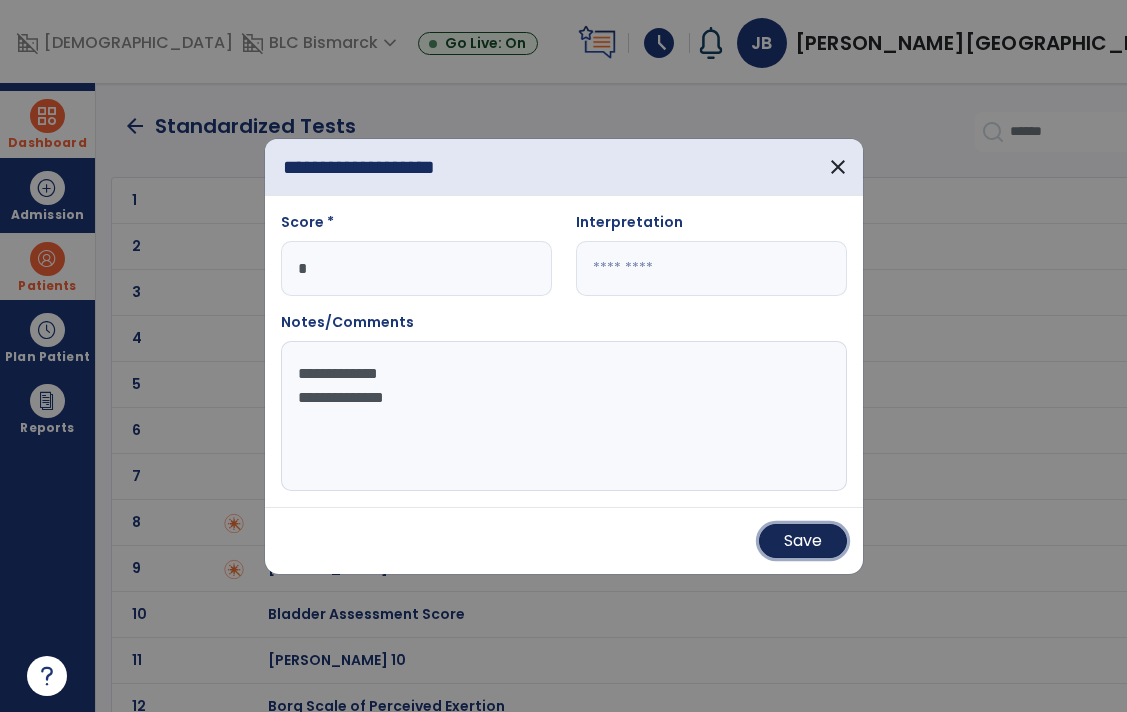 click on "Save" at bounding box center [803, 541] 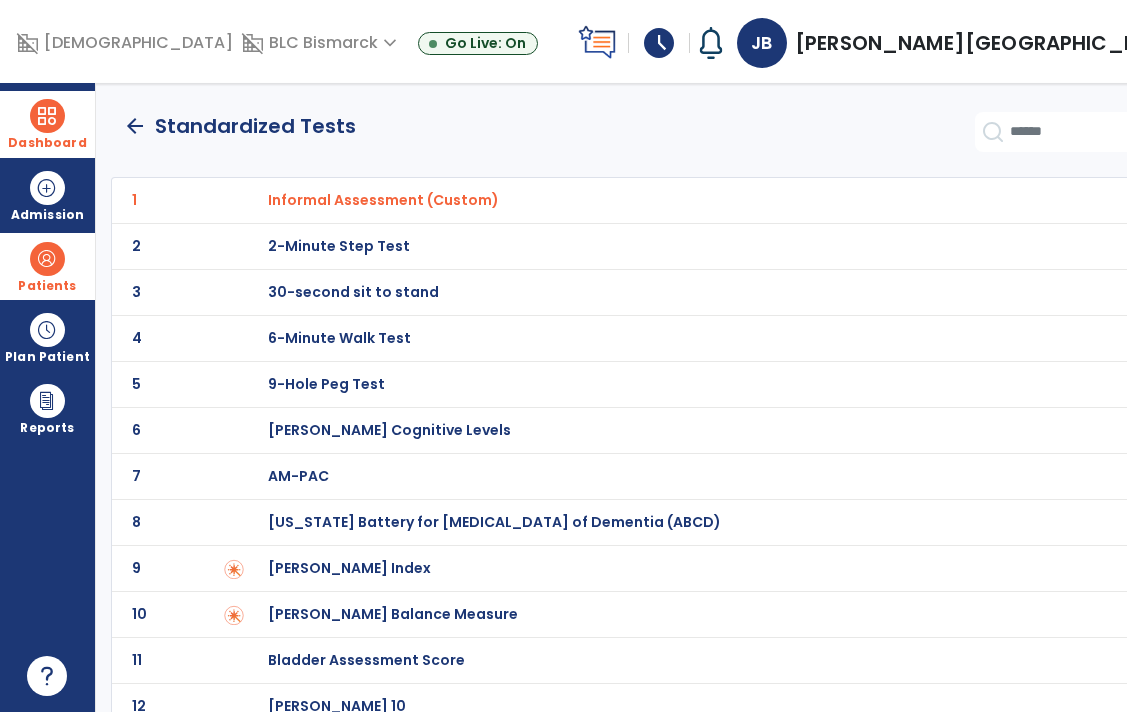 click on "arrow_back" 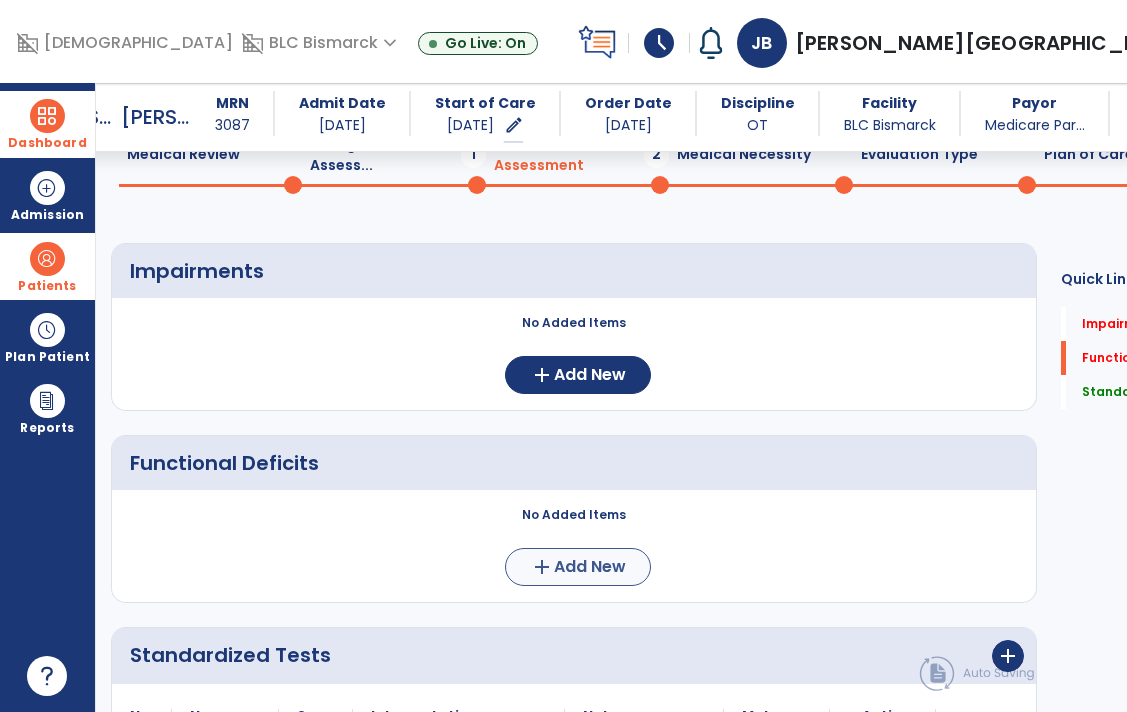 scroll, scrollTop: 124, scrollLeft: 0, axis: vertical 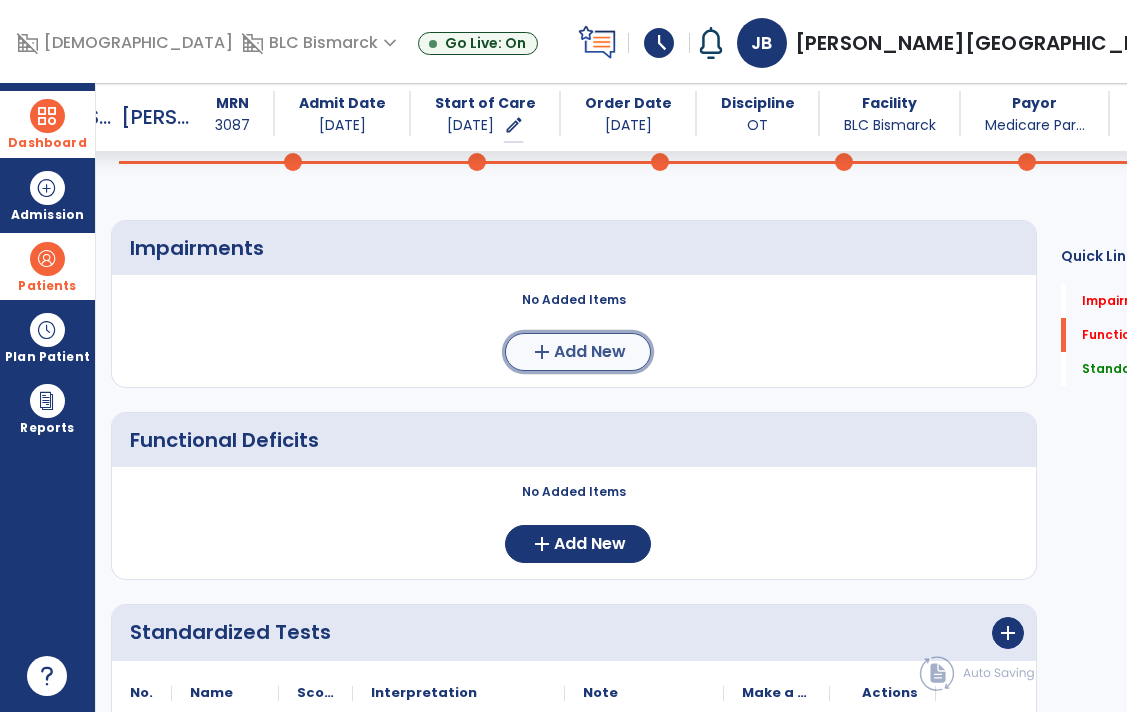 click on "Add New" 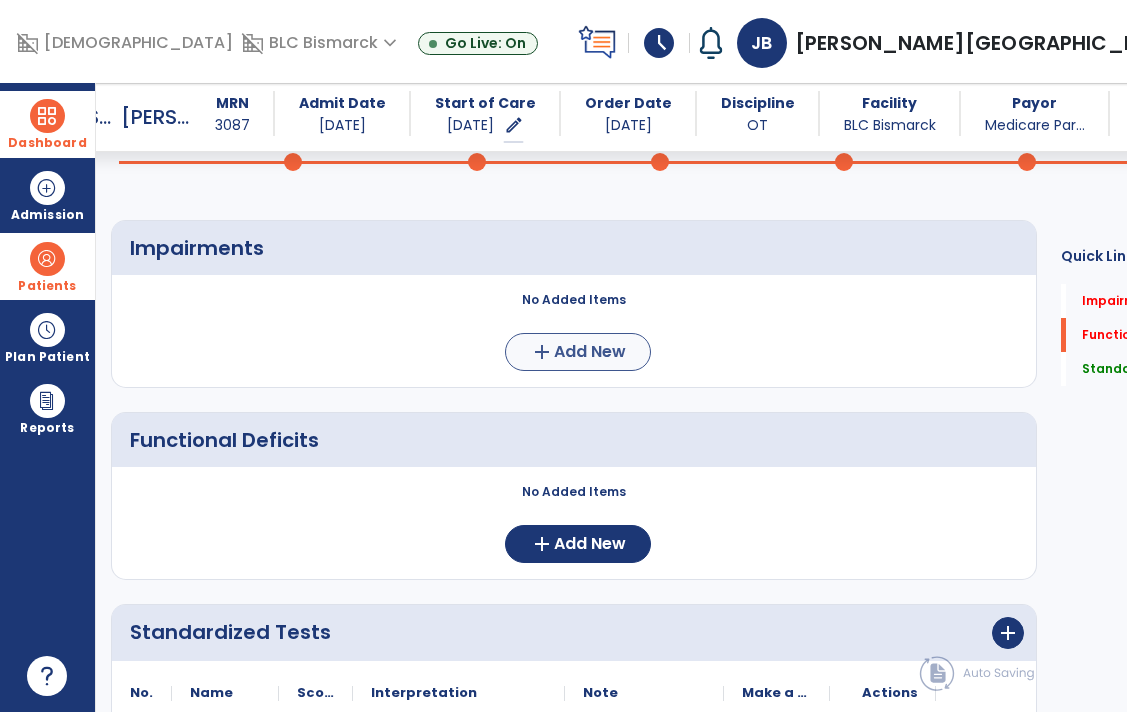 scroll, scrollTop: 0, scrollLeft: 0, axis: both 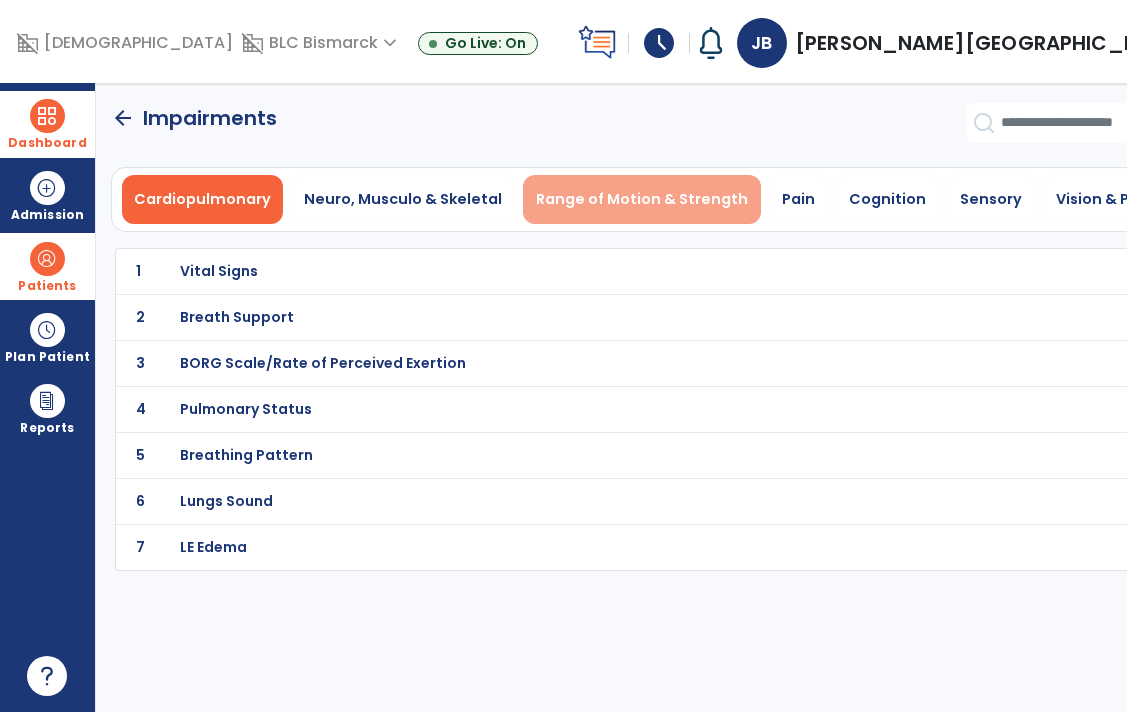 click on "Range of Motion & Strength" at bounding box center (642, 199) 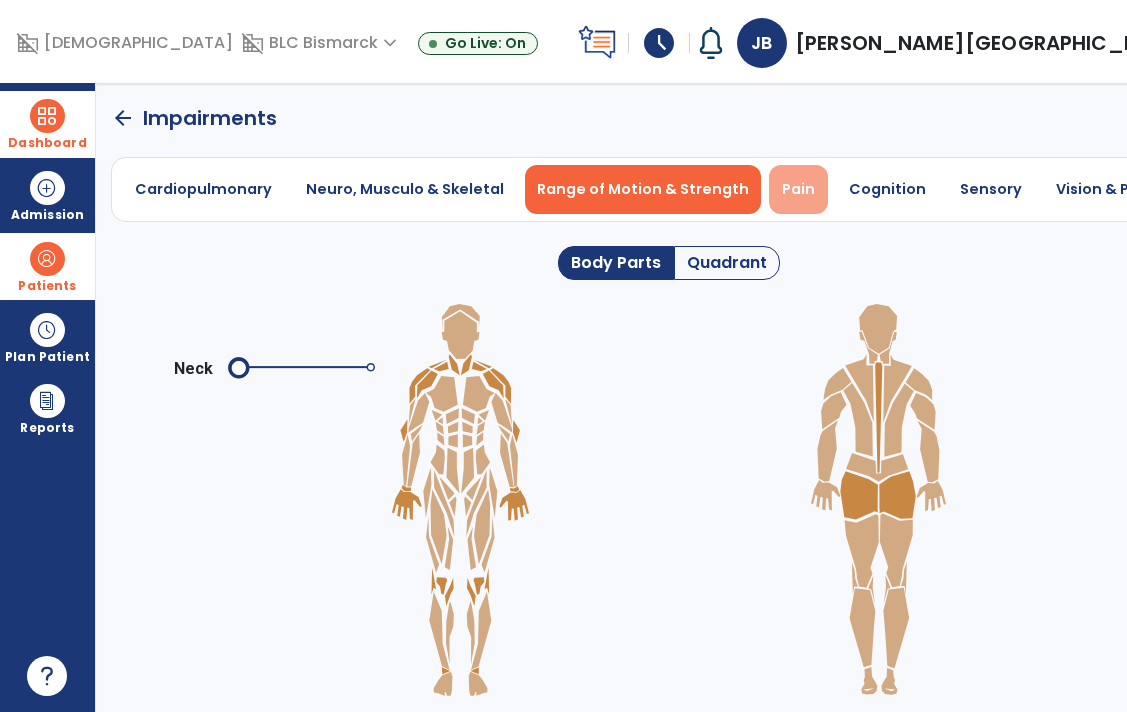 click on "Pain" at bounding box center [798, 189] 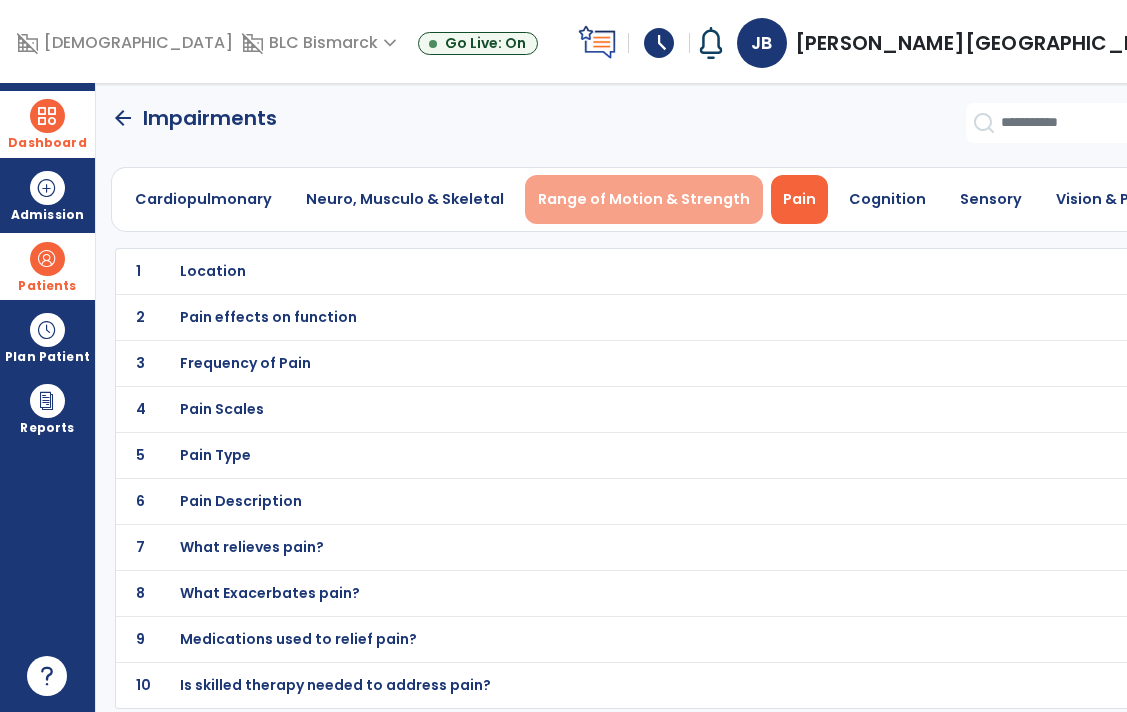 click on "Range of Motion & Strength" at bounding box center (644, 199) 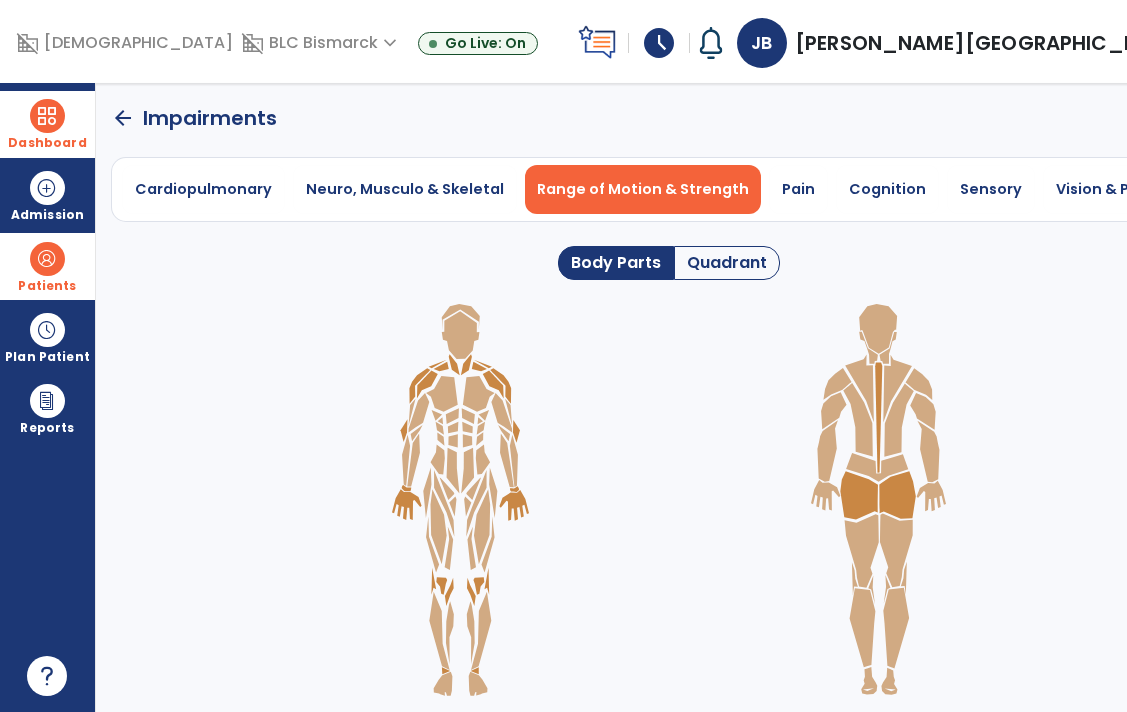 click on "arrow_back" 